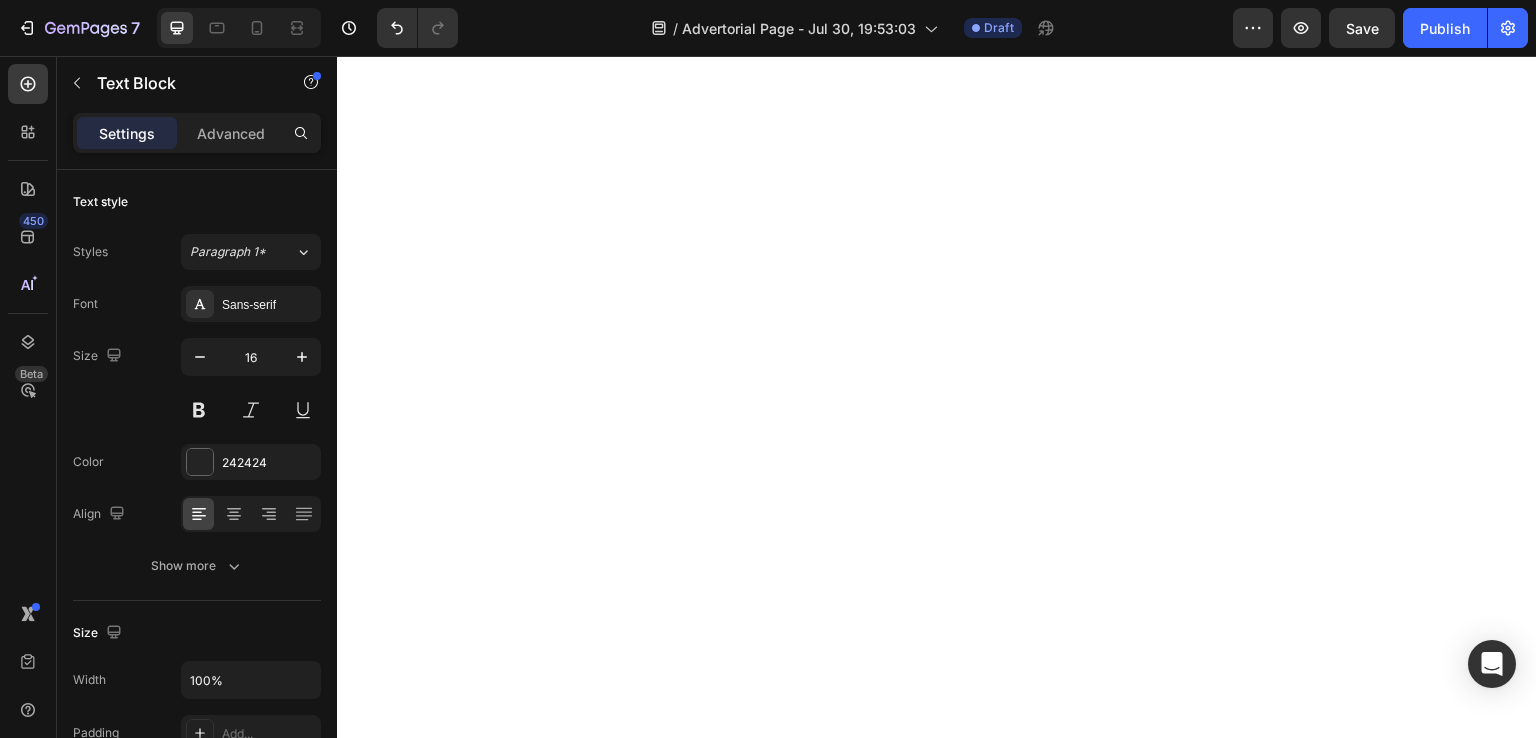 scroll, scrollTop: 0, scrollLeft: 0, axis: both 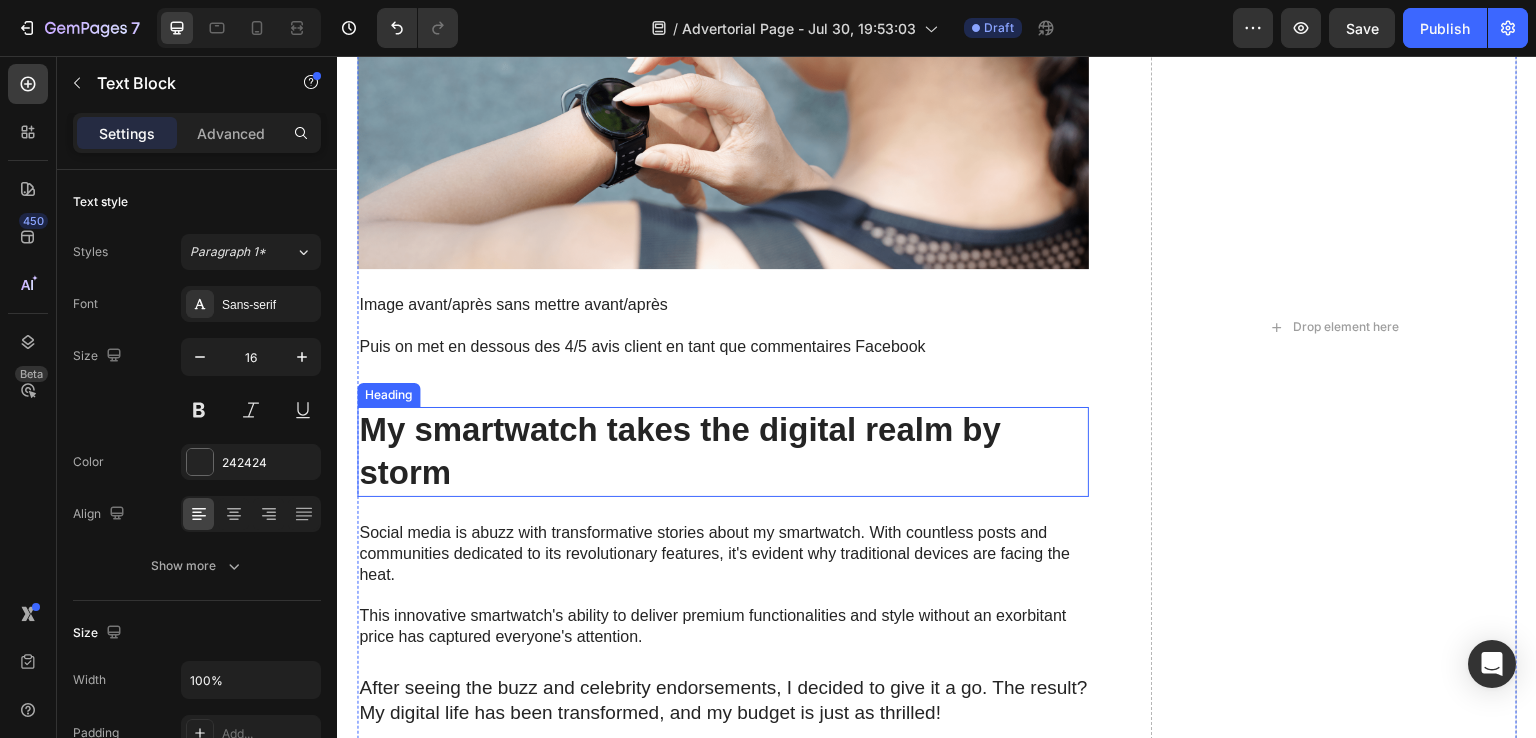 click on "My smartwatch takes the digital realm by storm" at bounding box center [723, 452] 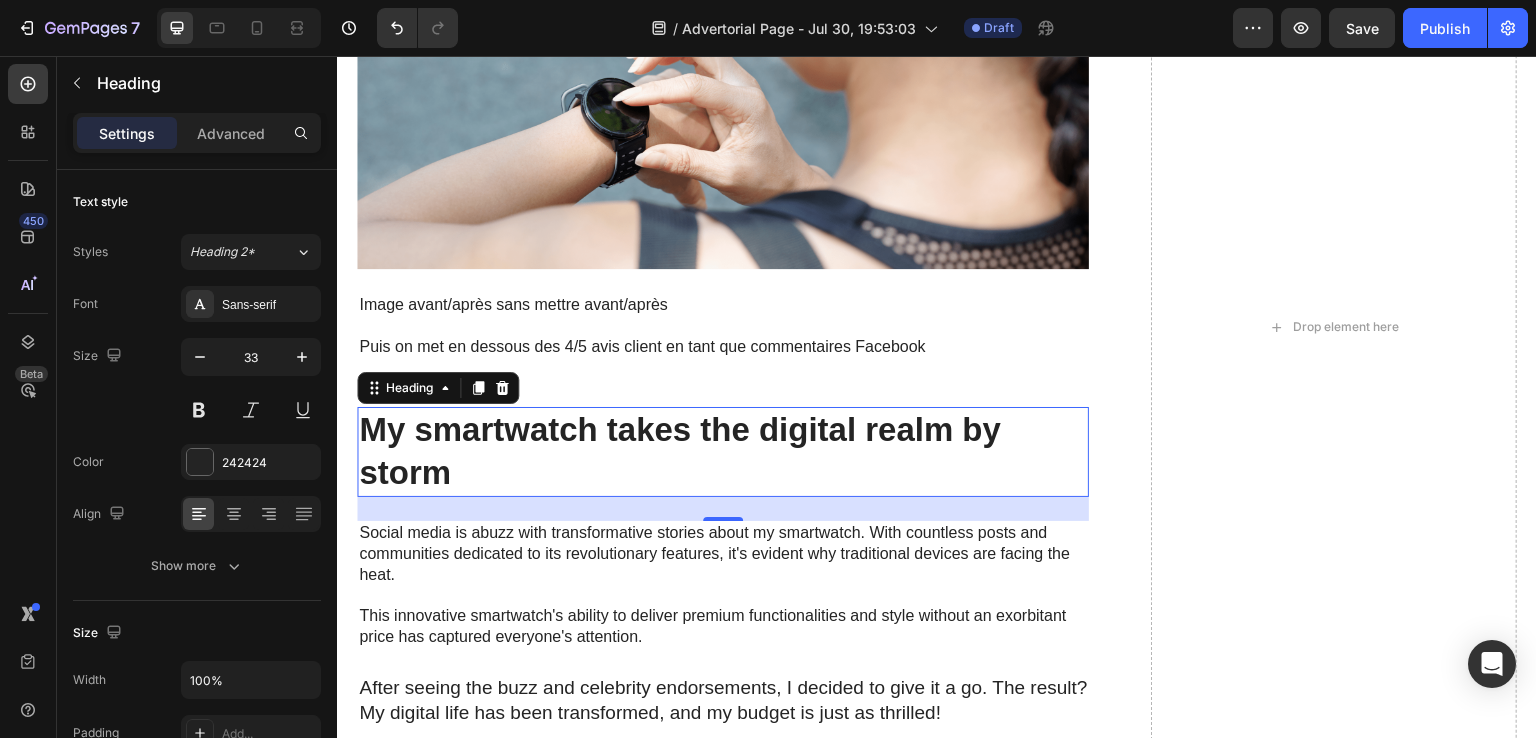 click on "My smartwatch takes the digital realm by storm" at bounding box center [723, 452] 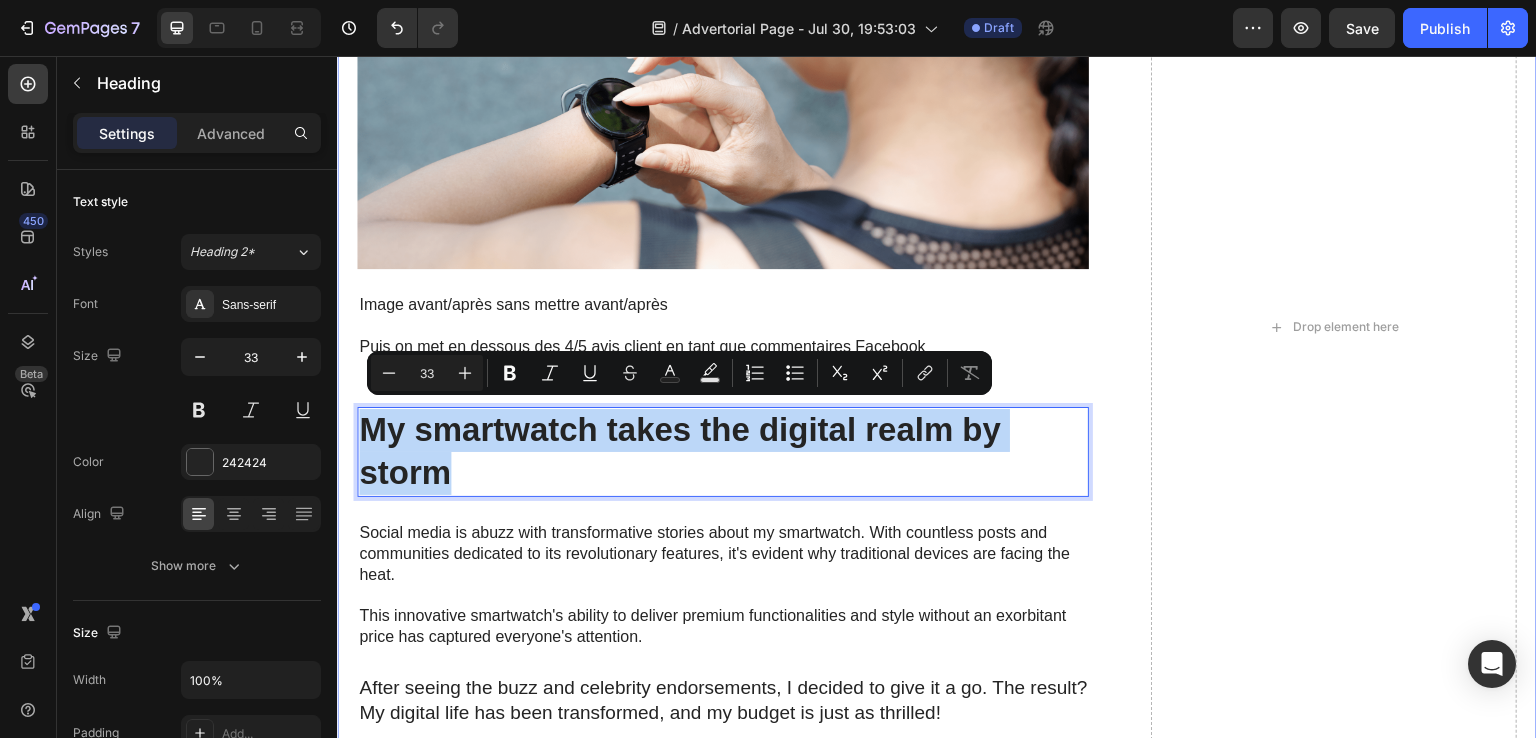drag, startPoint x: 477, startPoint y: 471, endPoint x: 353, endPoint y: 426, distance: 131.91286 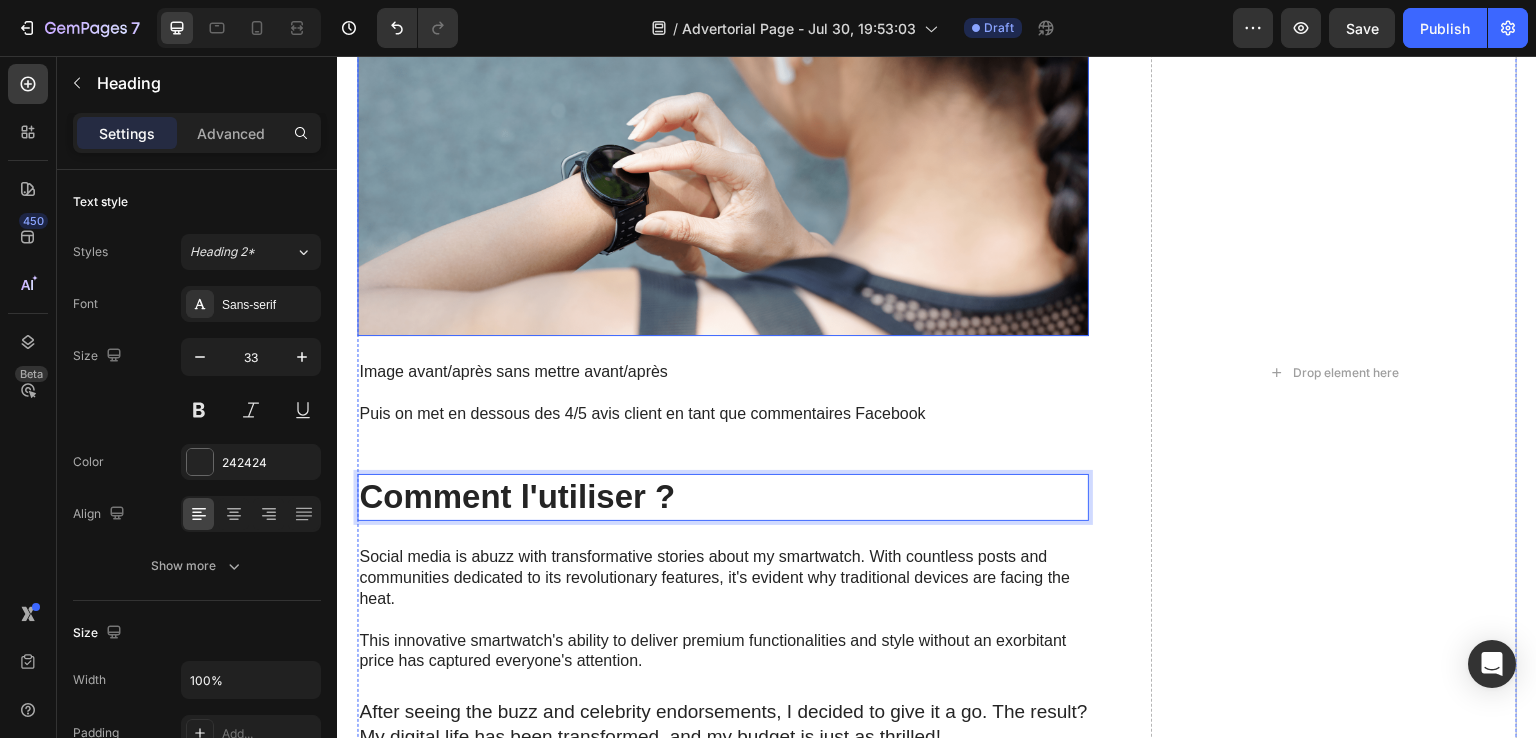 scroll, scrollTop: 5036, scrollLeft: 0, axis: vertical 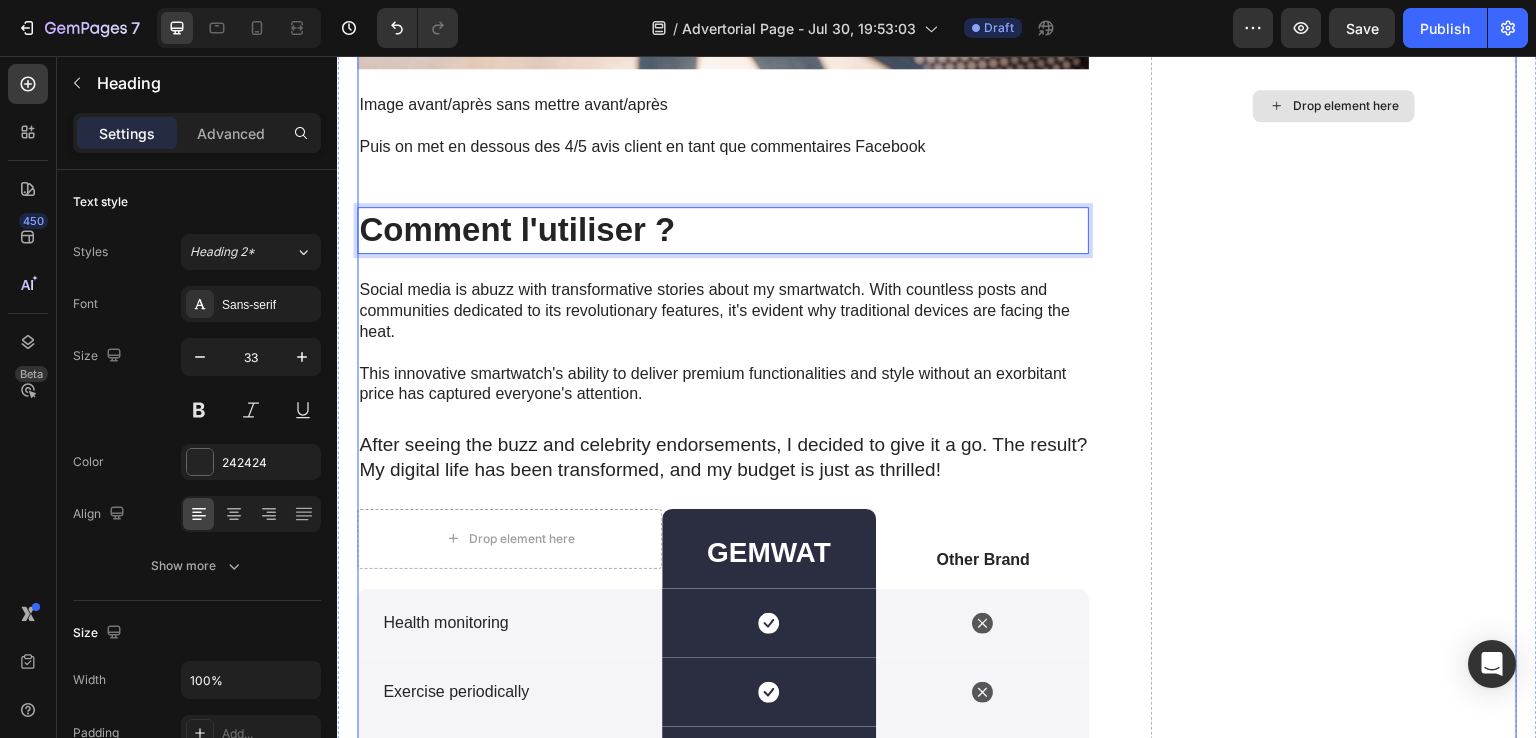click on "Drop element here" at bounding box center [1334, 106] 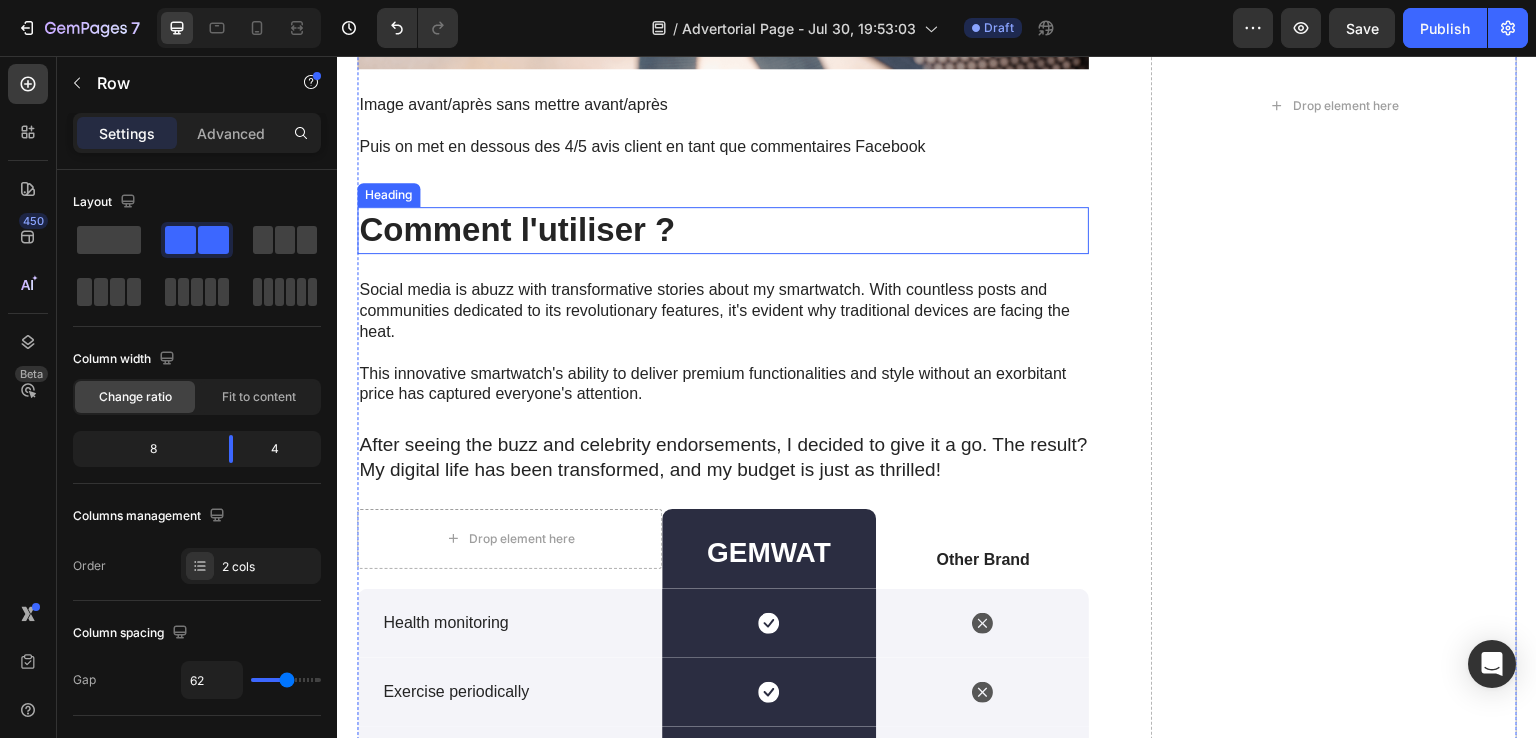 click on "Comment l'utiliser ?" at bounding box center [723, 230] 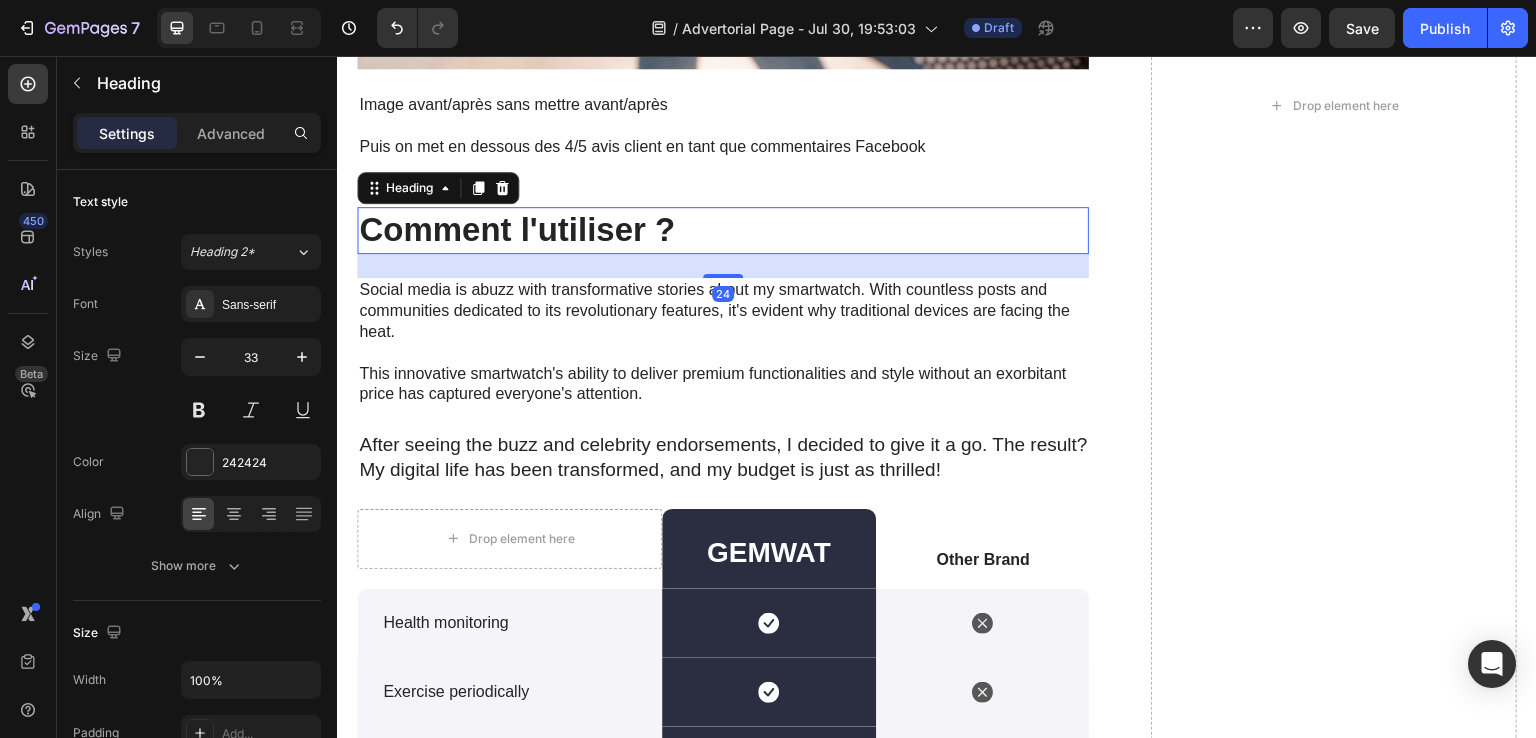click 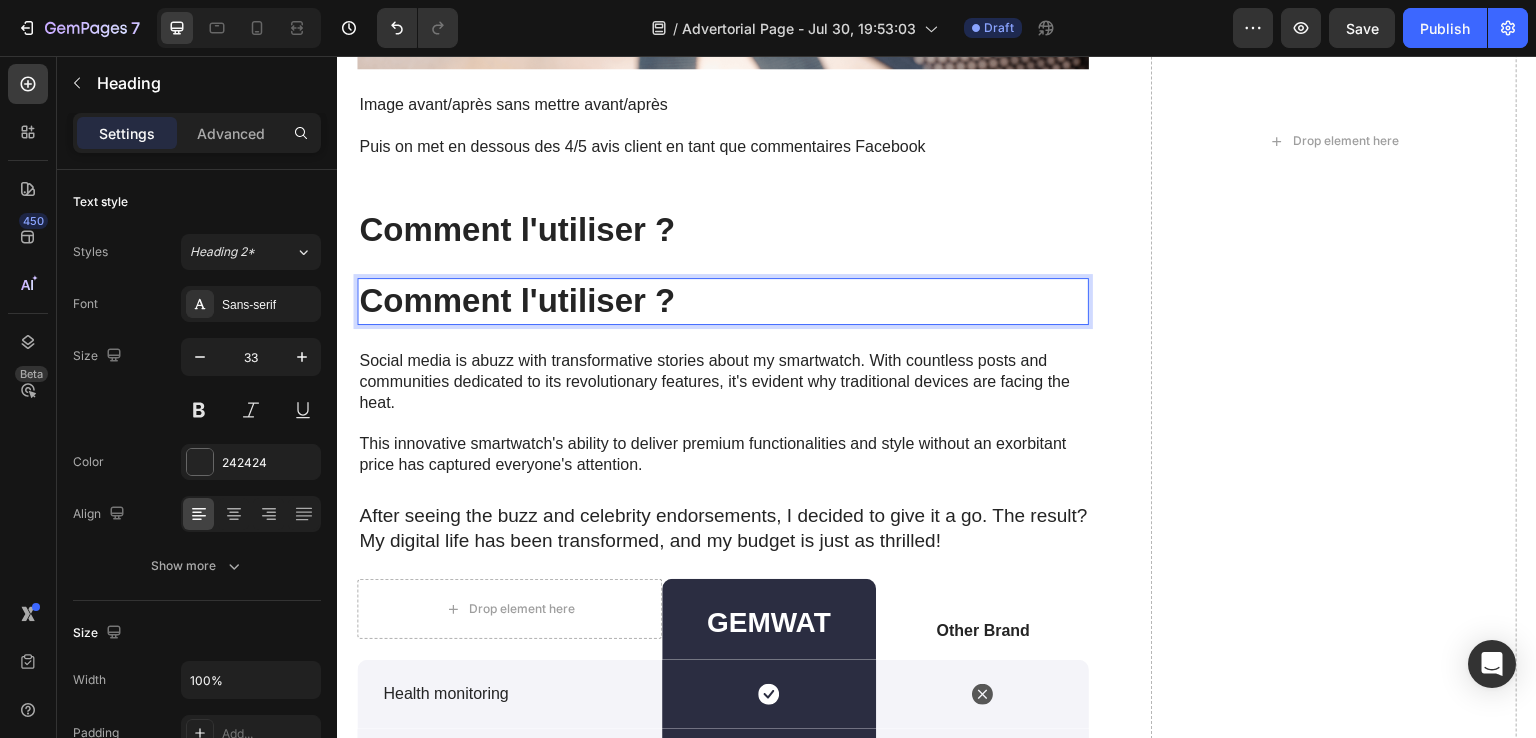 drag, startPoint x: 400, startPoint y: 281, endPoint x: 387, endPoint y: 313, distance: 34.539833 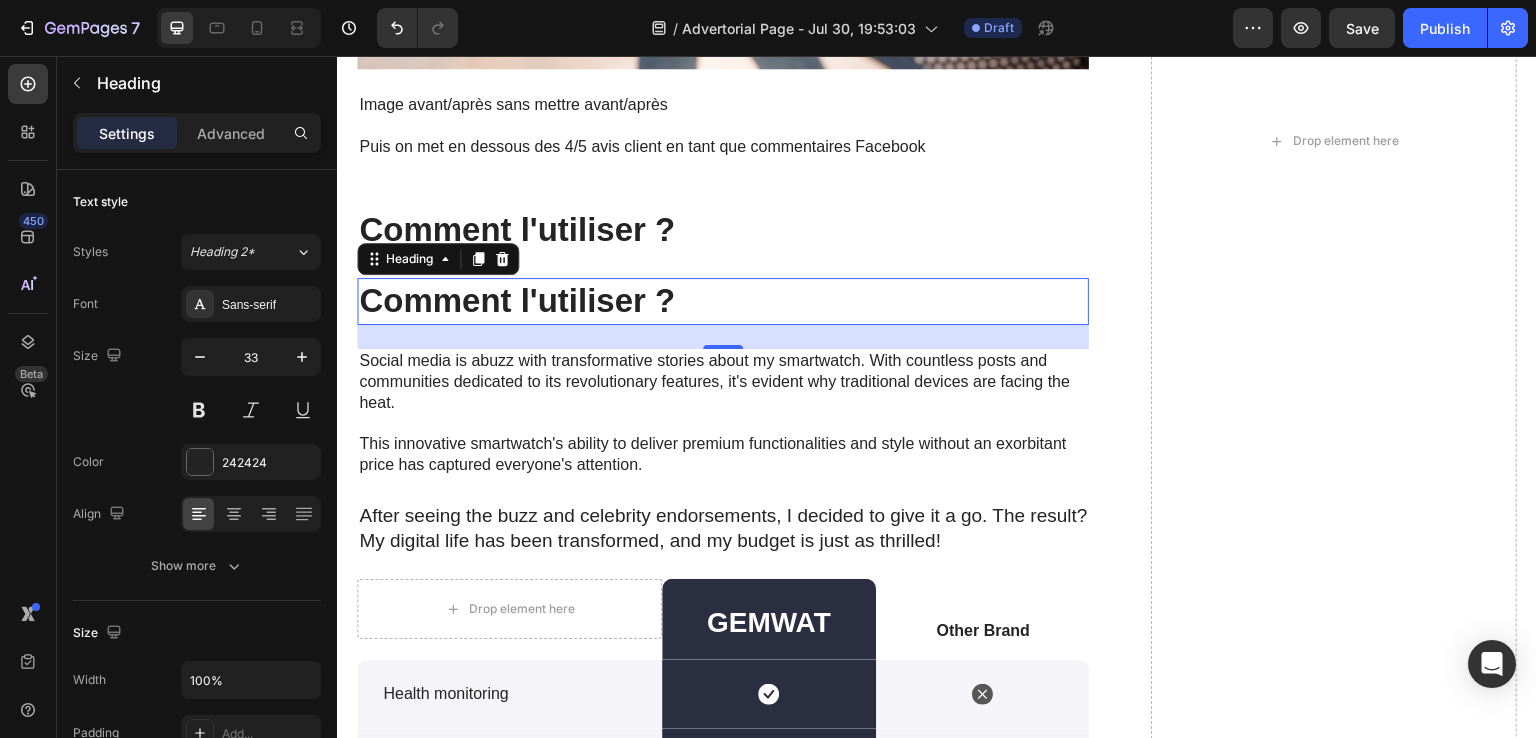 click on "24" at bounding box center (723, 337) 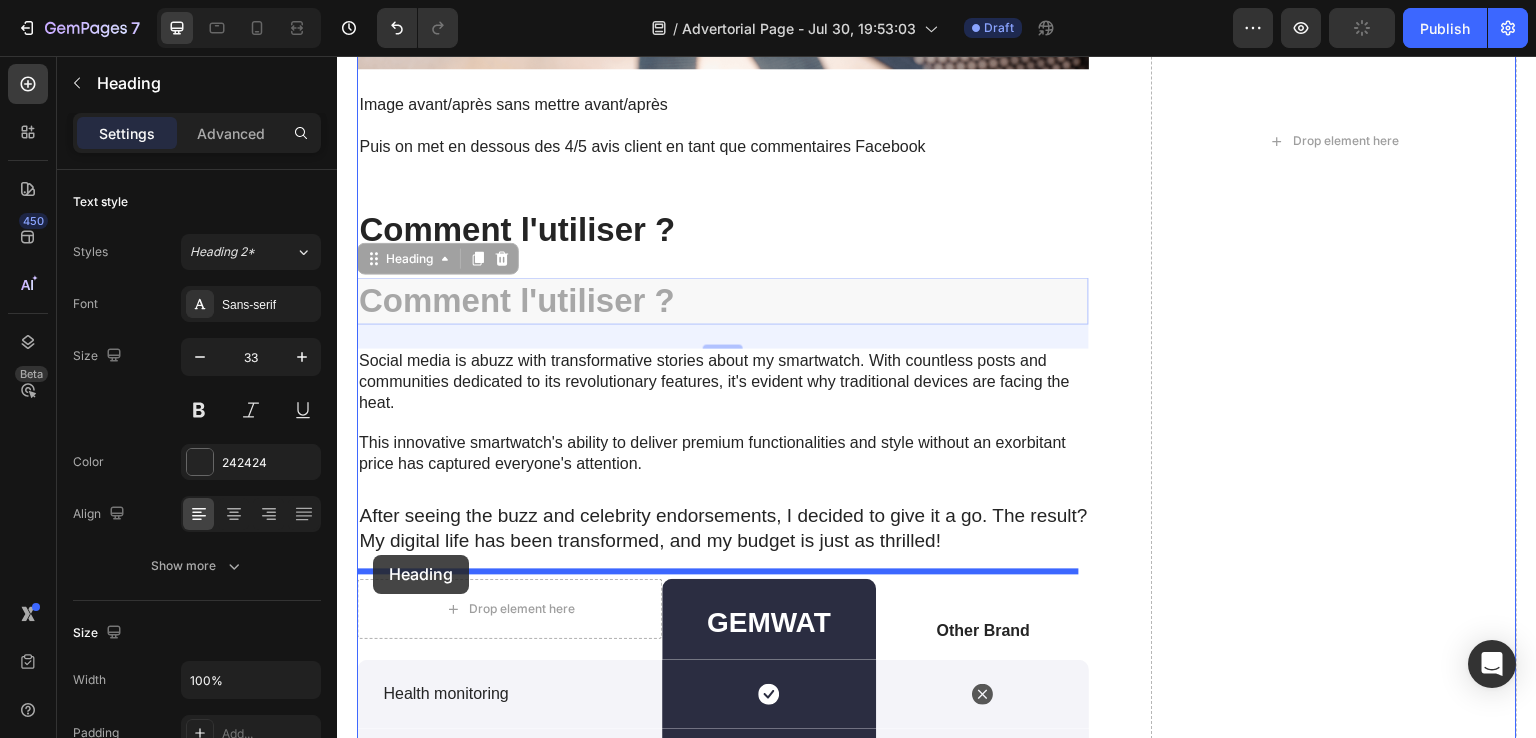 drag, startPoint x: 372, startPoint y: 252, endPoint x: 373, endPoint y: 555, distance: 303.00165 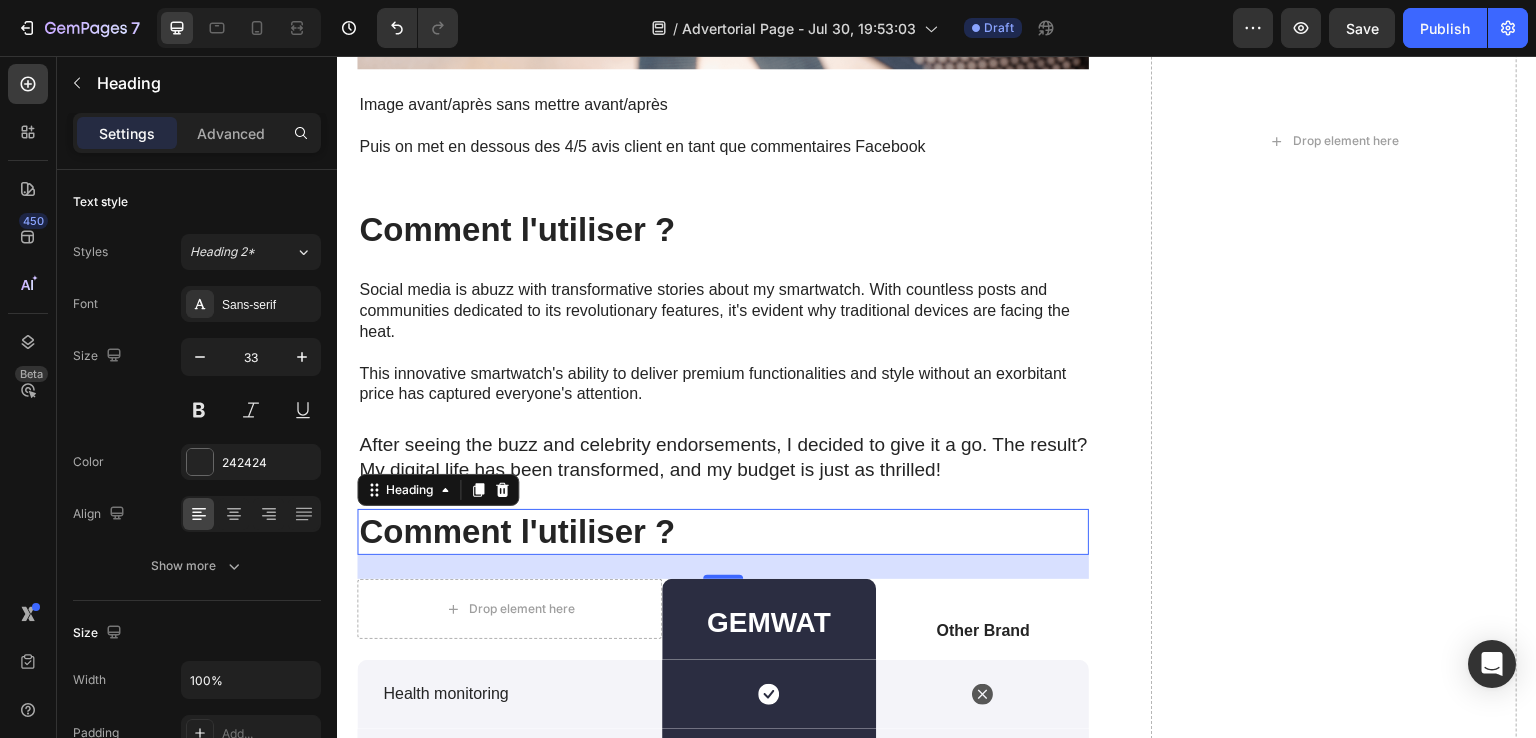 click on "Comment l'utiliser ?" at bounding box center (723, 532) 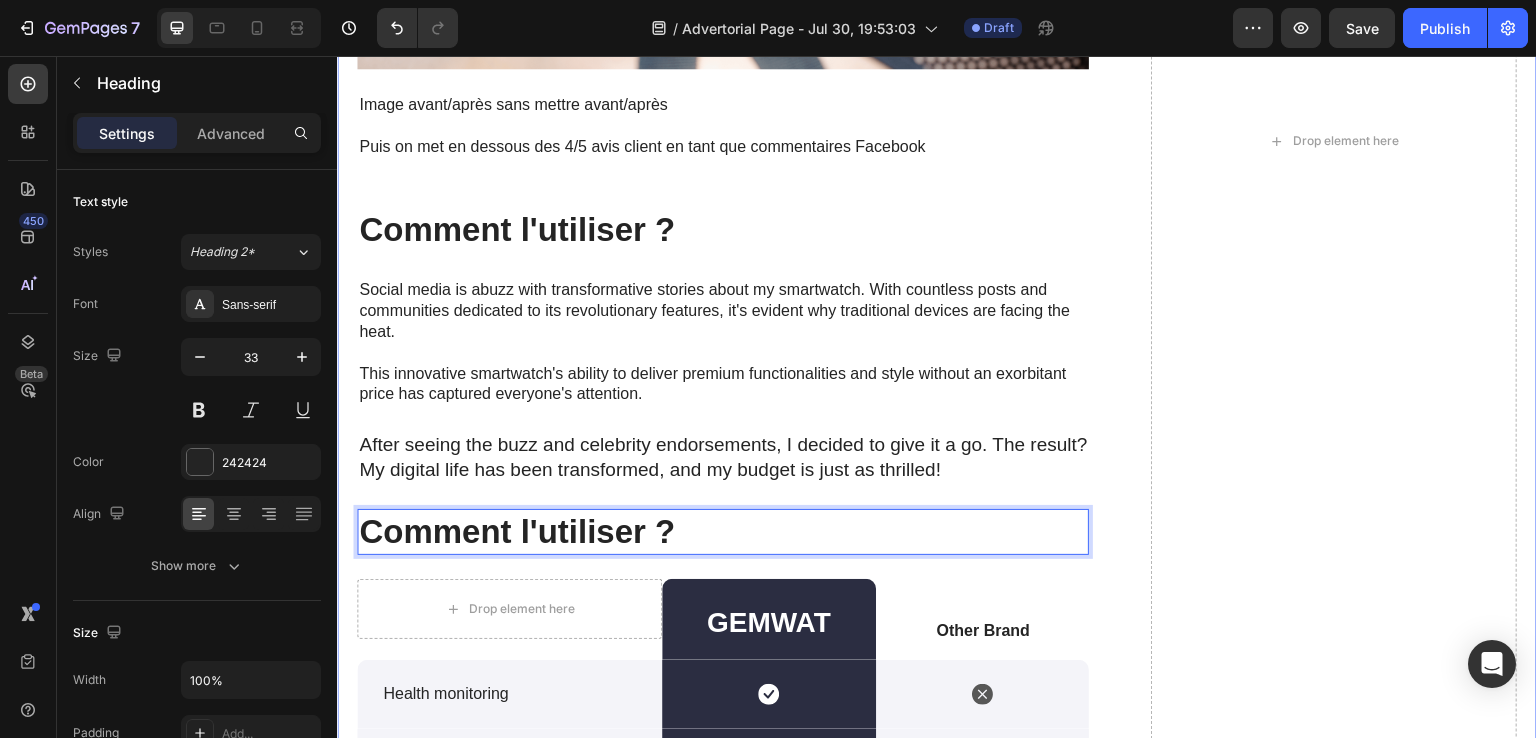 click on "Une très belle promesse ! Mais analysons de plus près comment cela agit sur notre corps. Pour cela, j'ai fait intervenir le Dr [LAST] [LAST] ([PROFESSION] et [PROFESSION] à [CITY]) pour avoir son avis sur les processus physiologiques engendrés par les fonctions de la brassière. Text Block 01. Text Block Drainage lymphatique & élimination des toxines Text Block La technologie vibrante facilite le drainage lymphatique , un processus naturel essentiel pour éliminer les déchets cellulaires. Text Block “ C’est un mécanisme souvent négligé, mais fondamental pour la santé mammaire ” — Dr [LAST] Text Block Row" at bounding box center (937, 154) 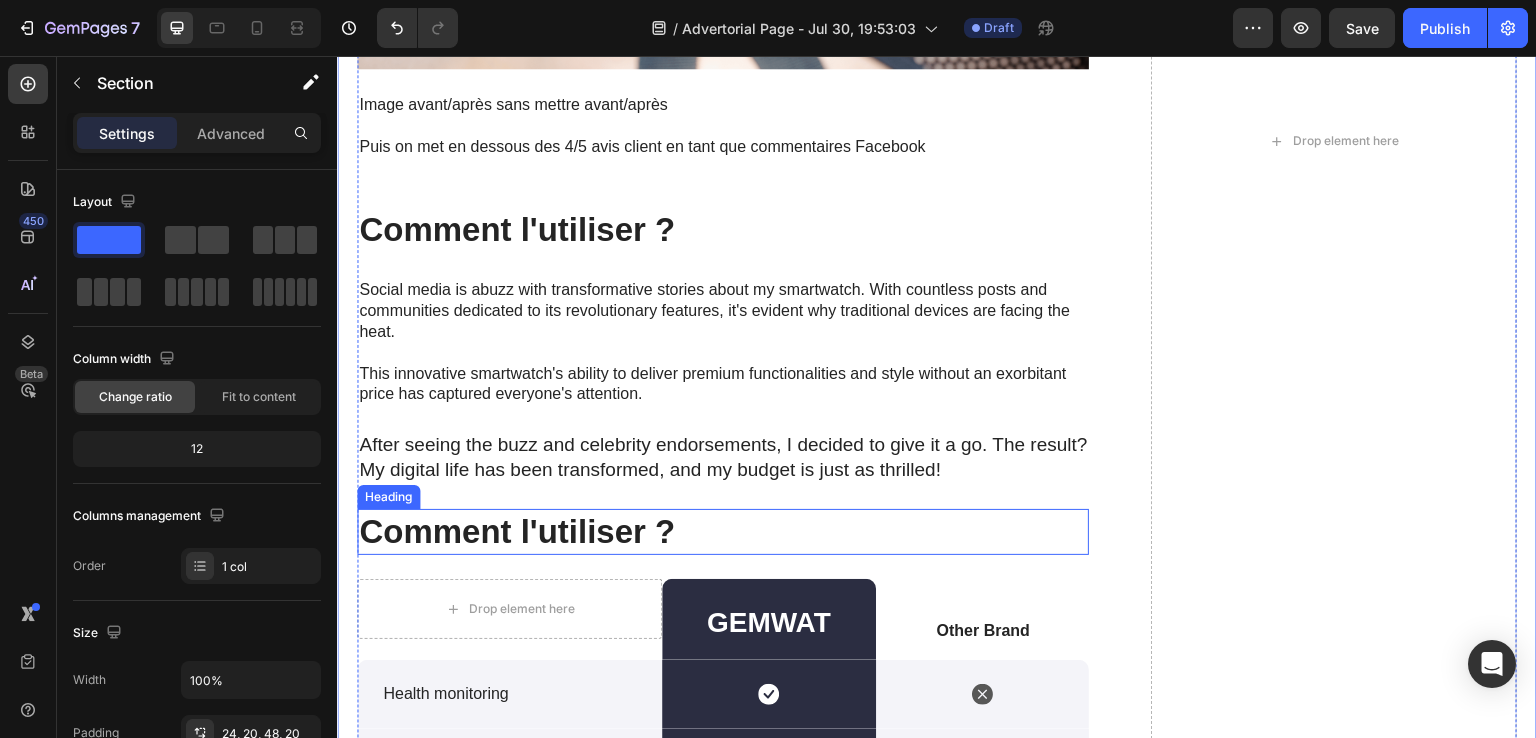 click on "Comment l'utiliser ?" at bounding box center [723, 532] 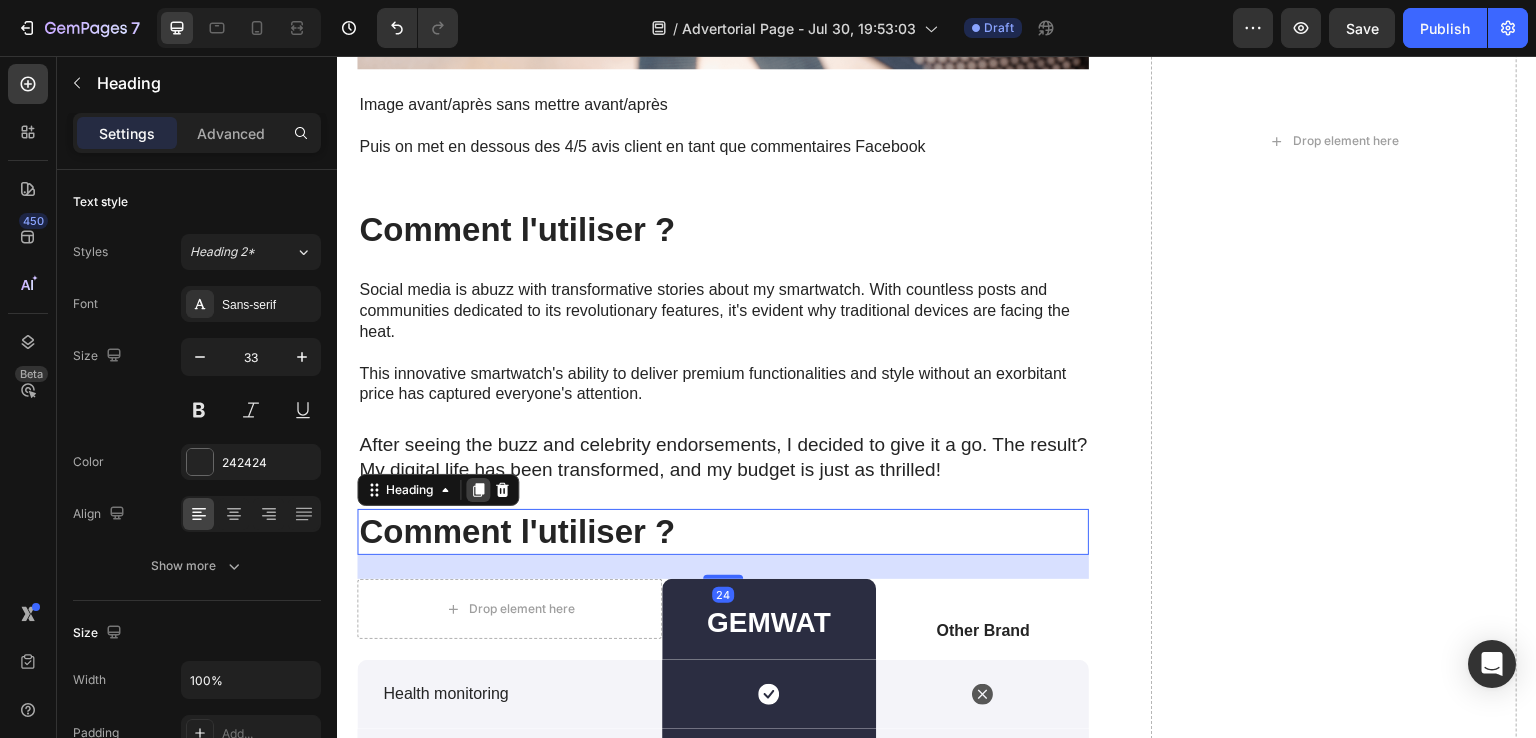 click 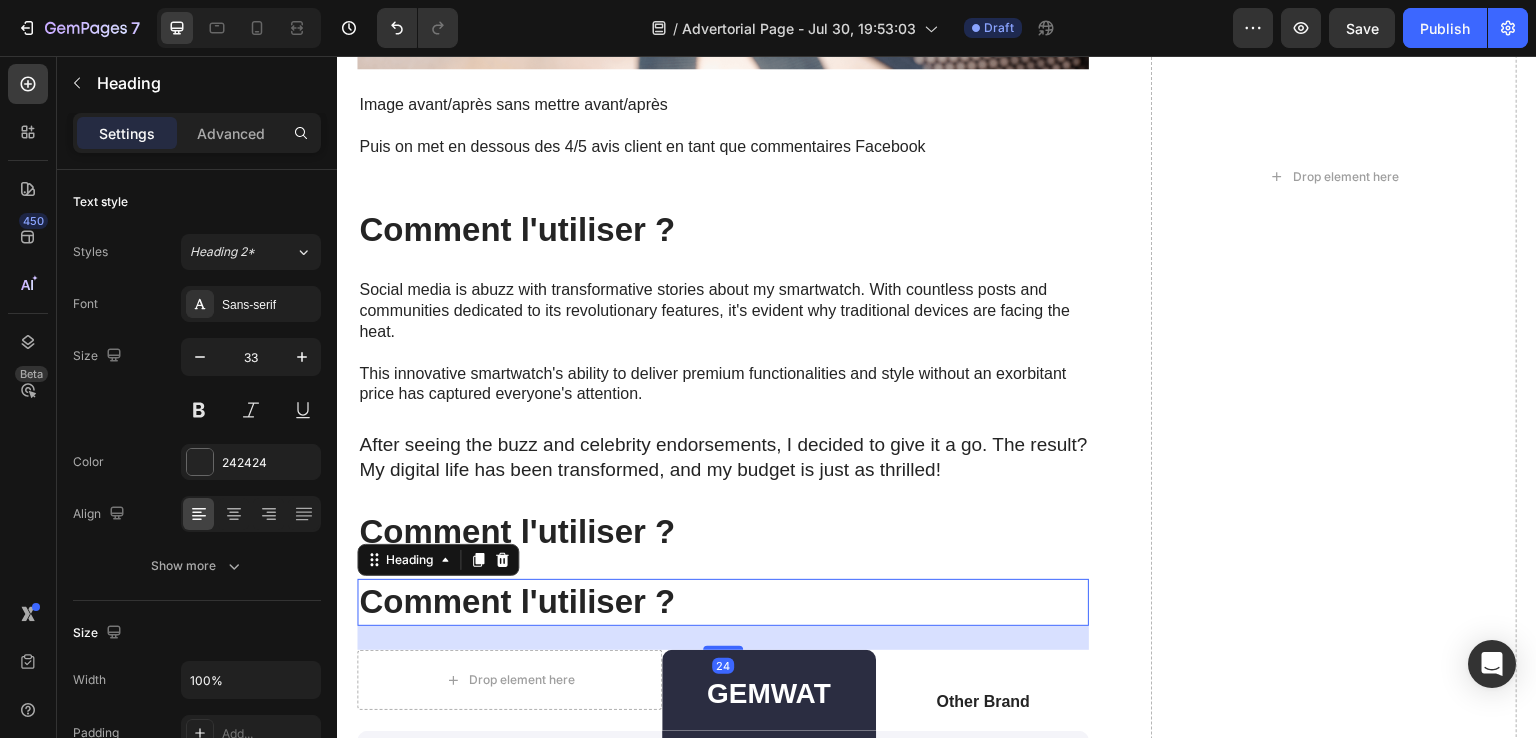 click on "Comment l'utiliser ?" at bounding box center [723, 602] 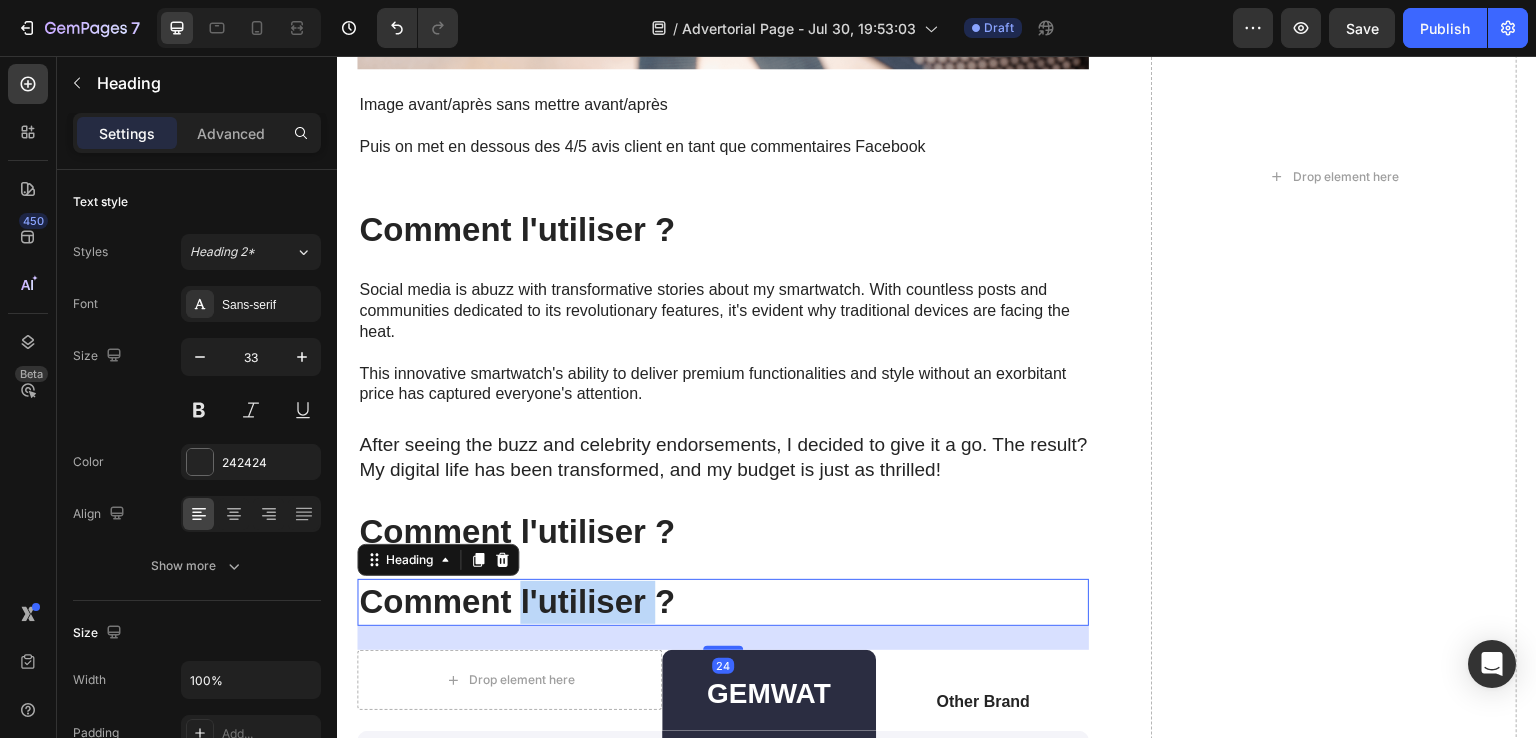 click on "Comment l'utiliser ?" at bounding box center [723, 602] 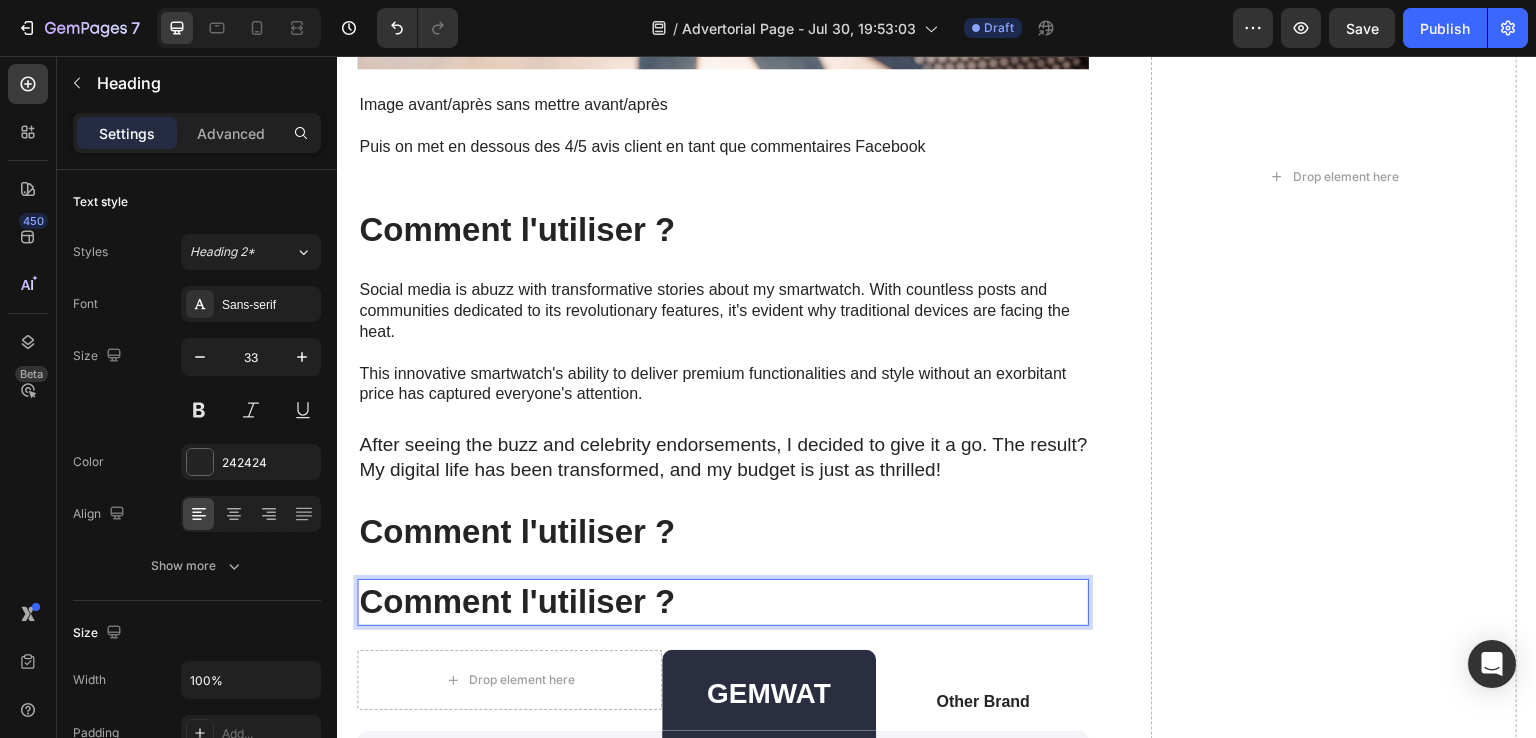 click on "Comment l'utiliser ?" at bounding box center (723, 602) 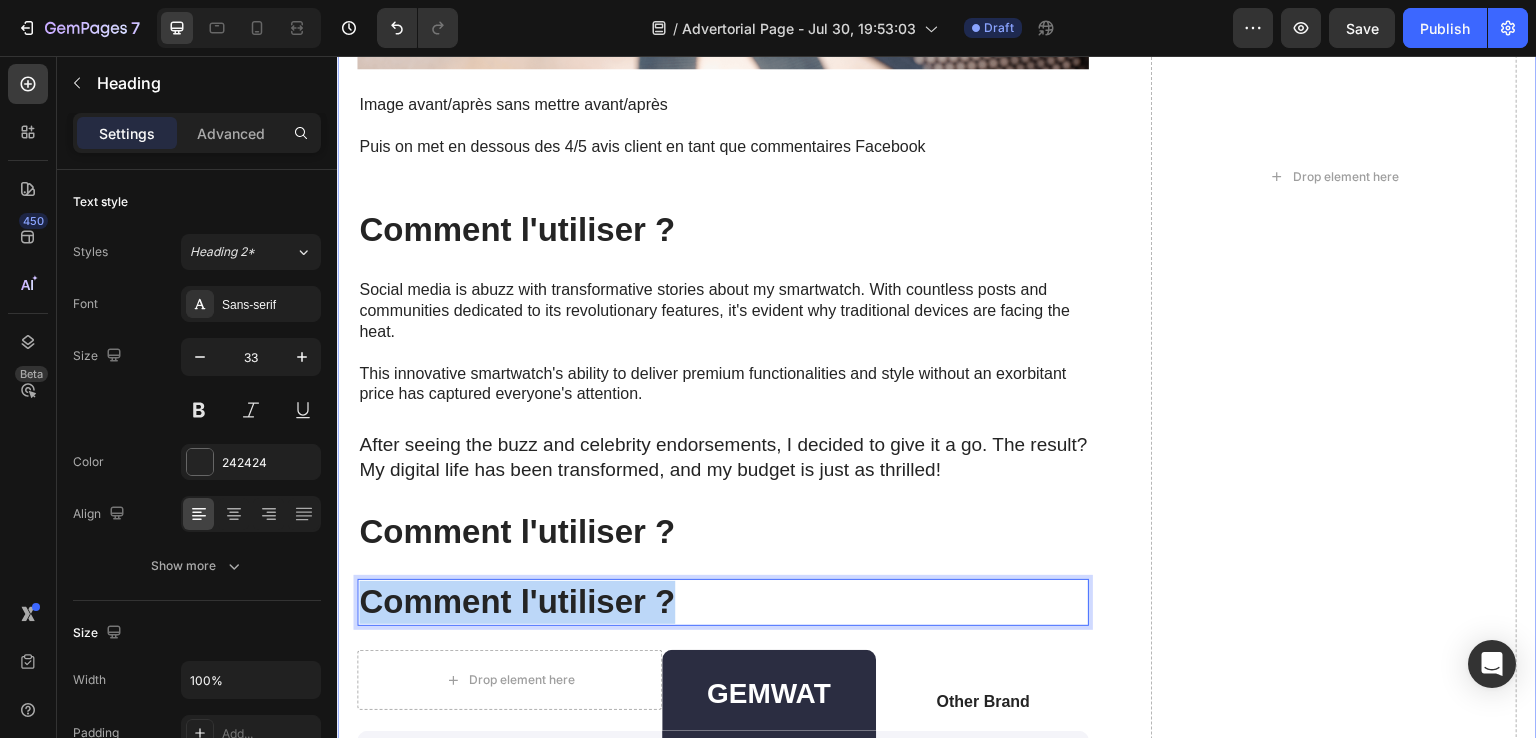drag, startPoint x: 693, startPoint y: 589, endPoint x: 355, endPoint y: 591, distance: 338.00592 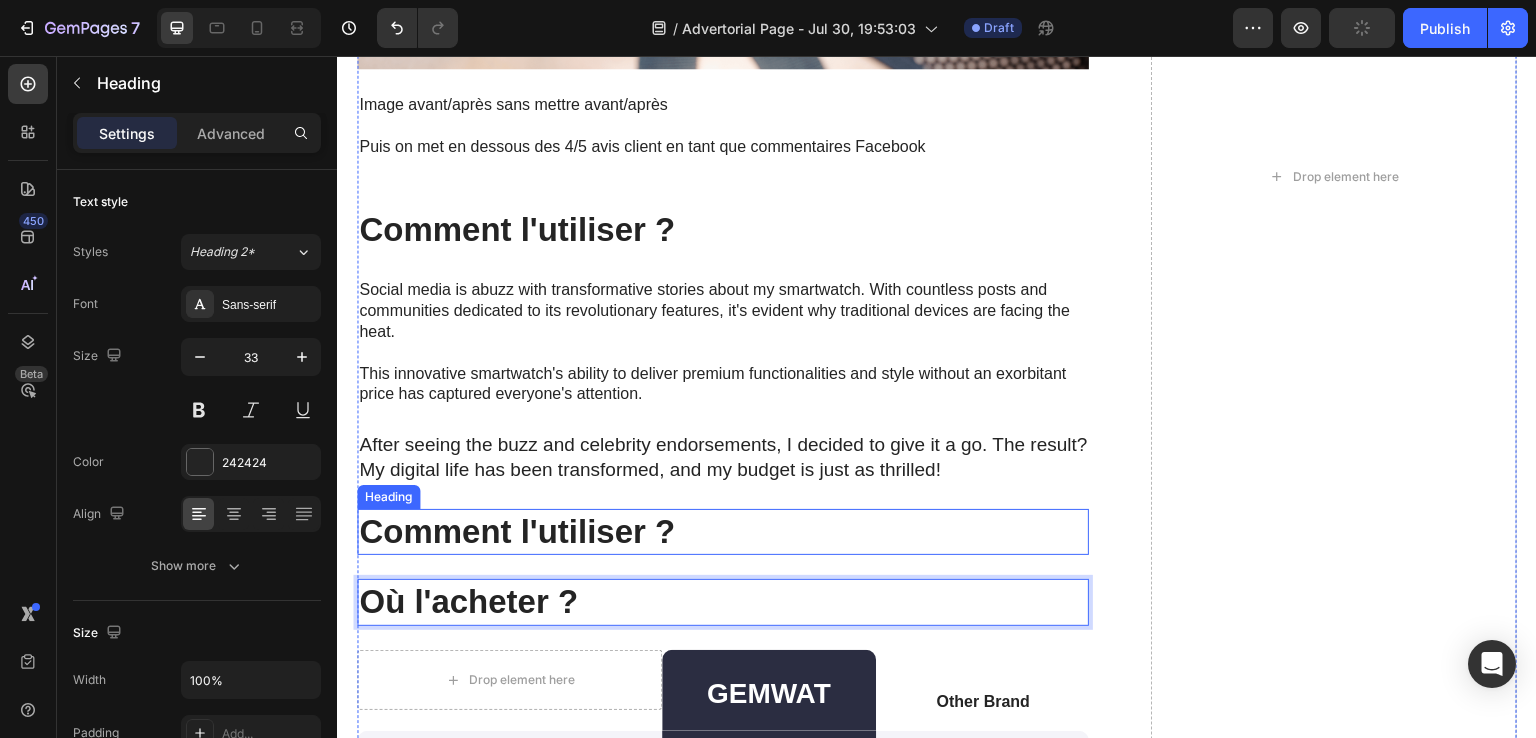 click on "Comment l'utiliser ?" at bounding box center (723, 532) 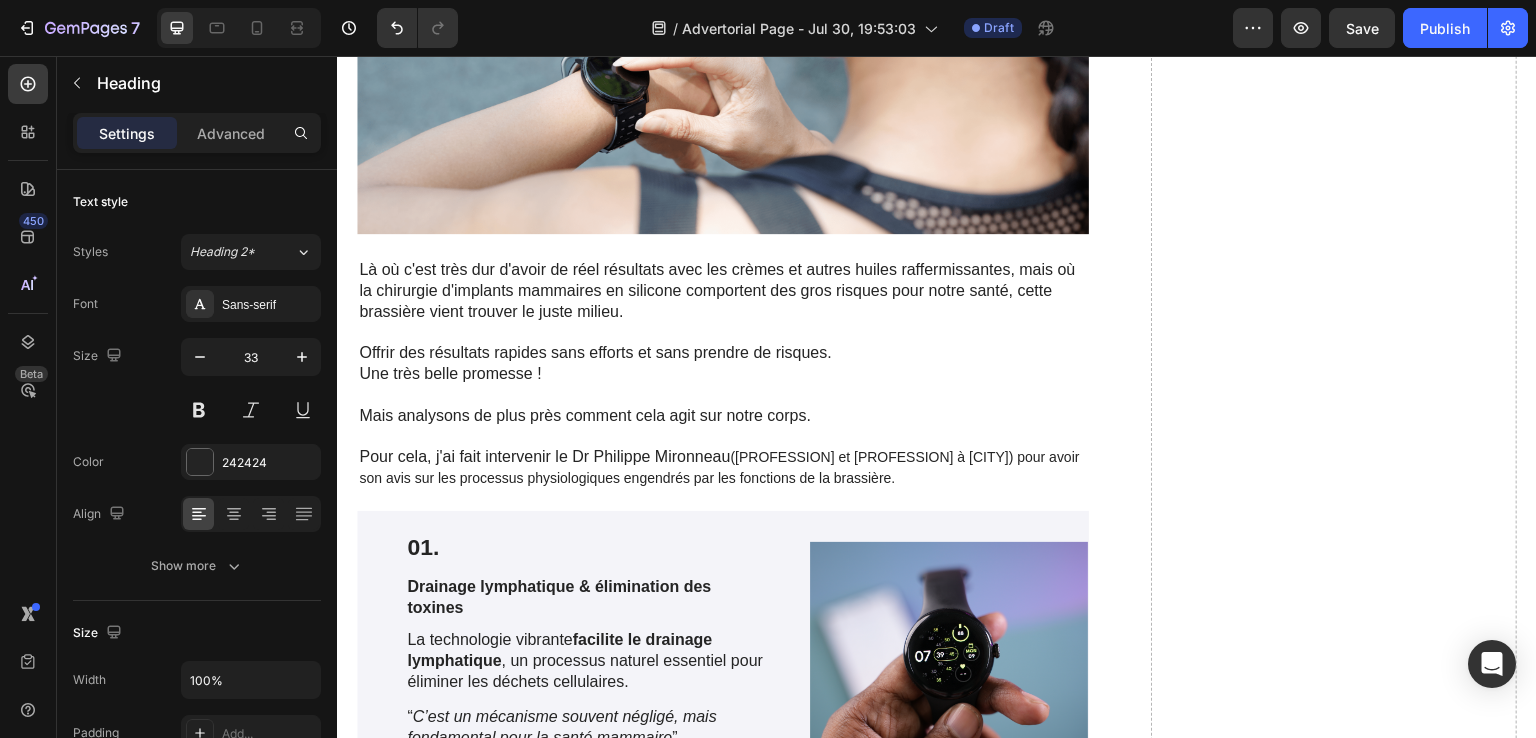scroll, scrollTop: 3100, scrollLeft: 0, axis: vertical 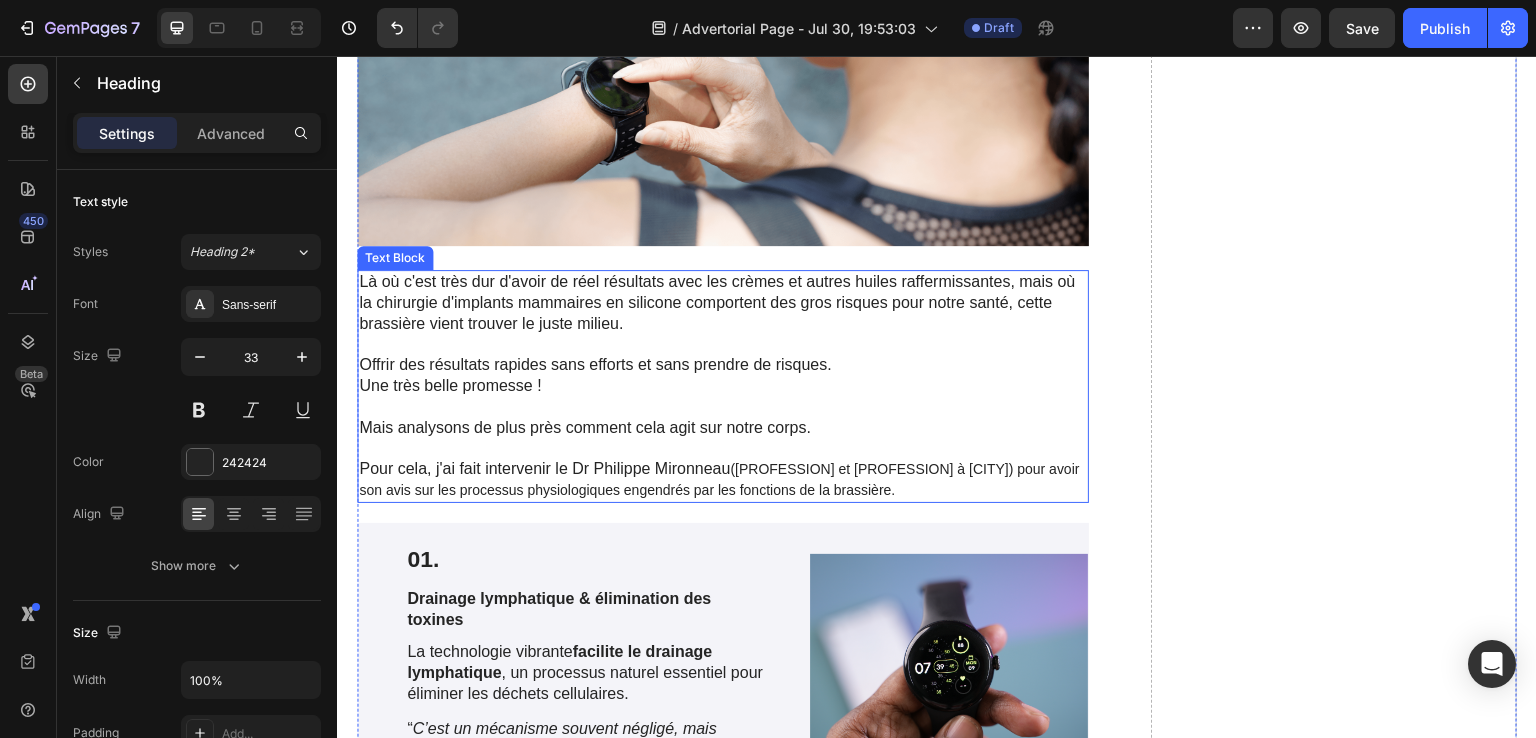 click on "Pour cela, j'ai fait intervenir le Dr [LAST] [LAST] ([PROFESSION] et [PROFESSION] à [CITY]) pour avoir son avis sur les processus physiologiques engendrés par les fonctions de la brassière." at bounding box center (723, 480) 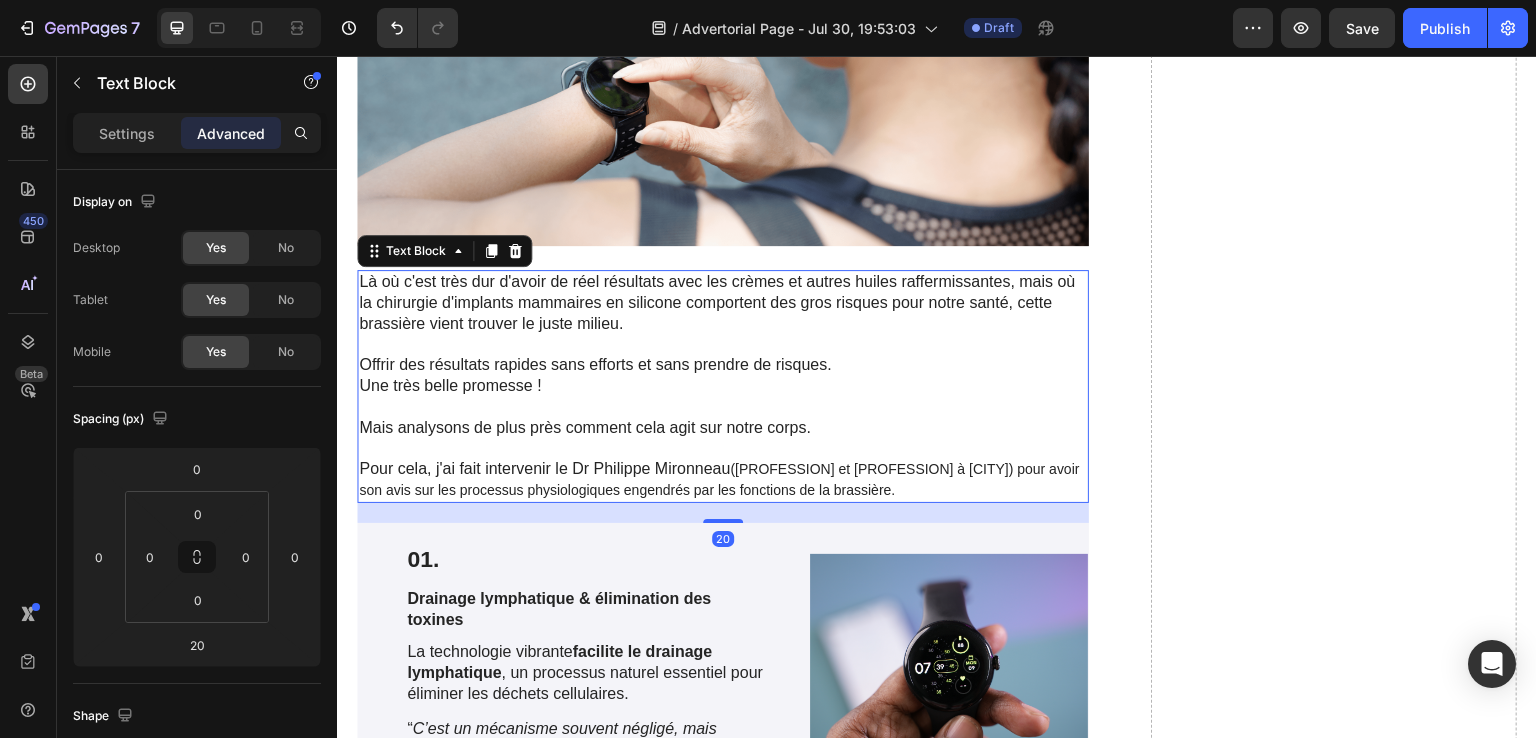 click on "Pour cela, j'ai fait intervenir le Dr [LAST] [LAST] ([PROFESSION] et [PROFESSION] à [CITY]) pour avoir son avis sur les processus physiologiques engendrés par les fonctions de la brassière." at bounding box center (723, 480) 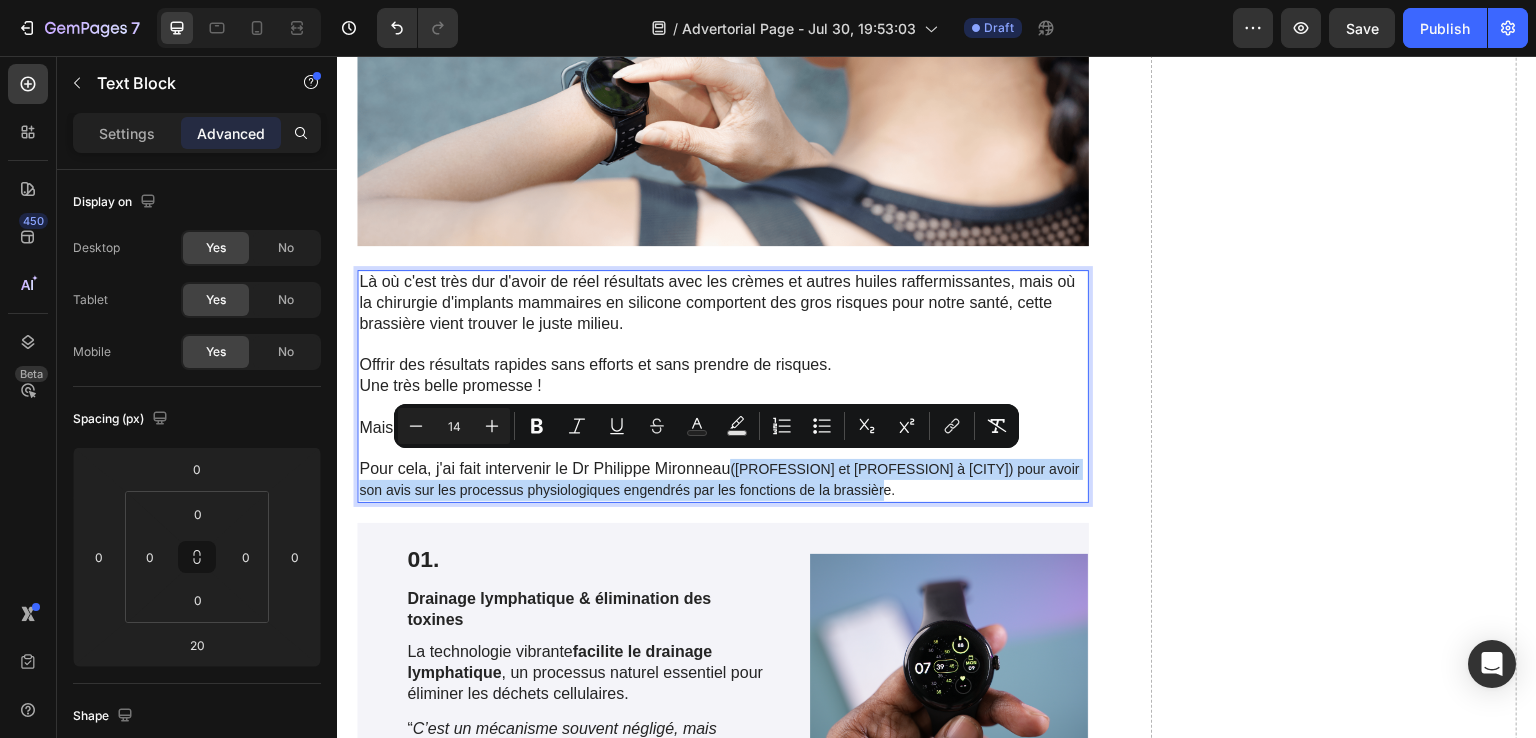 drag, startPoint x: 875, startPoint y: 487, endPoint x: 734, endPoint y: 471, distance: 141.90489 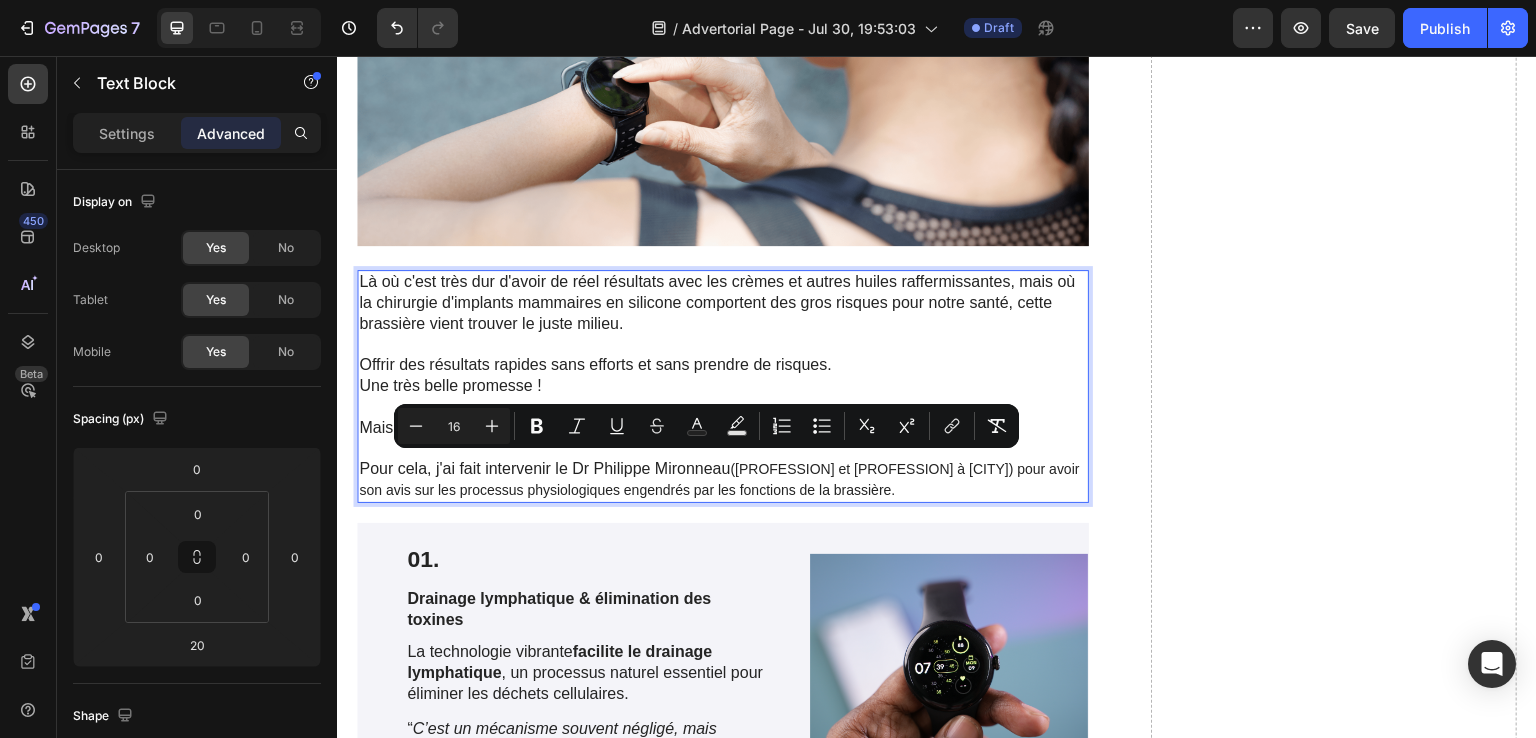 click on "Pour cela, j'ai fait intervenir le Dr [LAST] [LAST] ([PROFESSION] et [PROFESSION] à [CITY]) pour avoir son avis sur les processus physiologiques engendrés par les fonctions de la brassière." at bounding box center [723, 480] 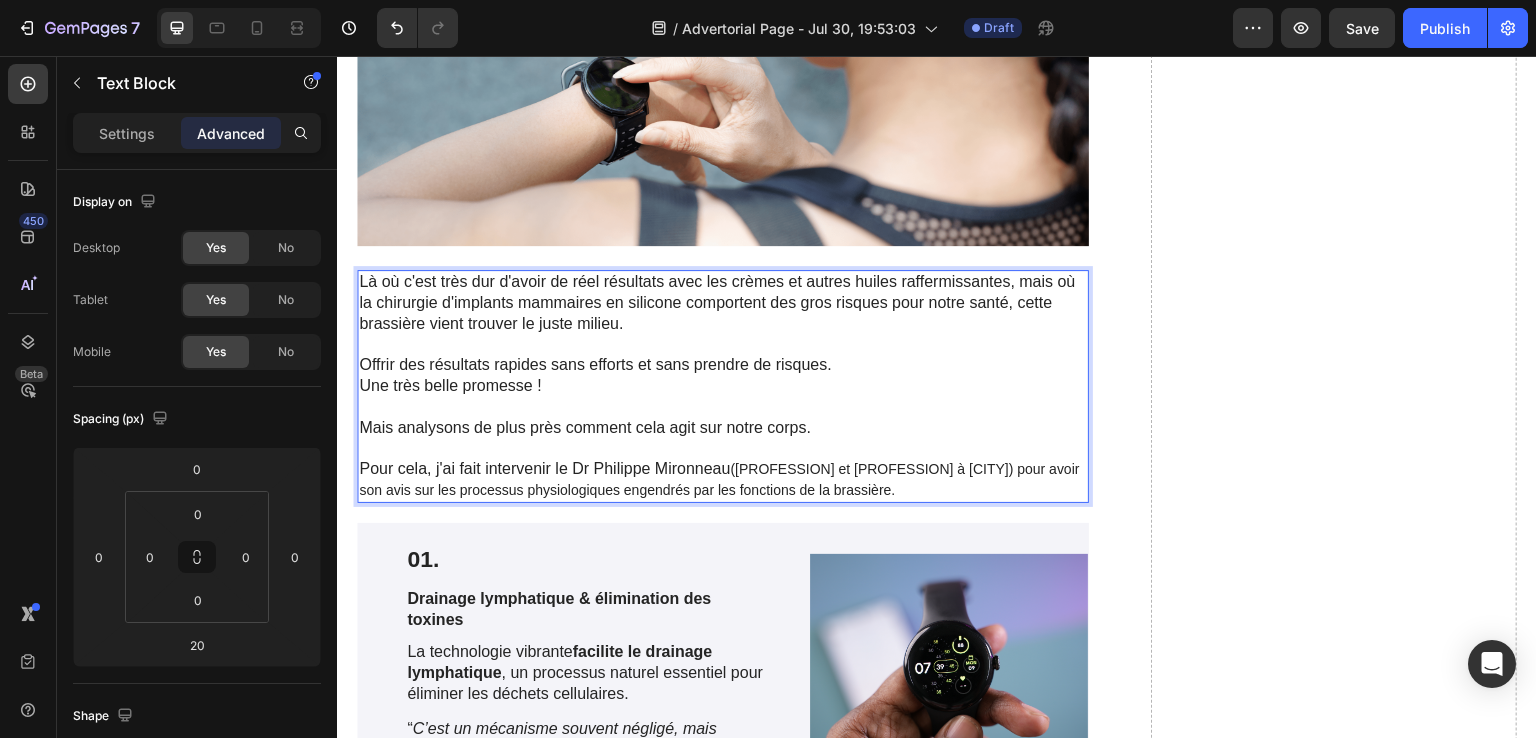 click on "Pour cela, j'ai fait intervenir le Dr [LAST] [LAST] ([PROFESSION] et [PROFESSION] à [CITY]) pour avoir son avis sur les processus physiologiques engendrés par les fonctions de la brassière." at bounding box center [723, 480] 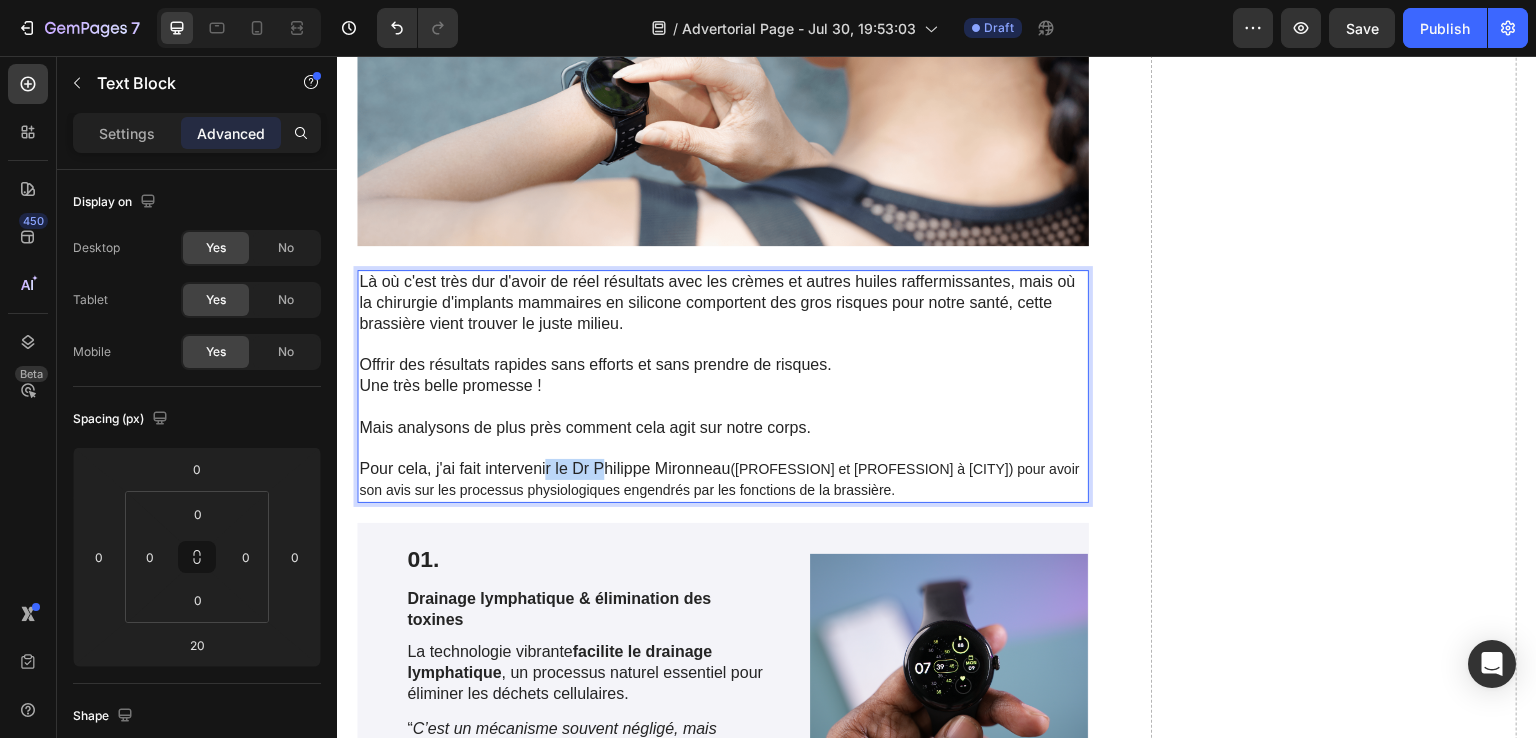 drag, startPoint x: 546, startPoint y: 461, endPoint x: 605, endPoint y: 461, distance: 59 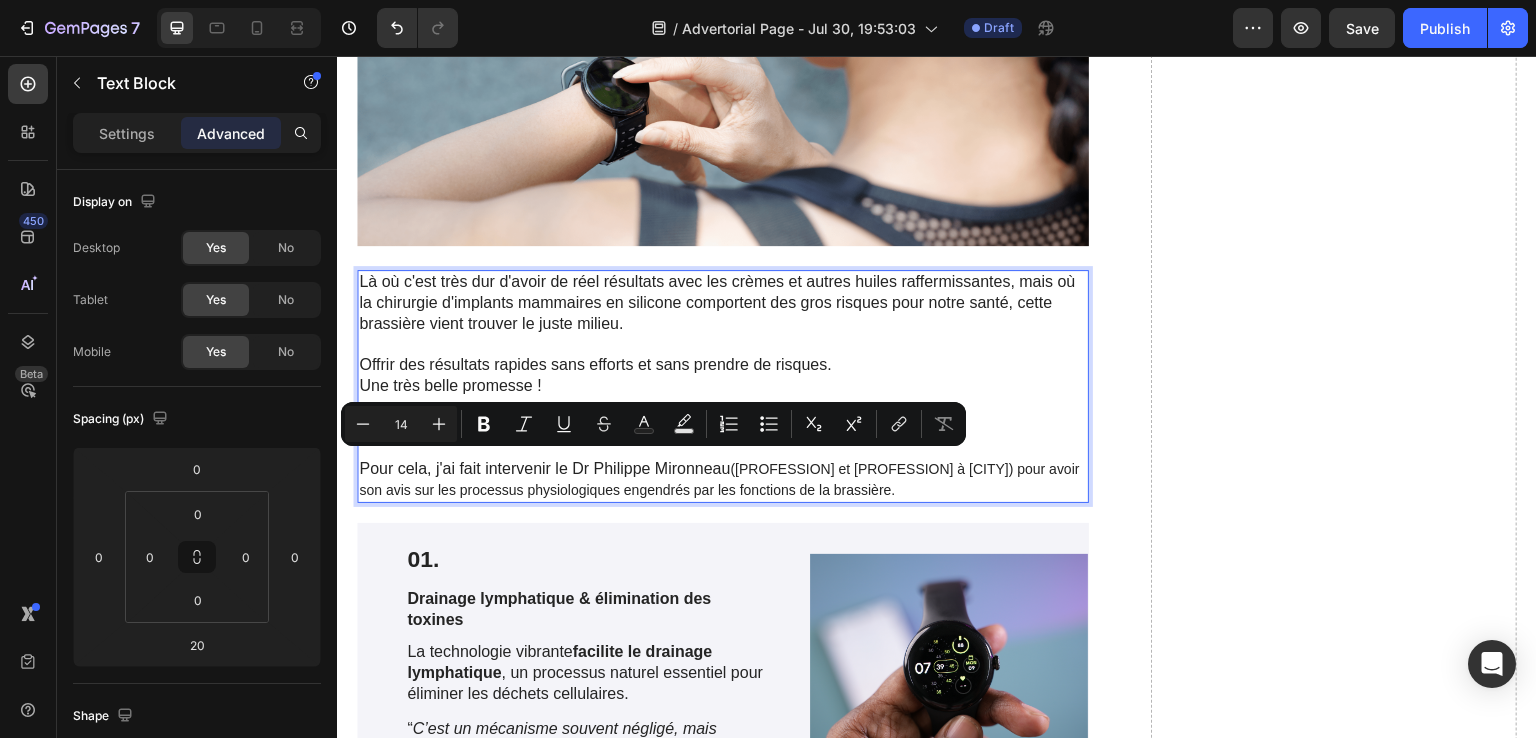click on "Pour cela, j'ai fait intervenir le Dr [LAST] [LAST] ([PROFESSION] et [PROFESSION] à [CITY]) pour avoir son avis sur les processus physiologiques engendrés par les fonctions de la brassière." at bounding box center (723, 480) 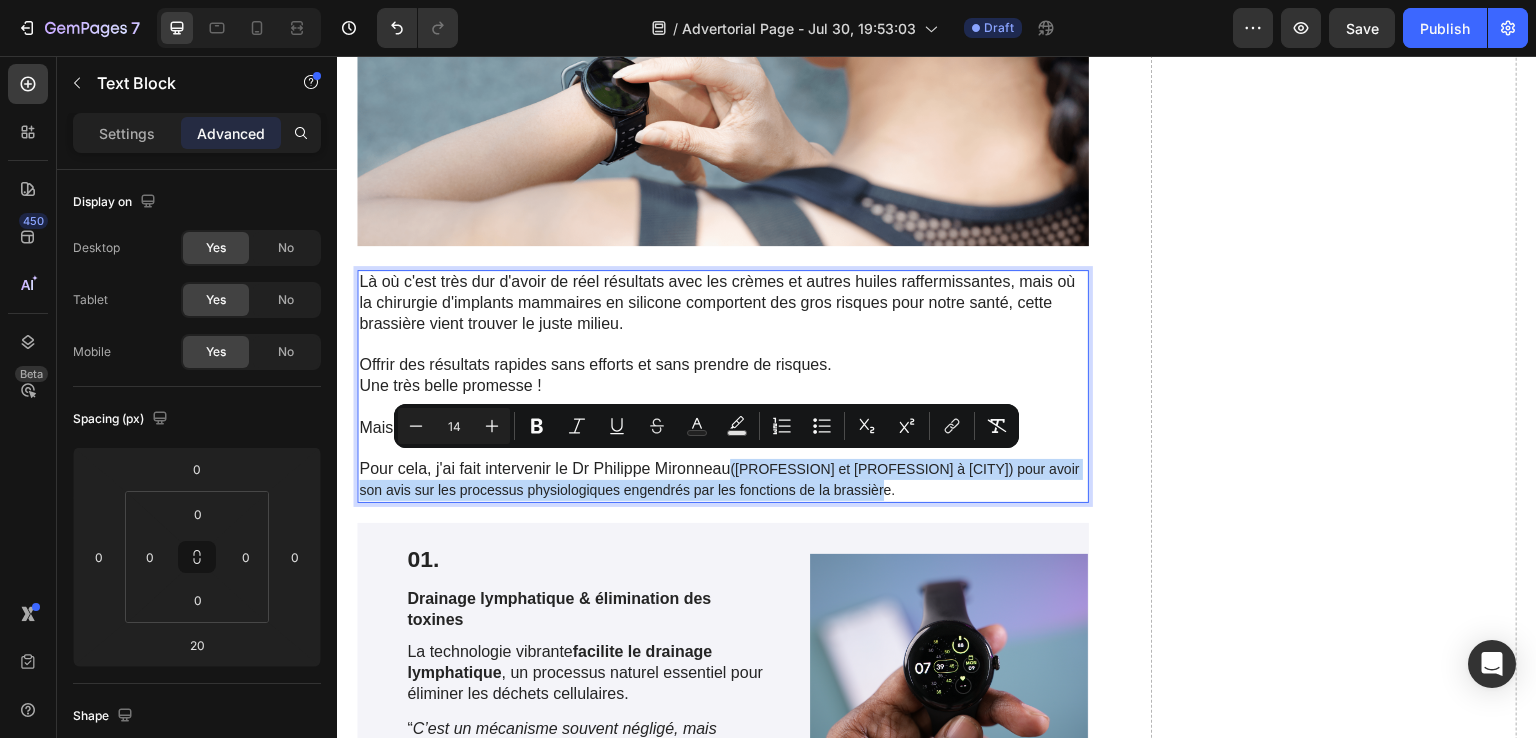 drag, startPoint x: 878, startPoint y: 490, endPoint x: 733, endPoint y: 467, distance: 146.8128 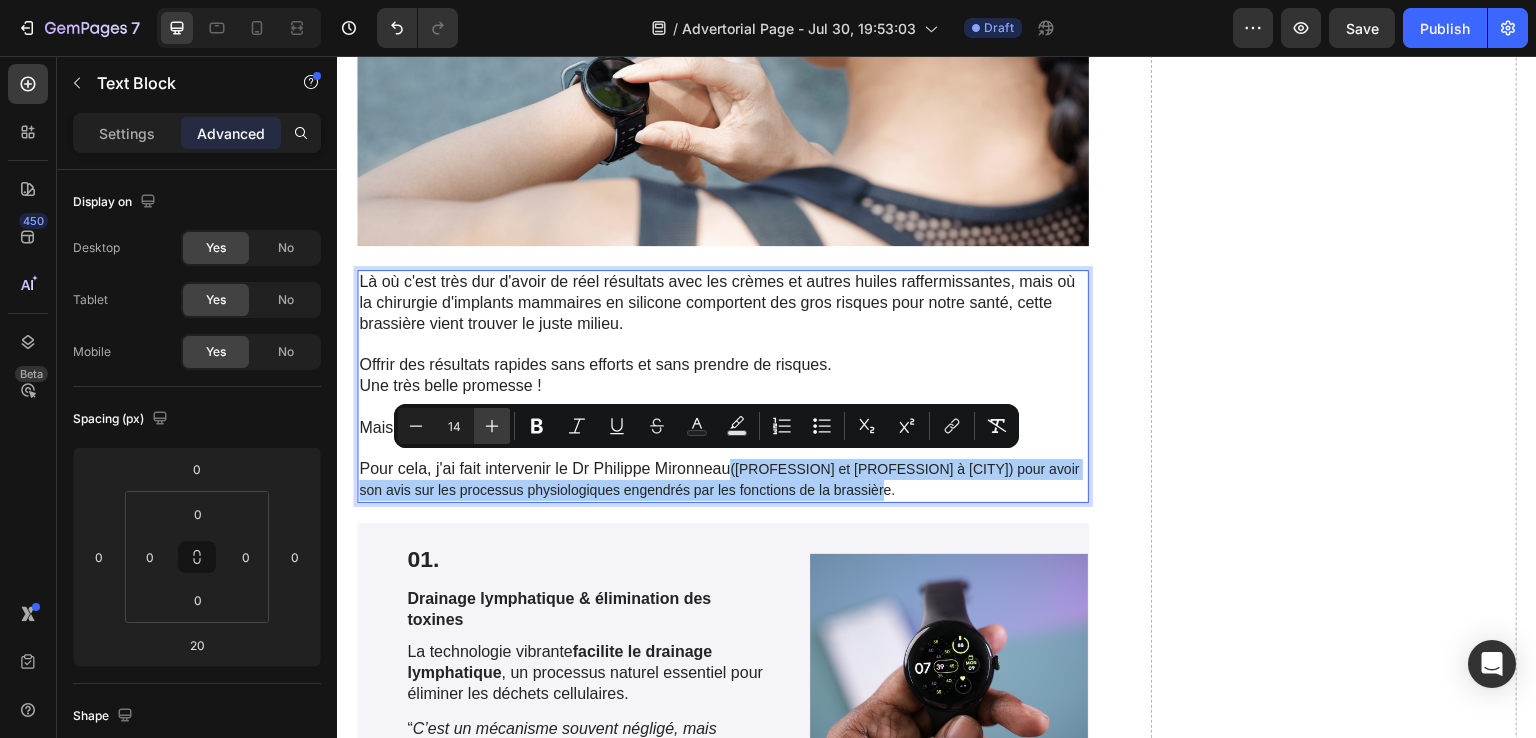 click 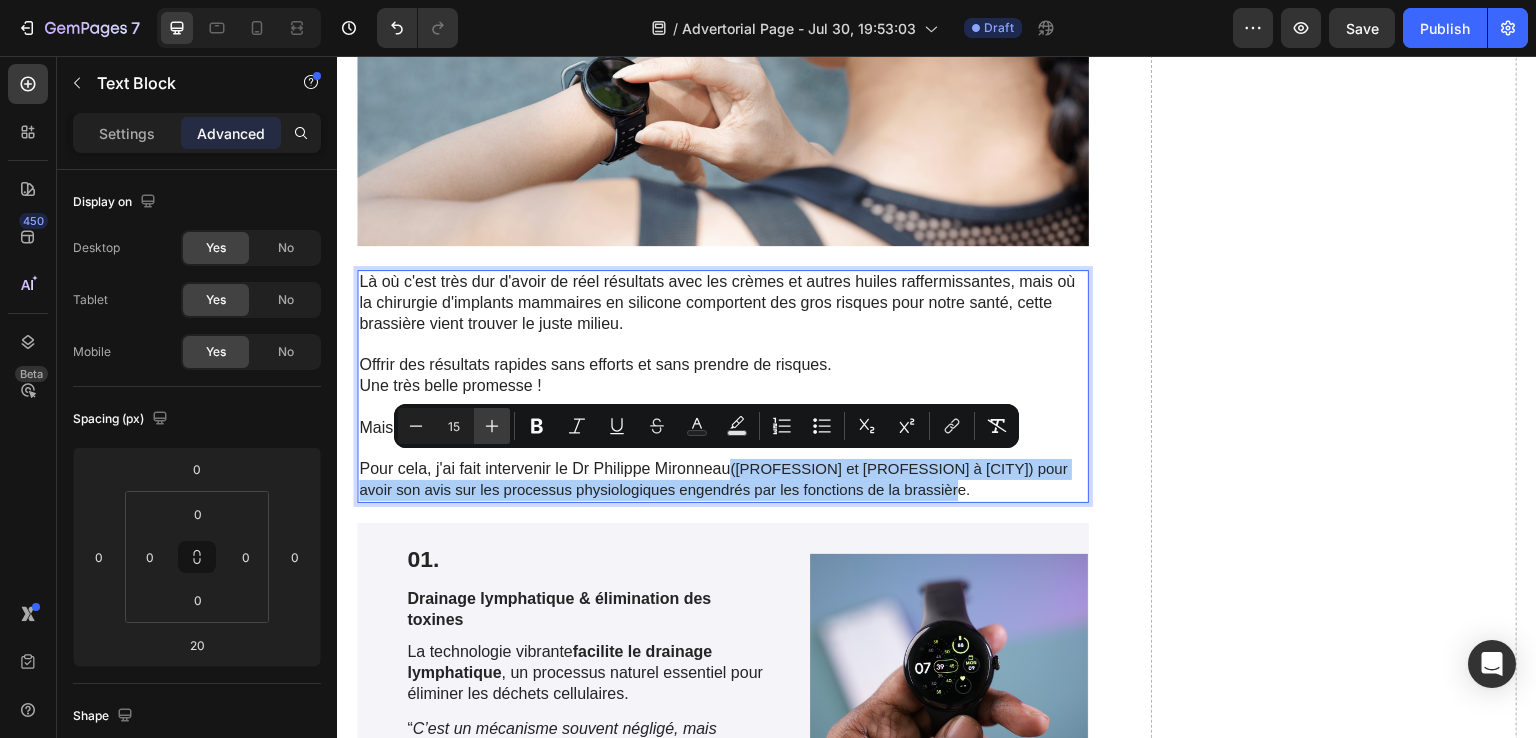 click 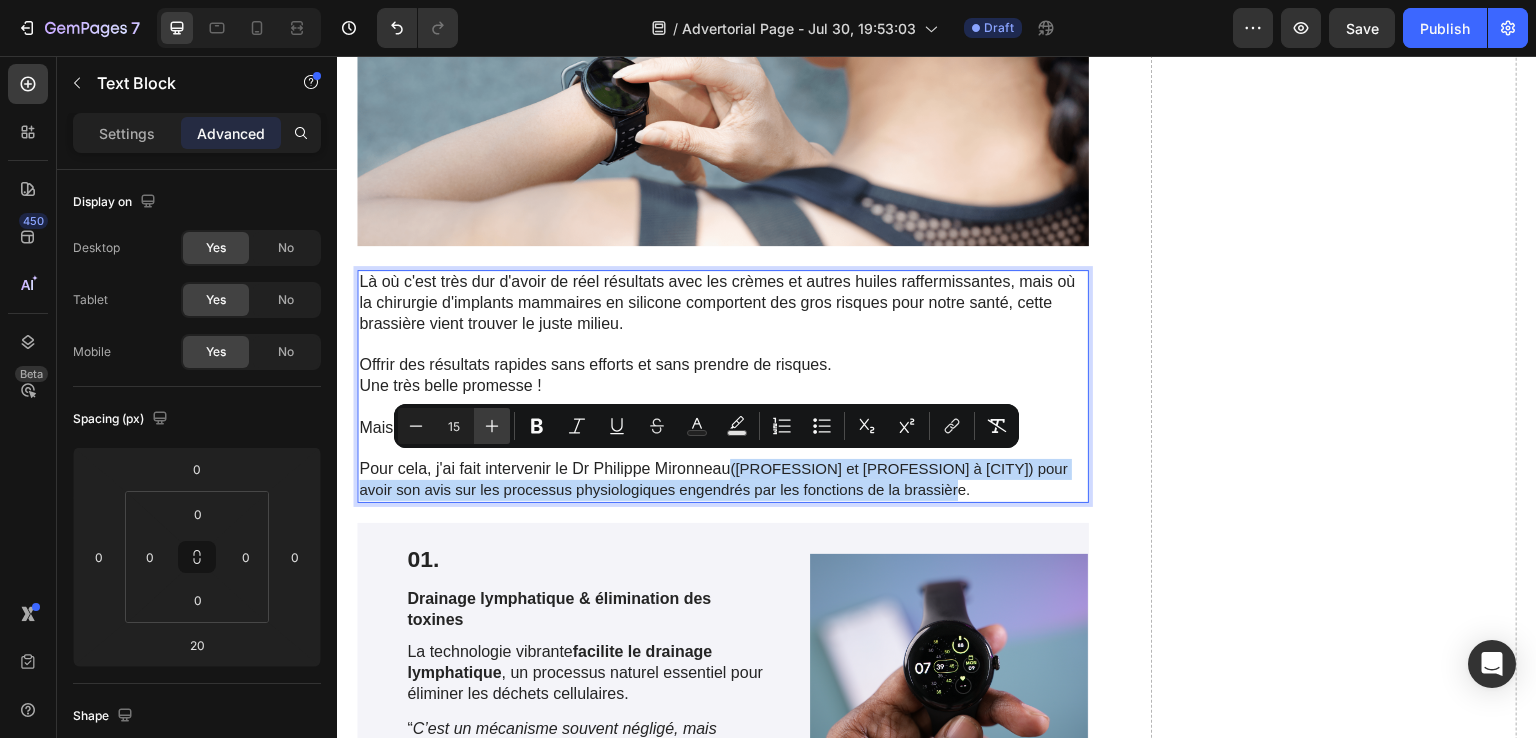 type on "16" 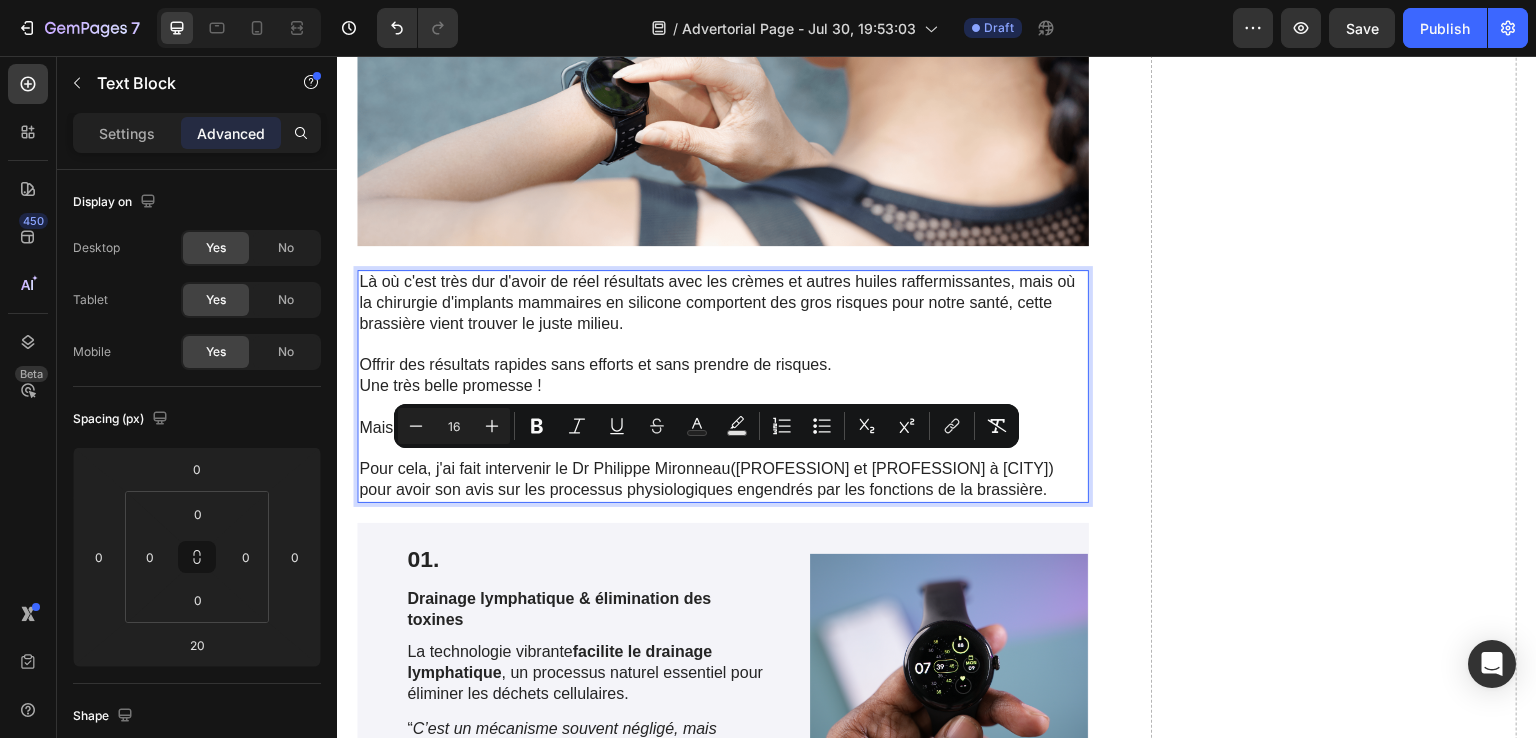 click on "Pour cela, j'ai fait intervenir le Dr [LAST] [LAST] ([PROFESSION] et [PROFESSION] à [CITY]) pour avoir son avis sur les processus physiologiques engendrés par les fonctions de la brassière." at bounding box center [723, 480] 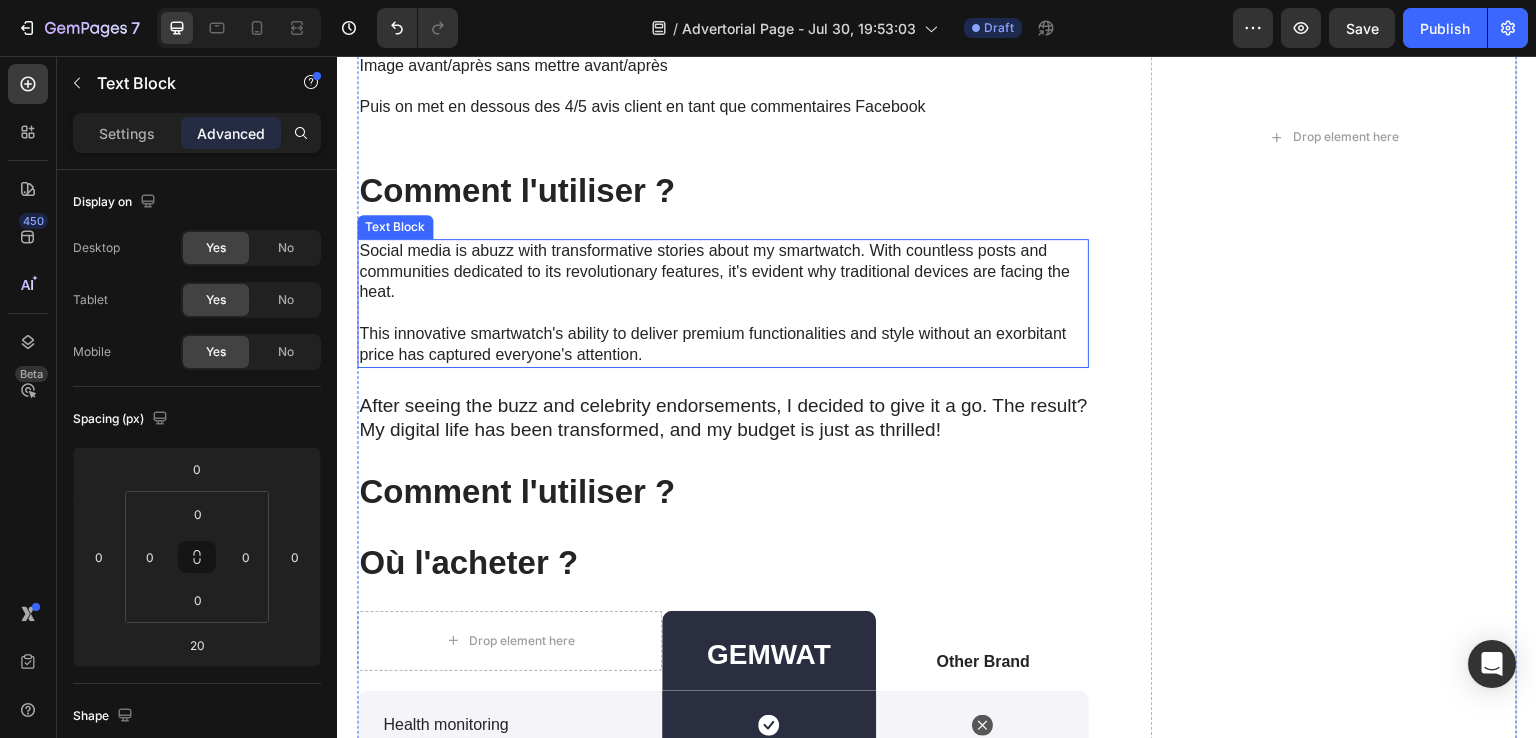 scroll, scrollTop: 5200, scrollLeft: 0, axis: vertical 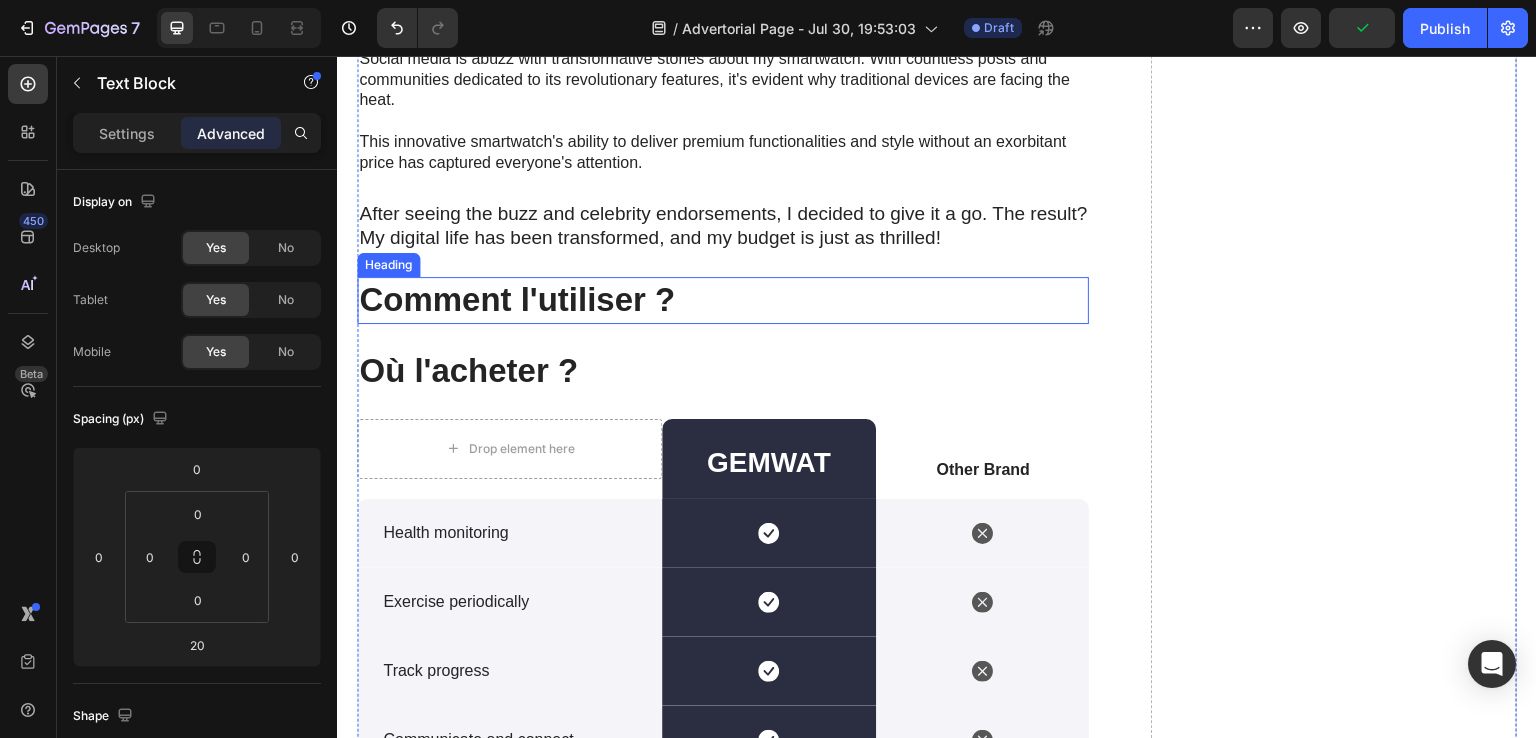 click on "Comment l'utiliser ?" at bounding box center (723, 300) 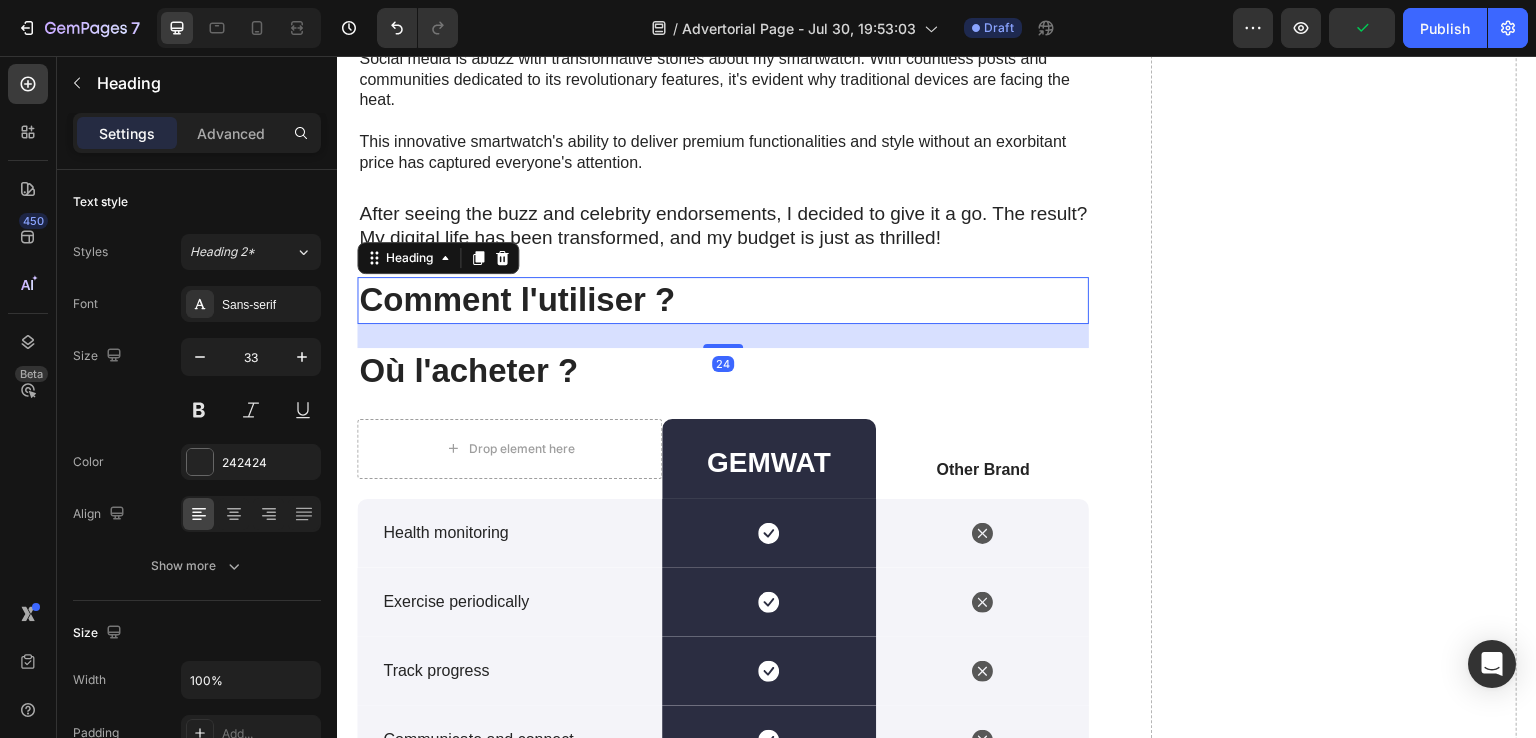 click on "Comment l'utiliser ?" at bounding box center (723, 300) 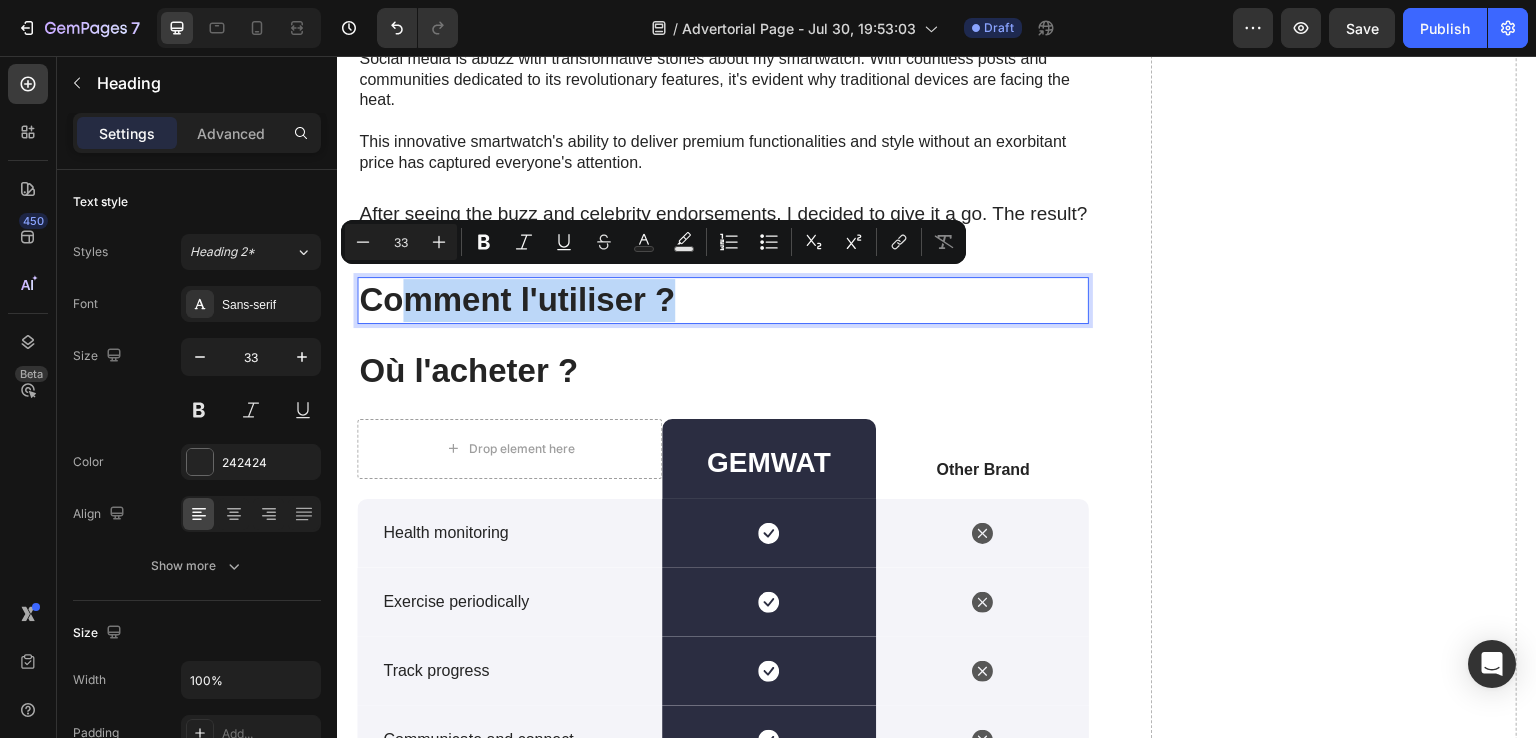 drag, startPoint x: 685, startPoint y: 278, endPoint x: 412, endPoint y: 282, distance: 273.0293 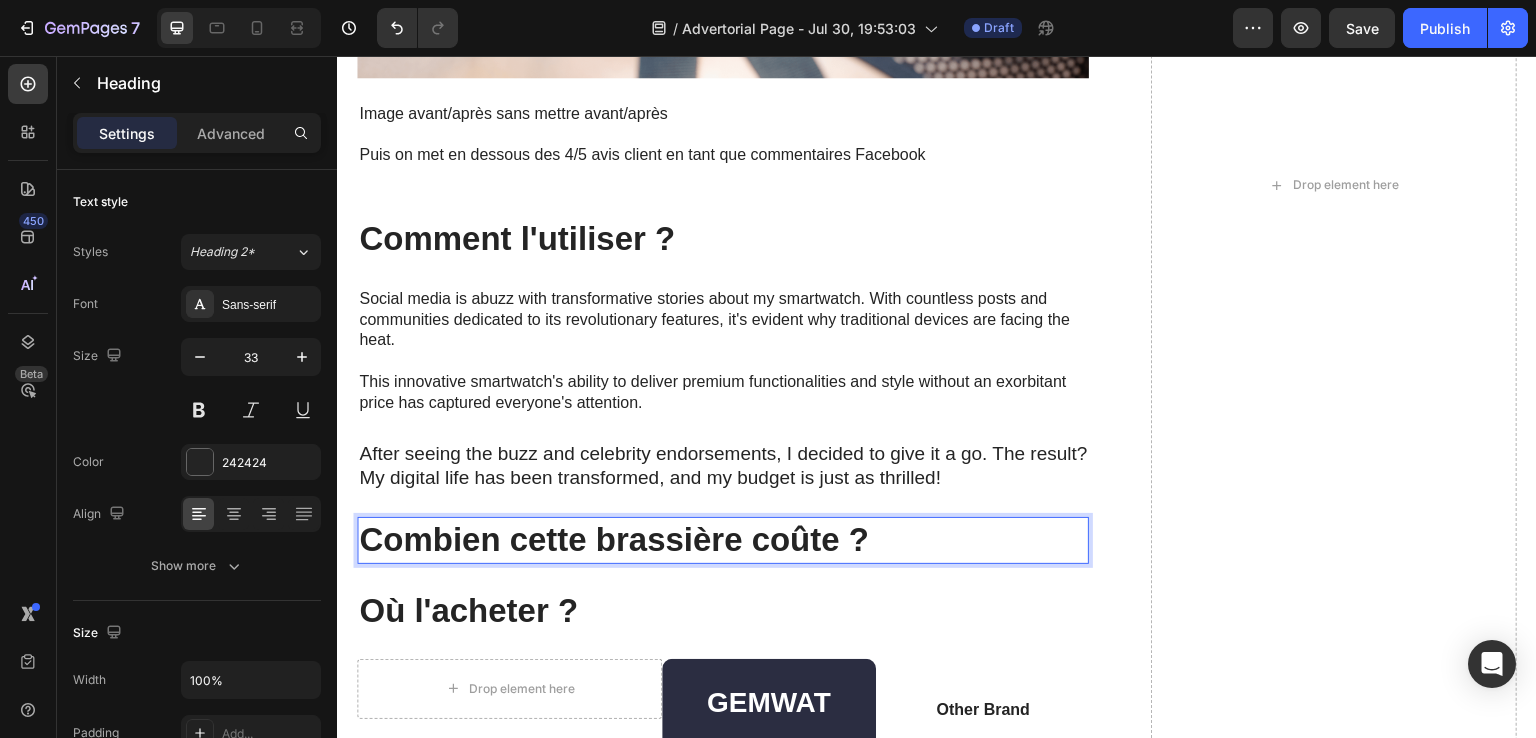 scroll, scrollTop: 4955, scrollLeft: 0, axis: vertical 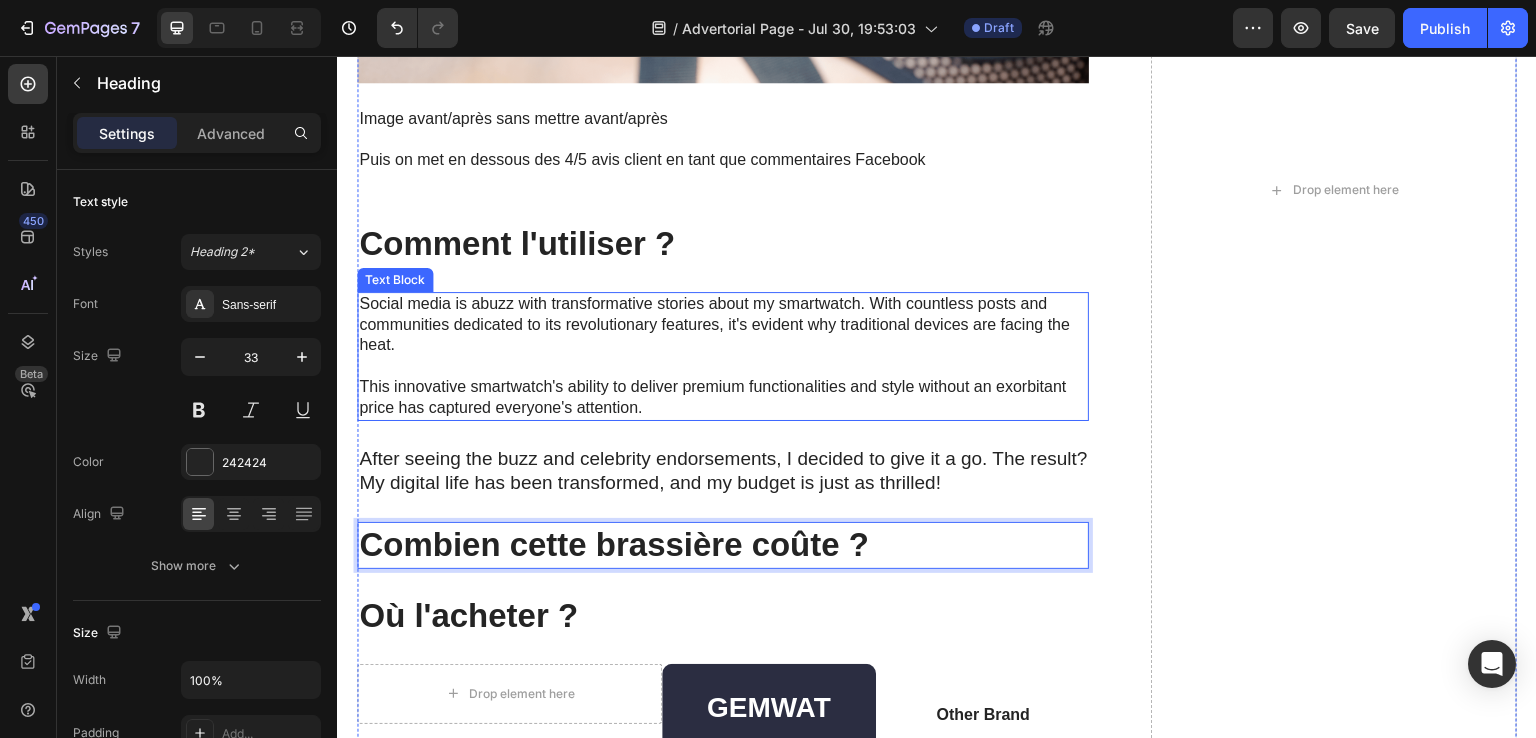 click on "Social media is abuzz with transformative stories about my smartwatch. With countless posts and communities dedicated to its revolutionary features, it's evident why traditional devices are facing the heat." at bounding box center [724, 325] 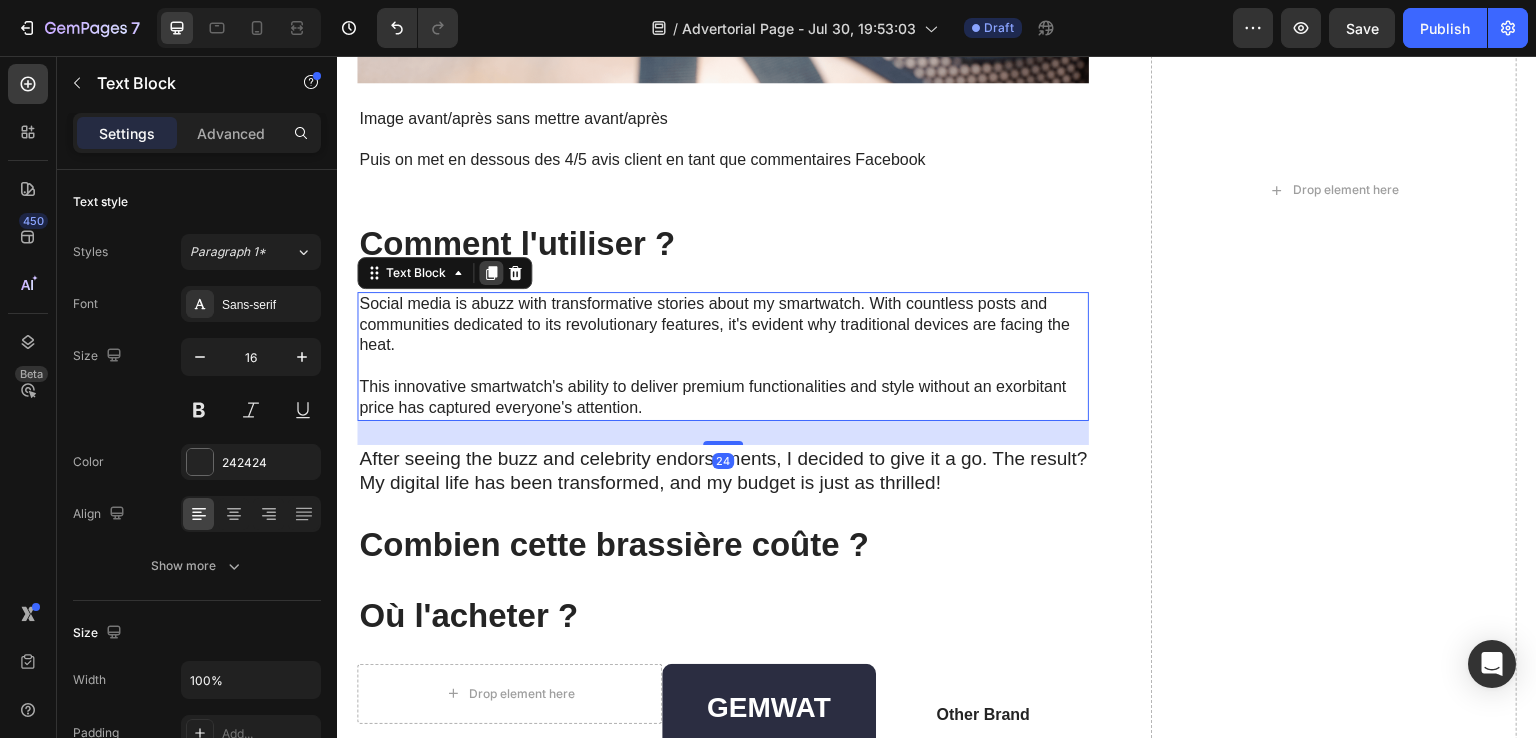 click 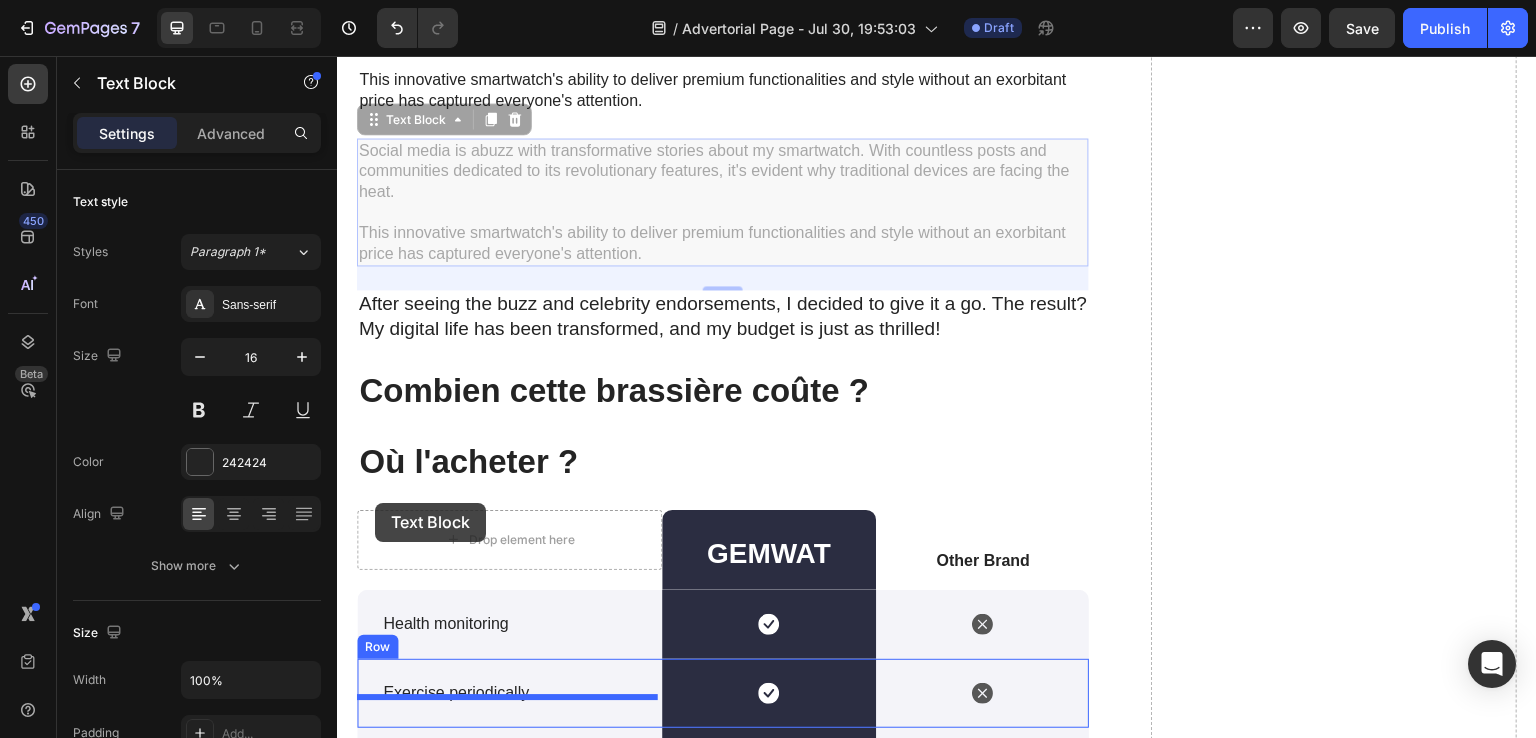 scroll, scrollTop: 5374, scrollLeft: 0, axis: vertical 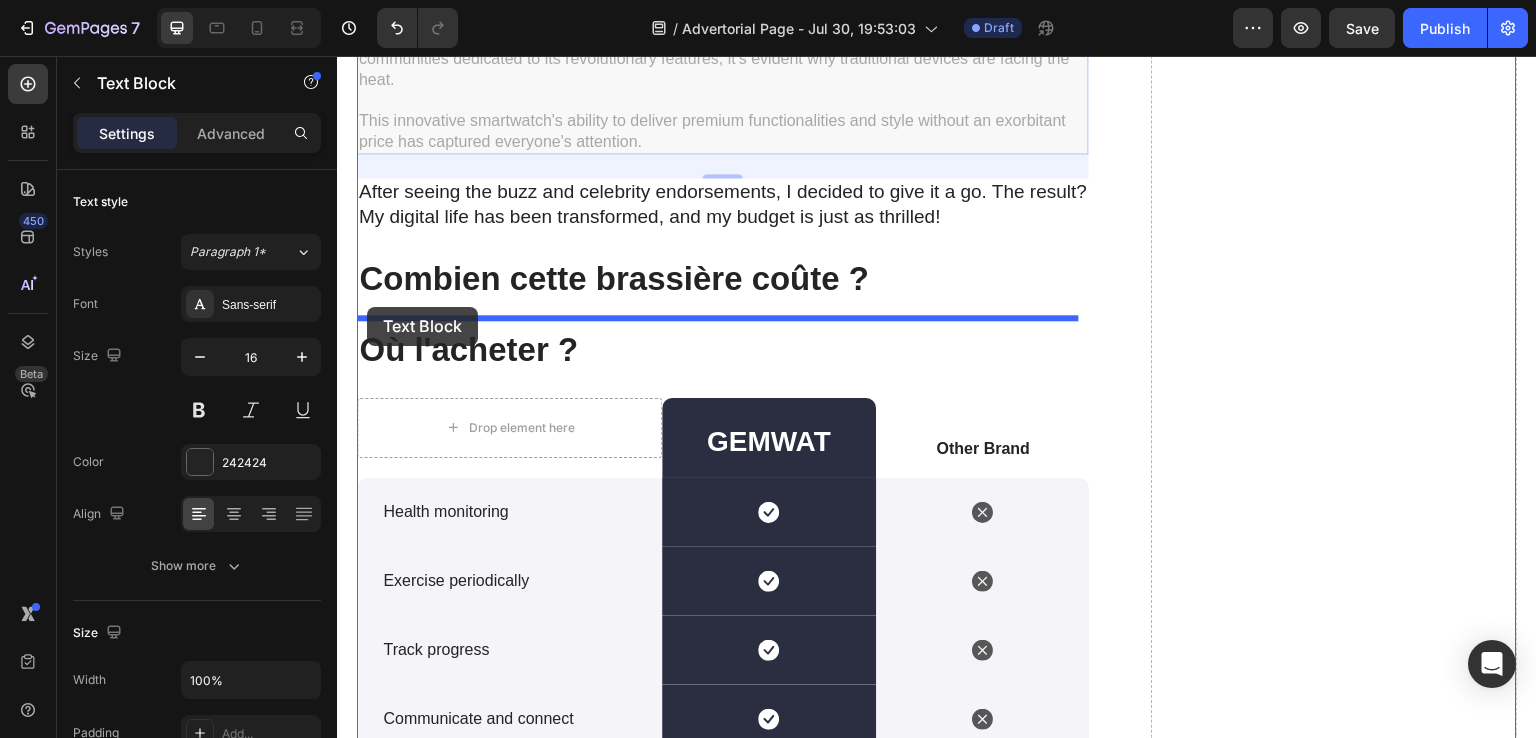 drag, startPoint x: 372, startPoint y: 422, endPoint x: 367, endPoint y: 307, distance: 115.10864 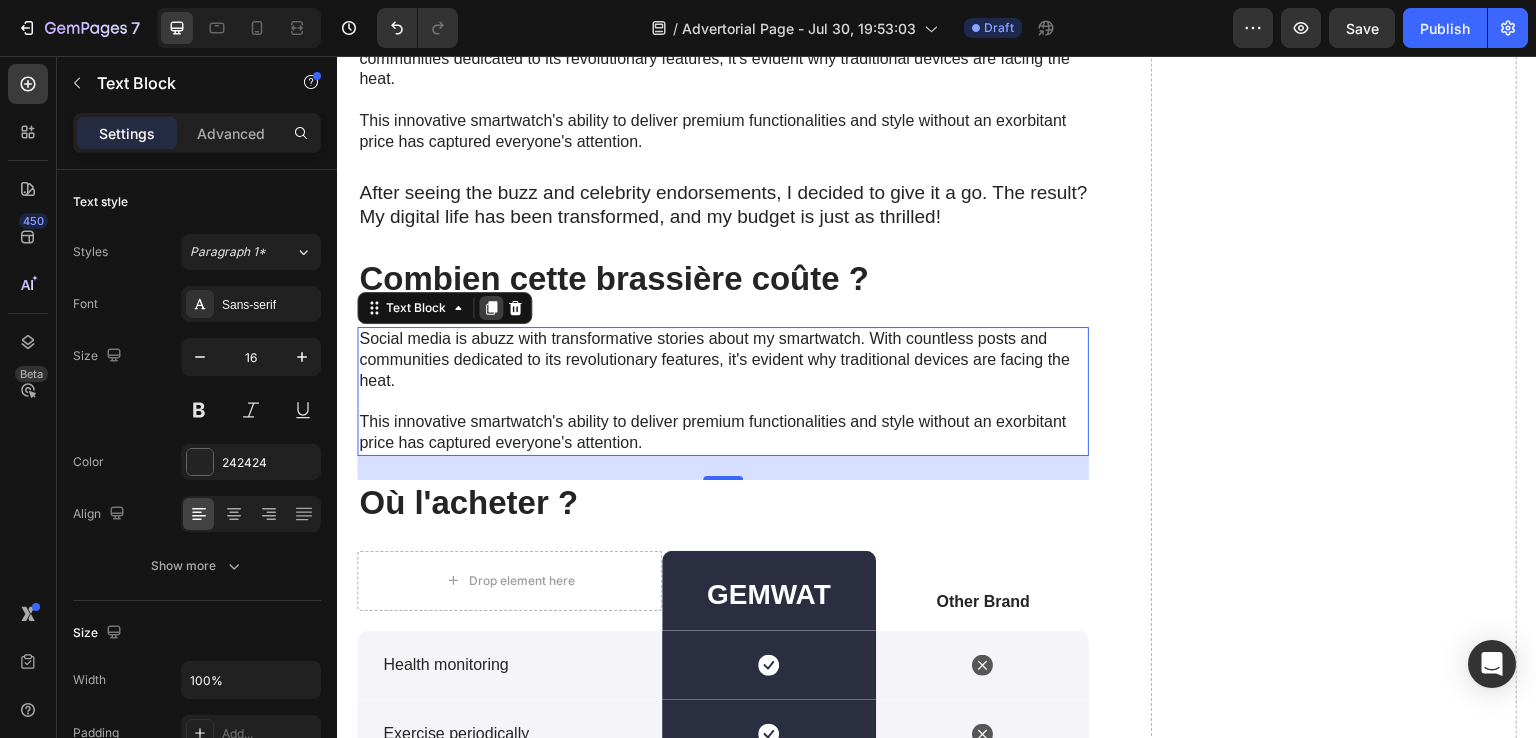 click 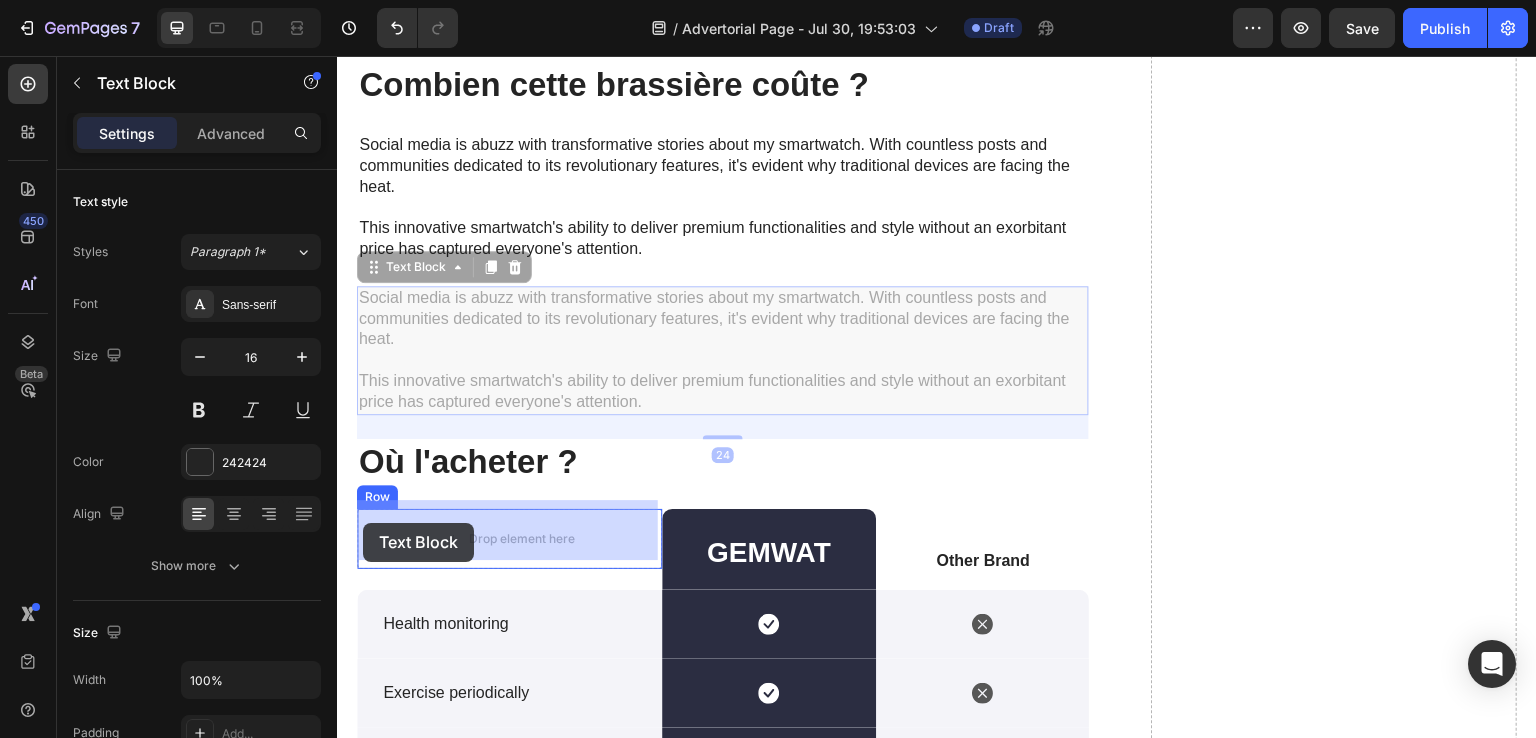 scroll, scrollTop: 5451, scrollLeft: 0, axis: vertical 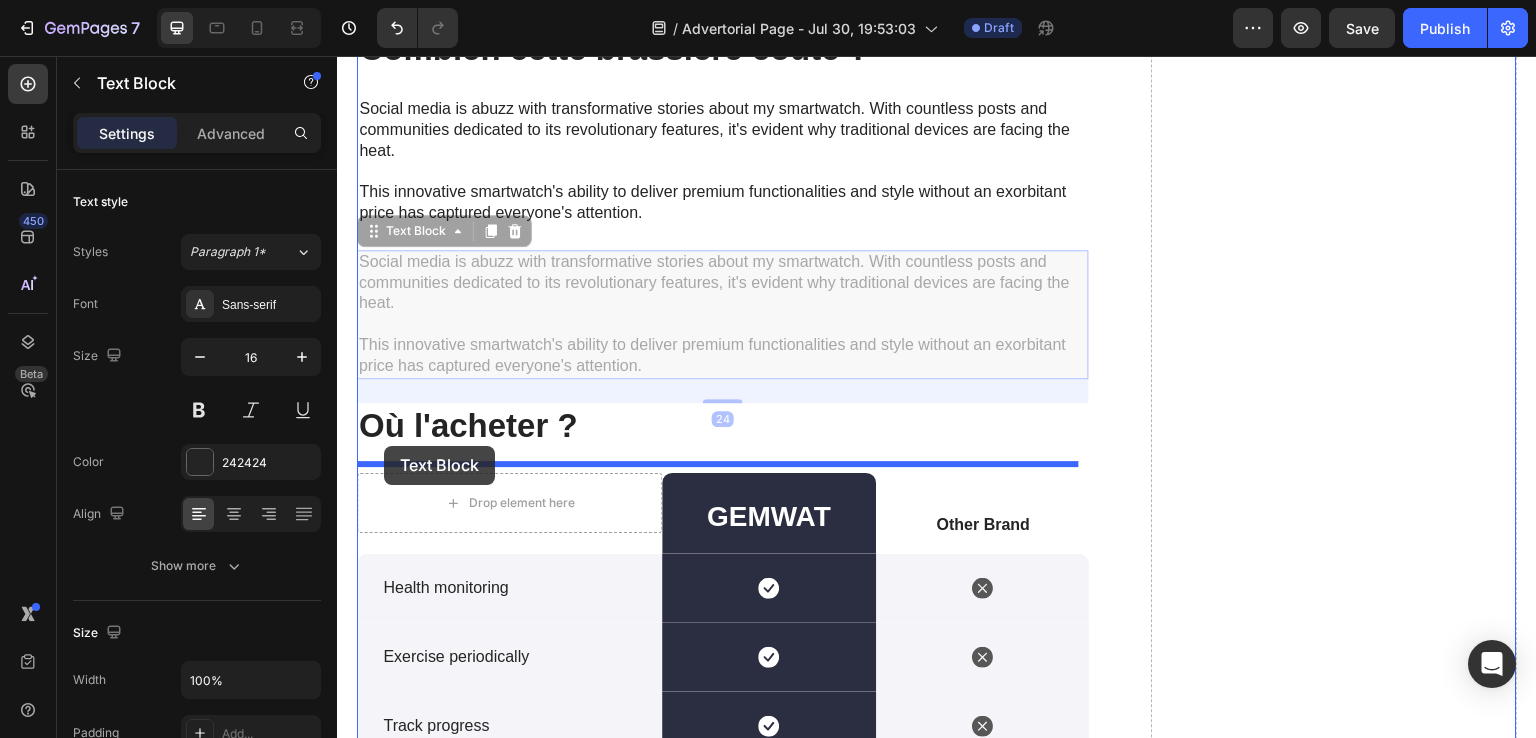 drag, startPoint x: 376, startPoint y: 454, endPoint x: 384, endPoint y: 446, distance: 11.313708 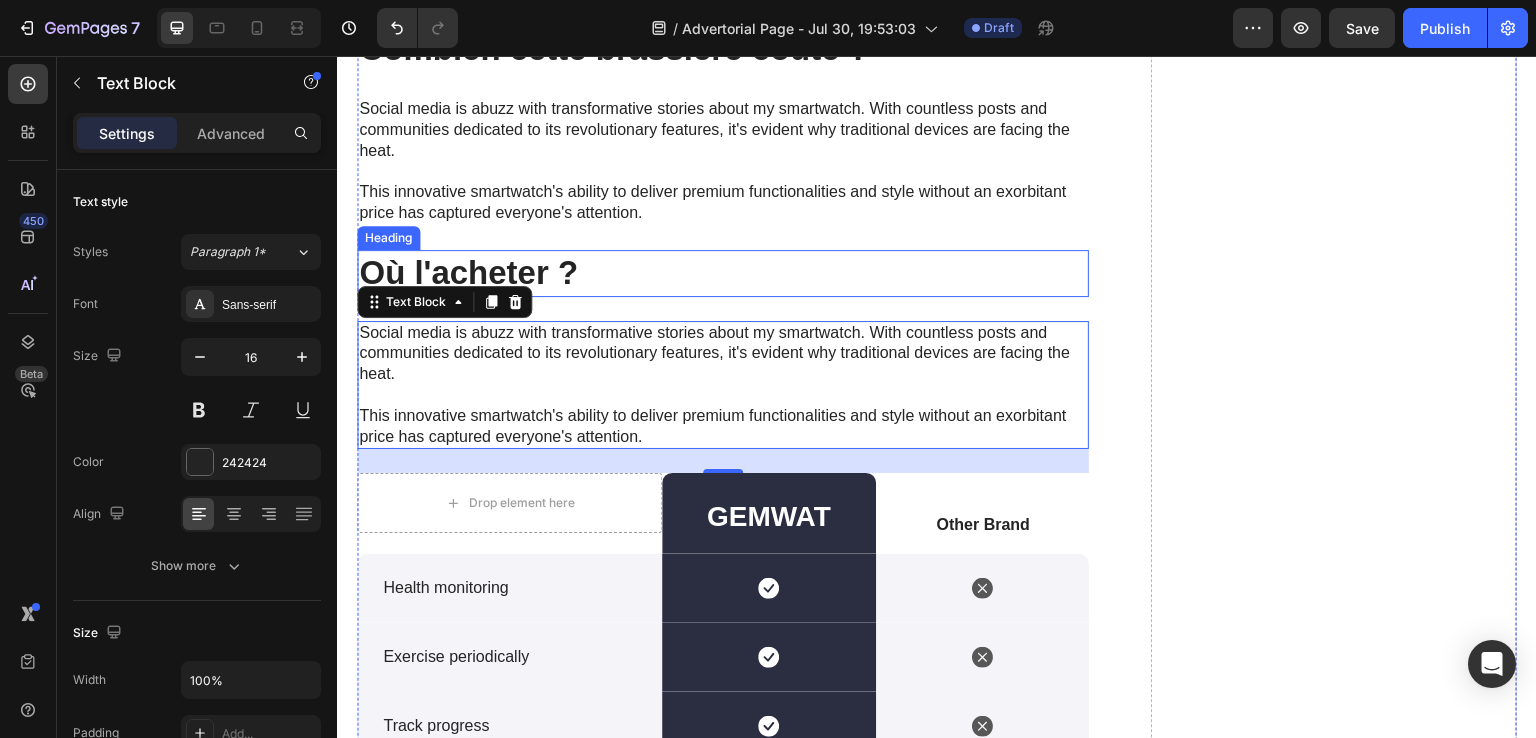 click on "Où l'acheter ?" at bounding box center [723, 273] 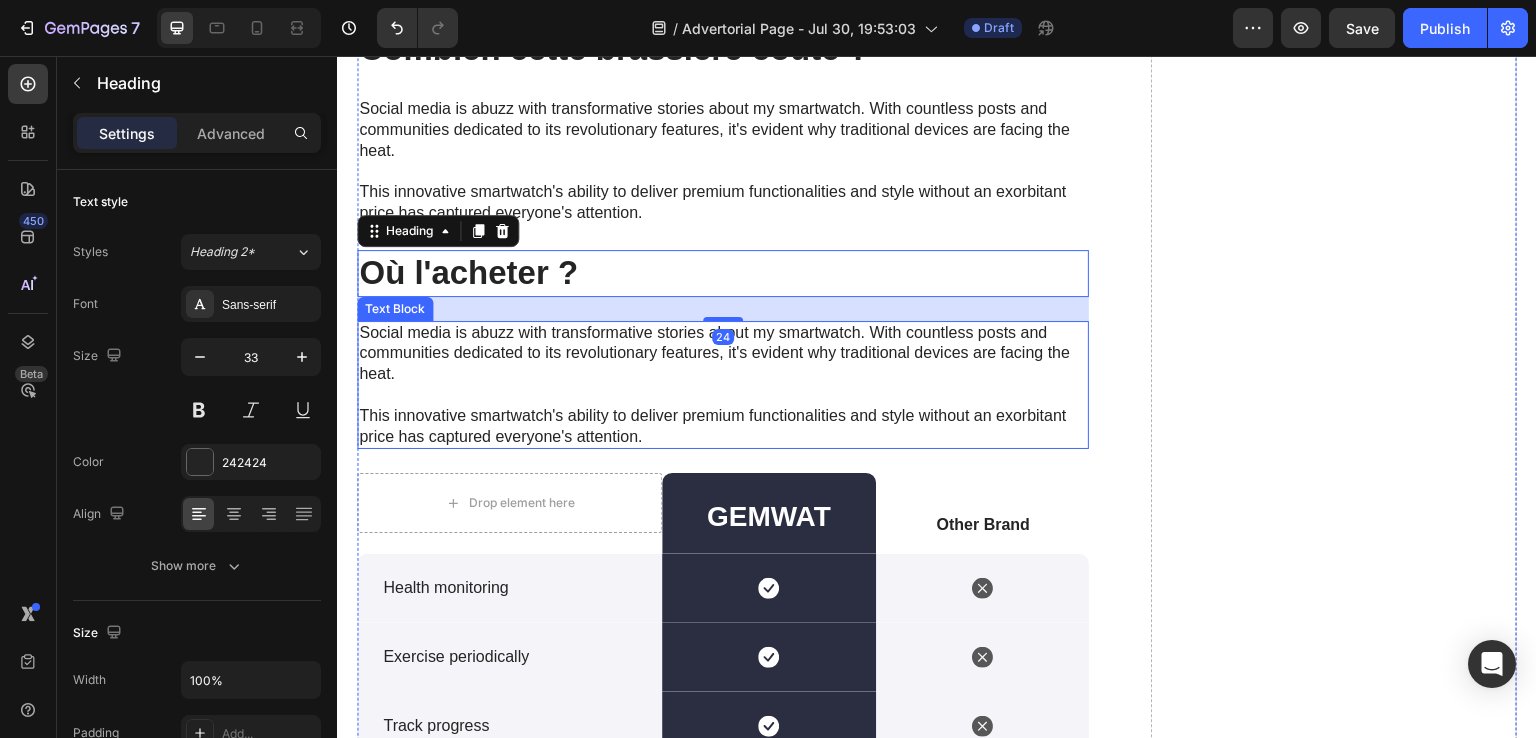 click on "Social media is abuzz with transformative stories about my smartwatch. With countless posts and communities dedicated to its revolutionary features, it's evident why traditional devices are facing the heat." at bounding box center (724, 354) 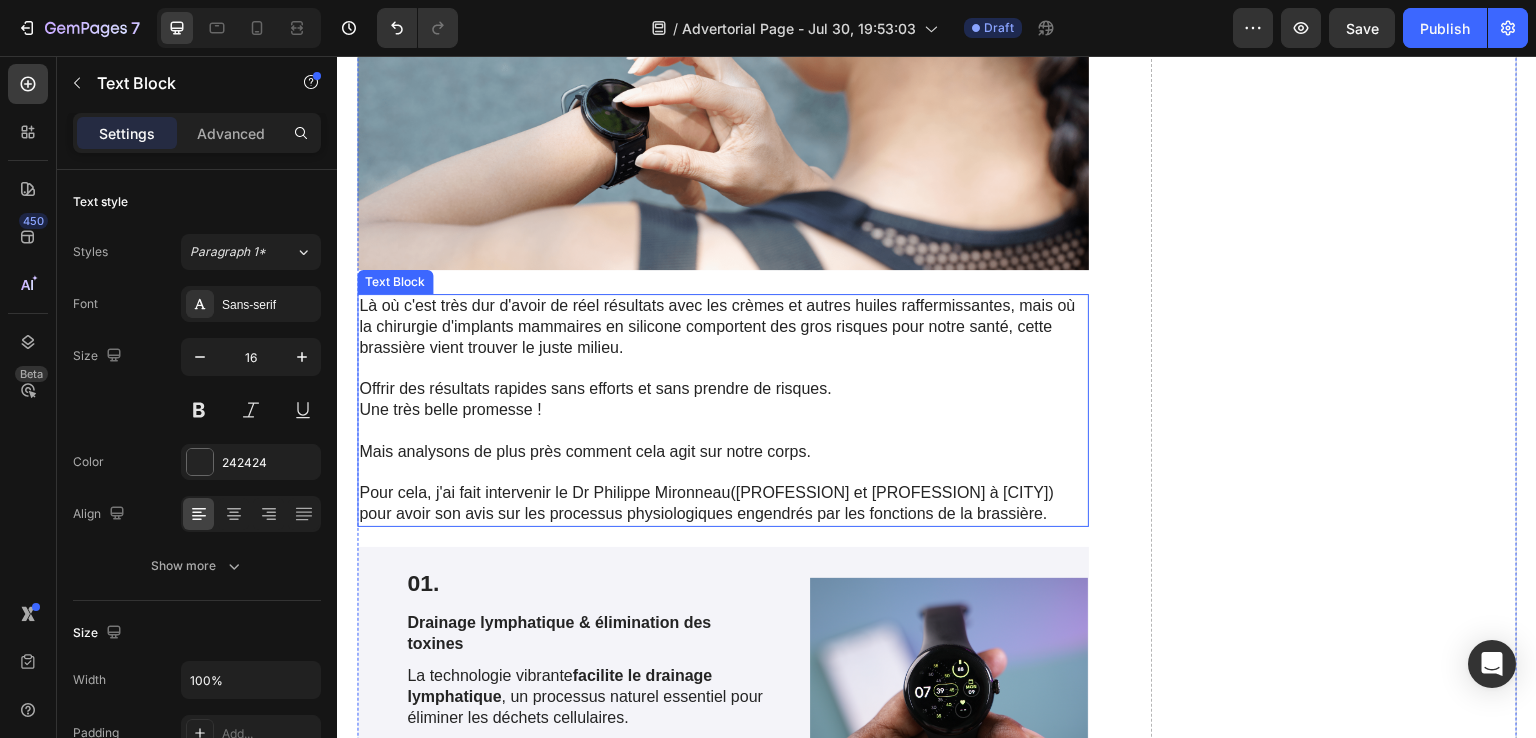 scroll, scrollTop: 2862, scrollLeft: 0, axis: vertical 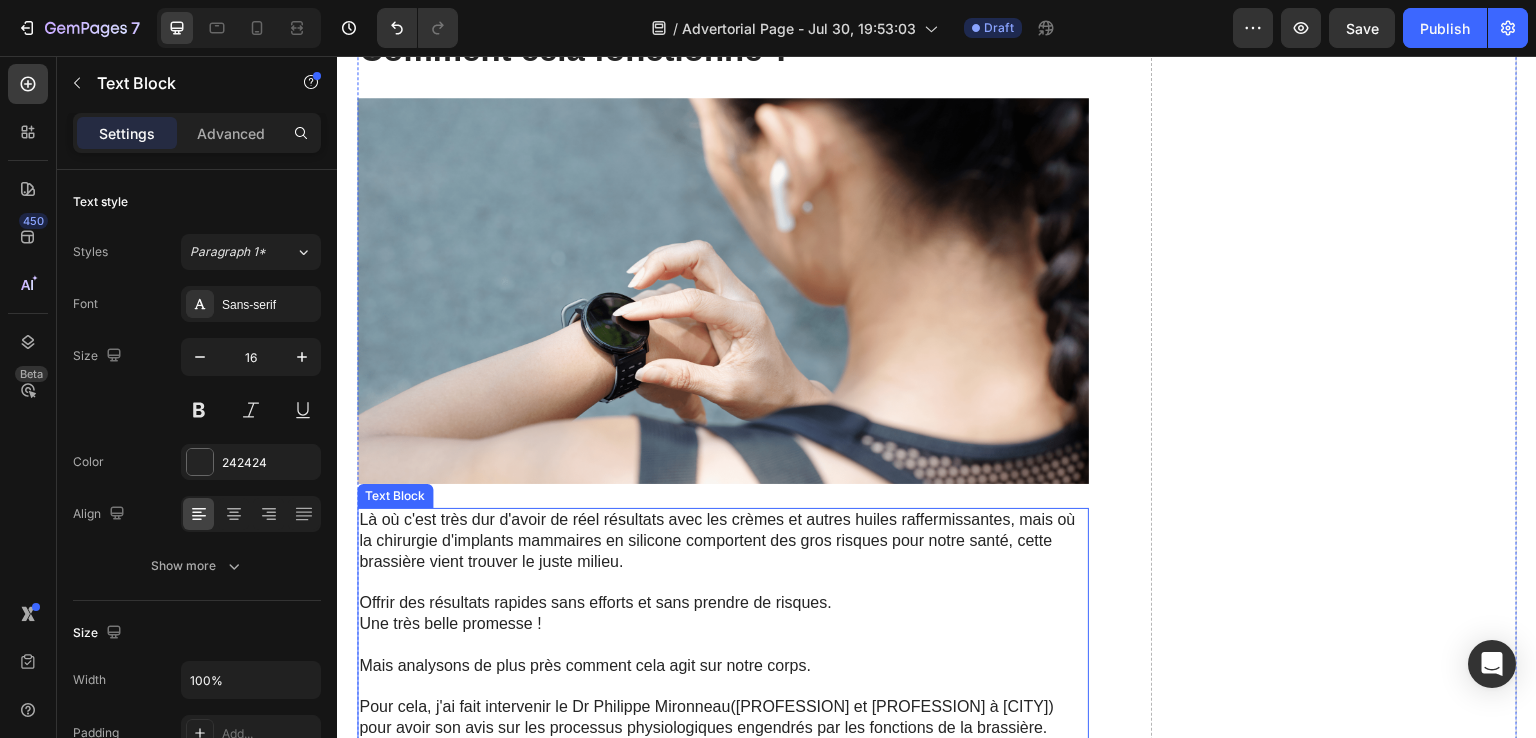click at bounding box center [723, 291] 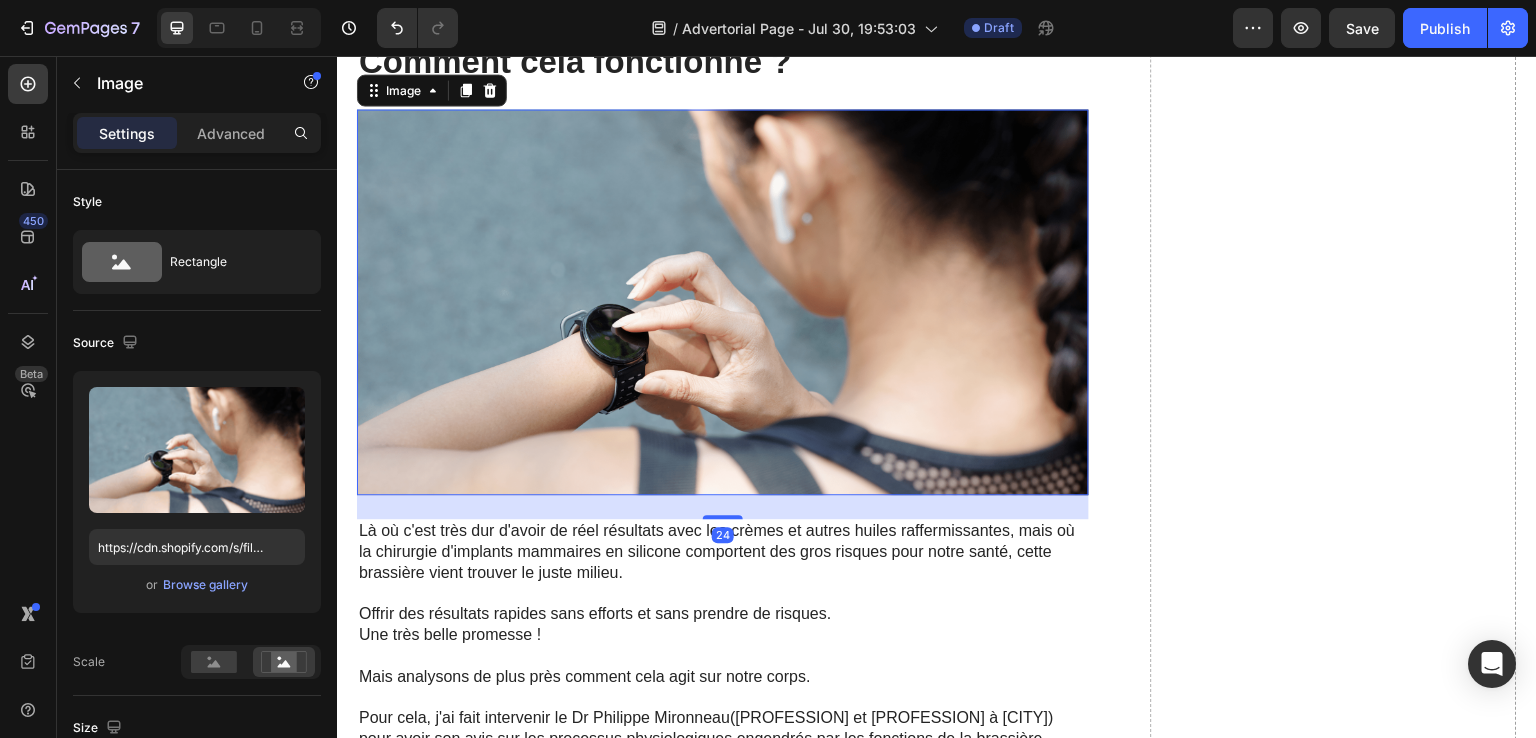 scroll, scrollTop: 2800, scrollLeft: 0, axis: vertical 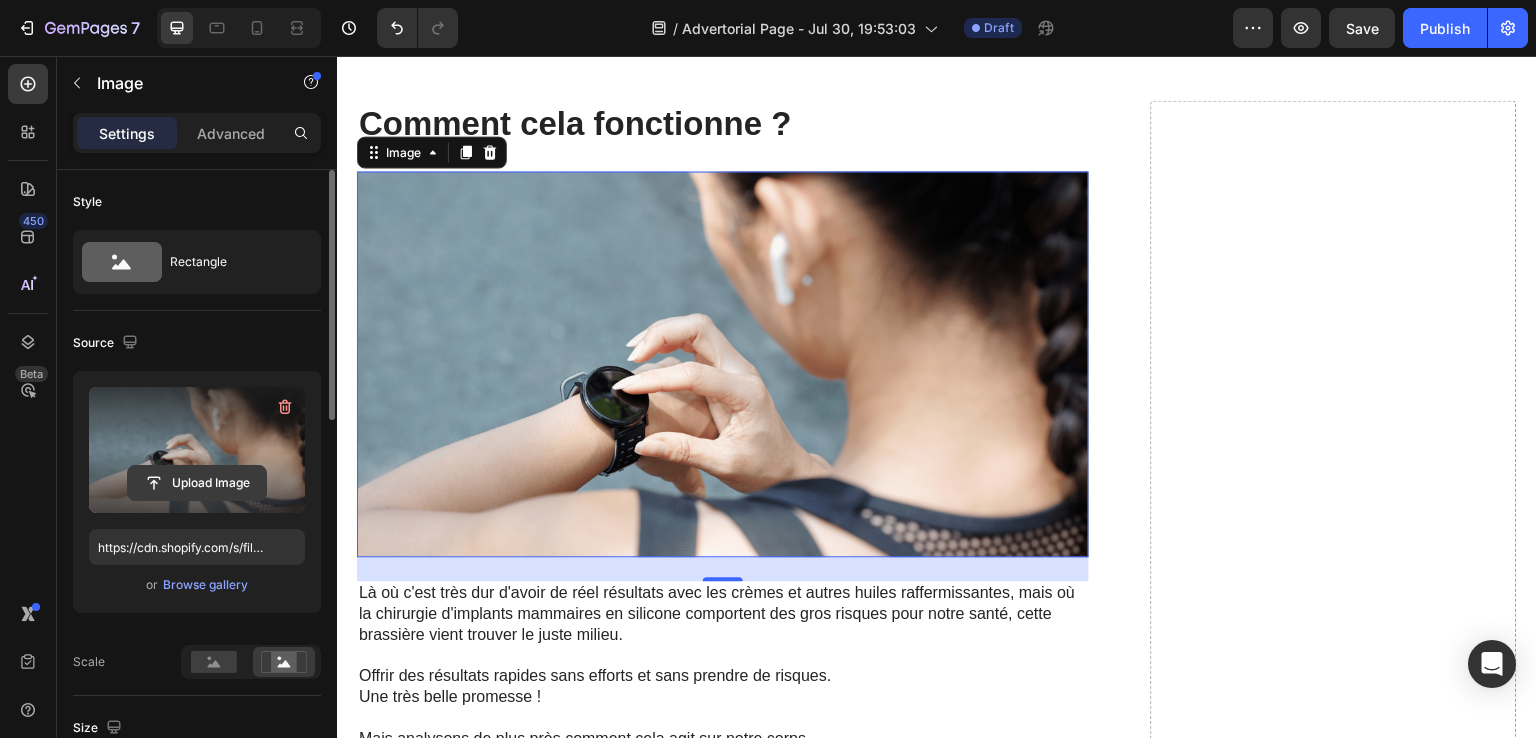 click 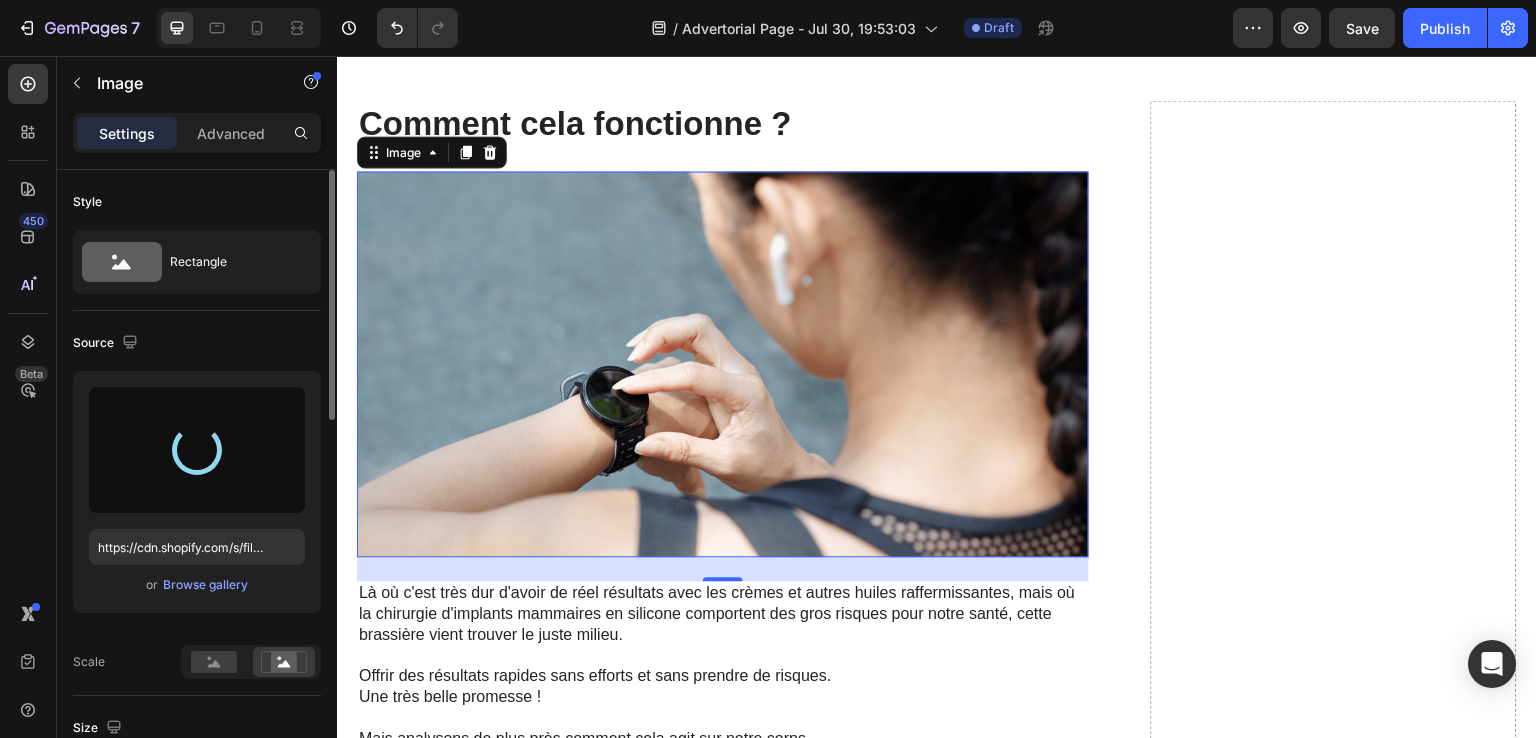 type on "https://cdn.shopify.com/s/files/1/0916/8987/7838/files/gempages_577747941922439868-0a4d95ff-4e82-44dc-9ce6-8e014f84ddef.webp" 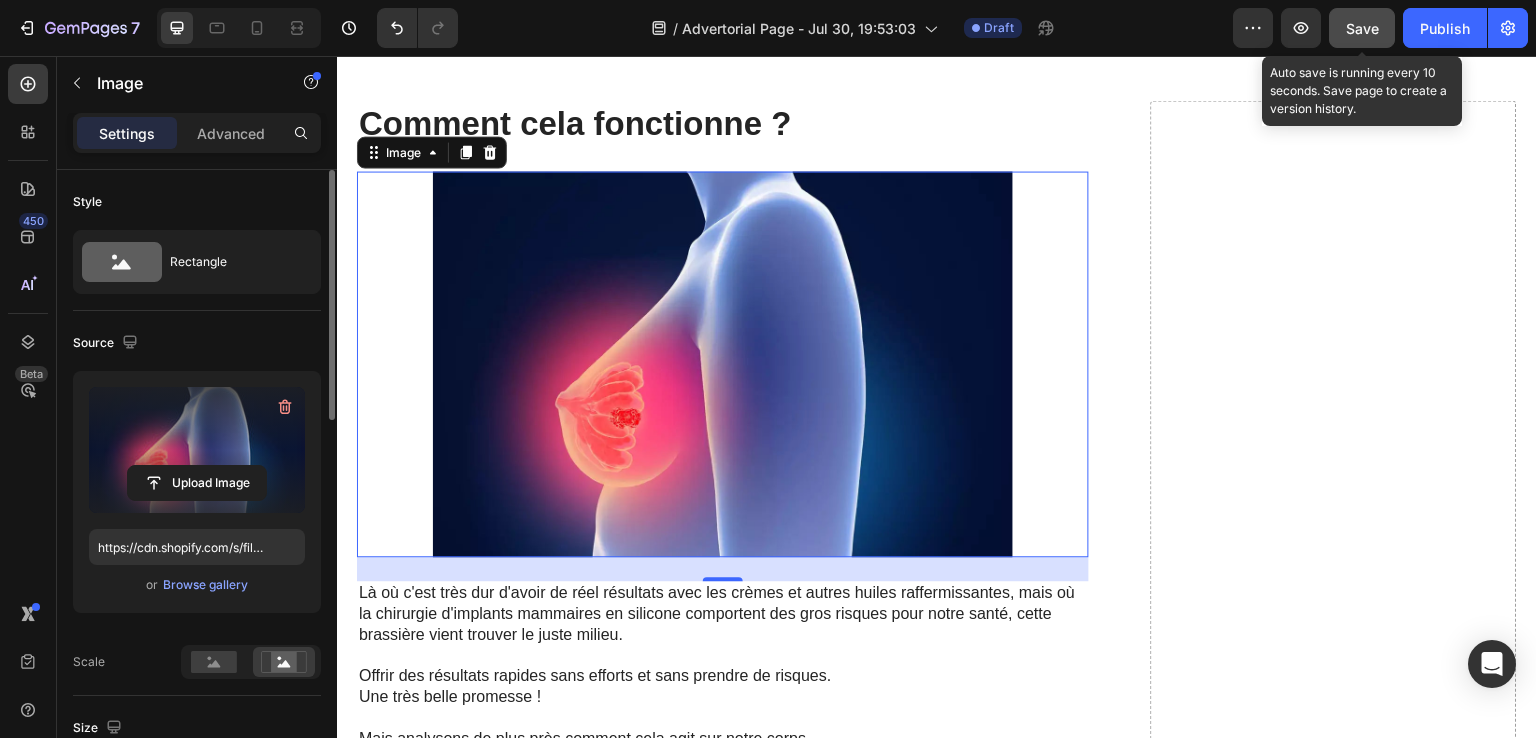 click on "Save" at bounding box center [1362, 28] 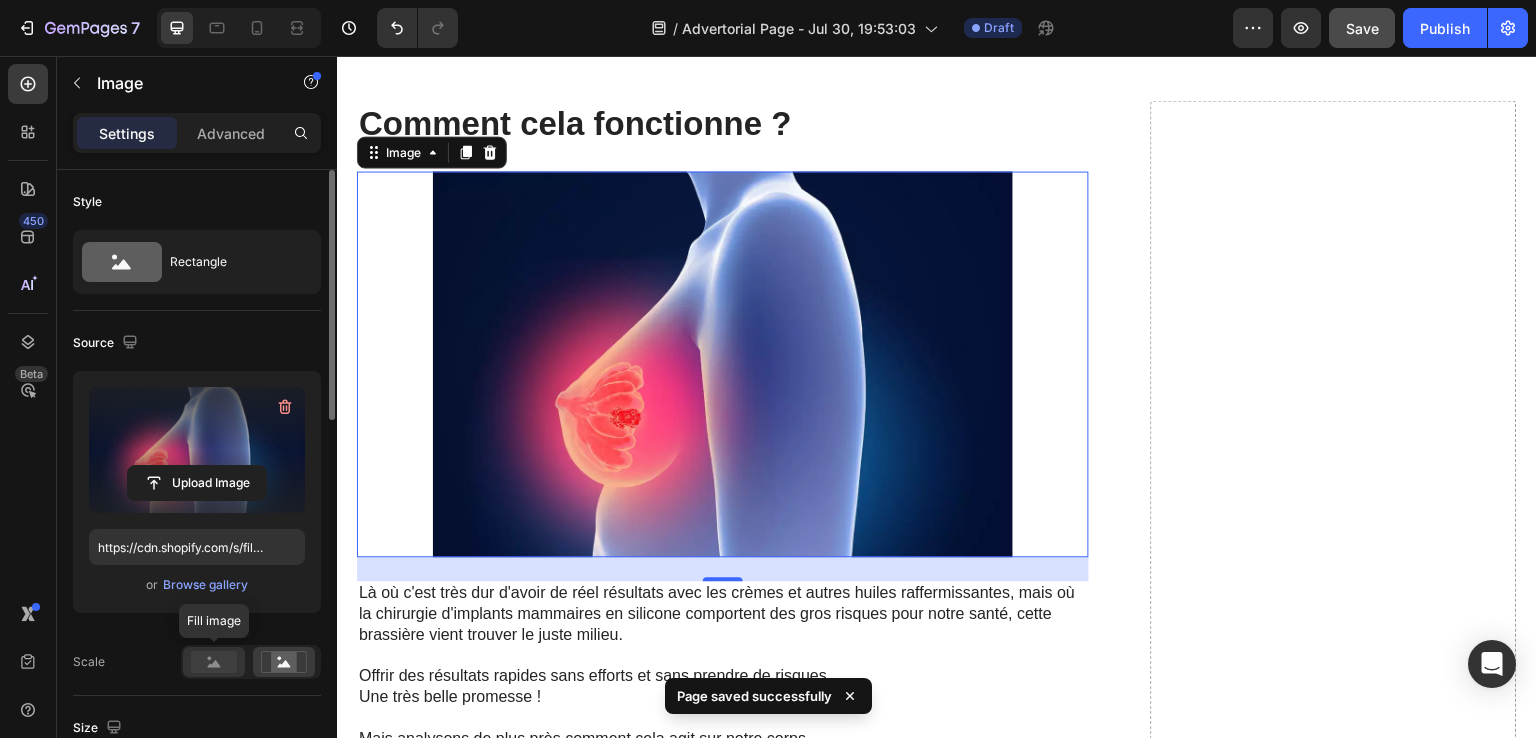 click 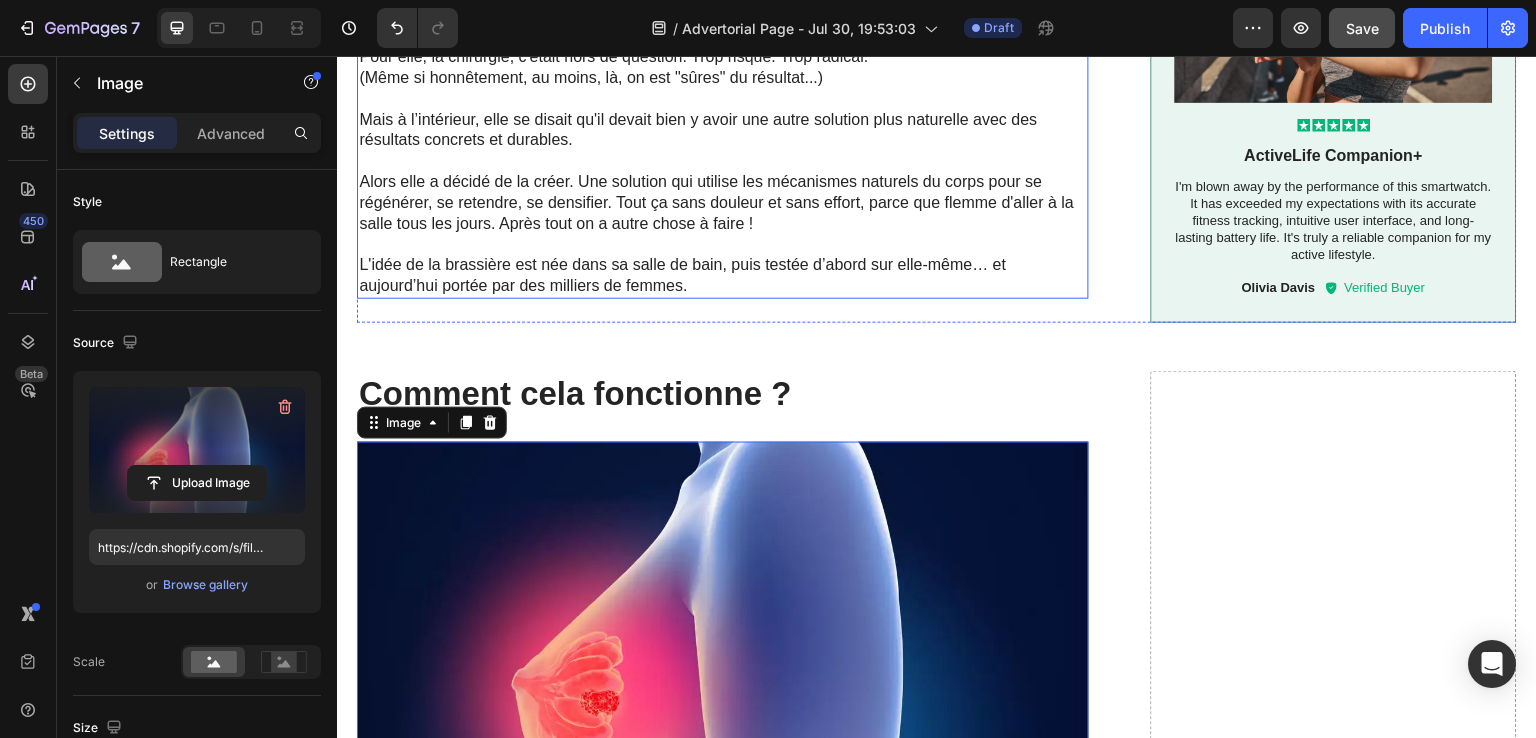 scroll, scrollTop: 2700, scrollLeft: 0, axis: vertical 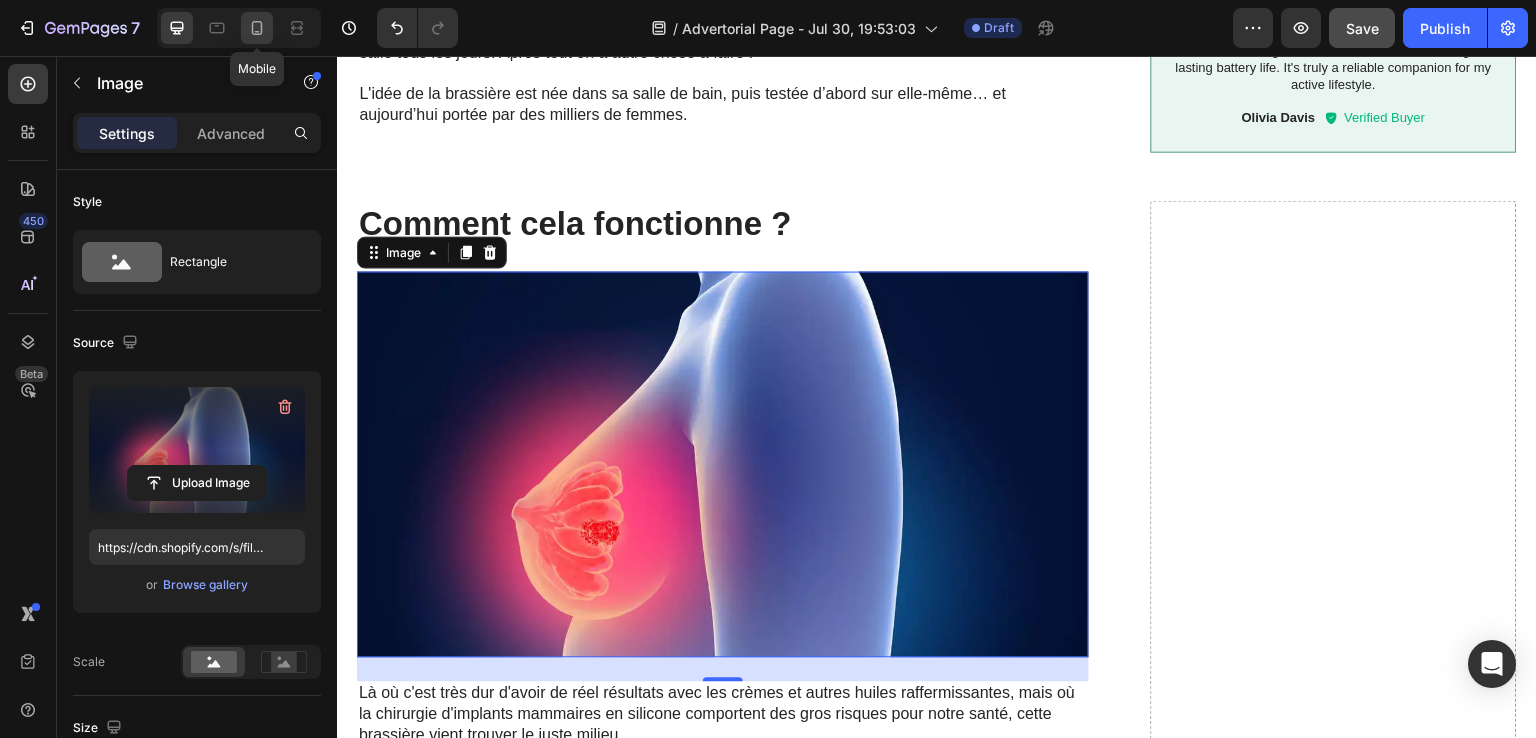 click 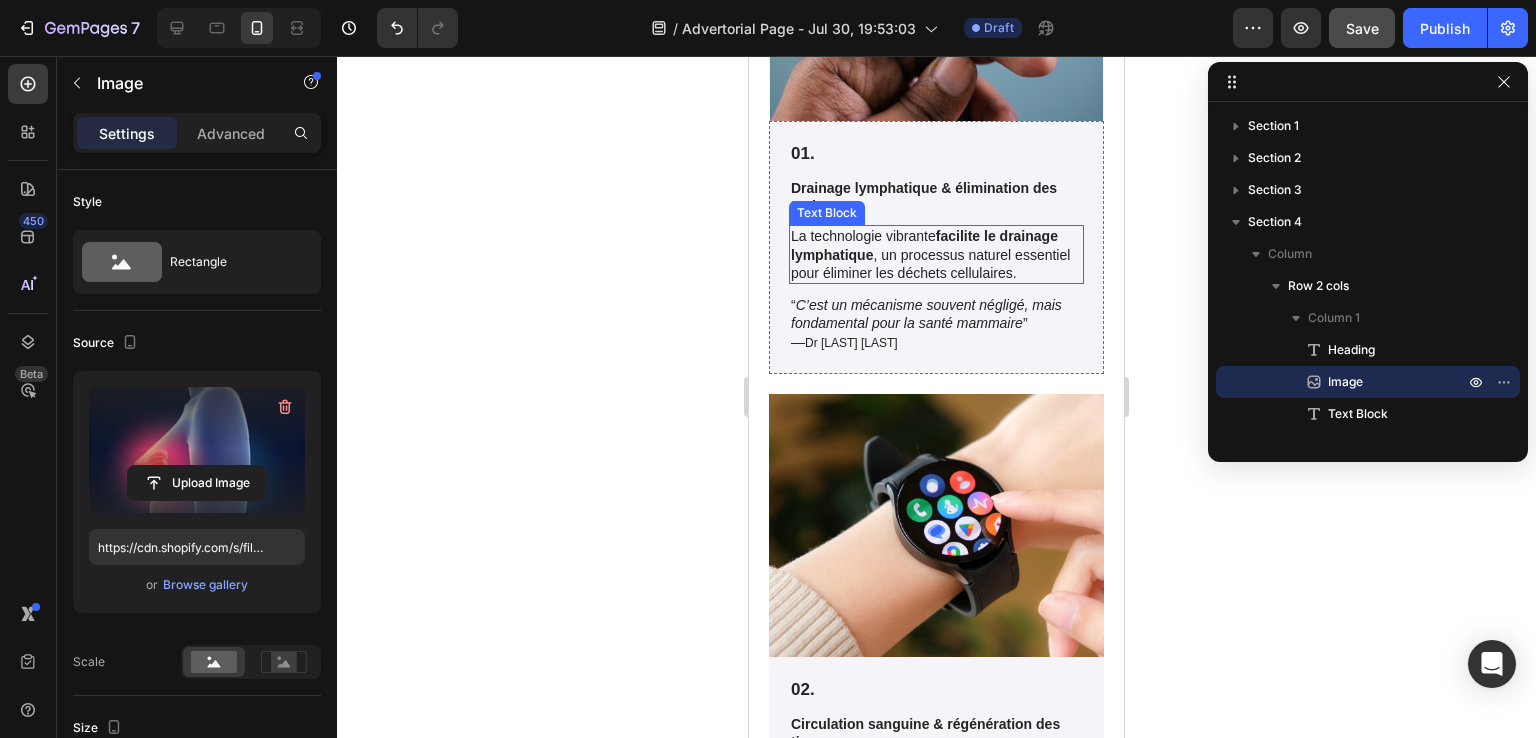 scroll, scrollTop: 4500, scrollLeft: 0, axis: vertical 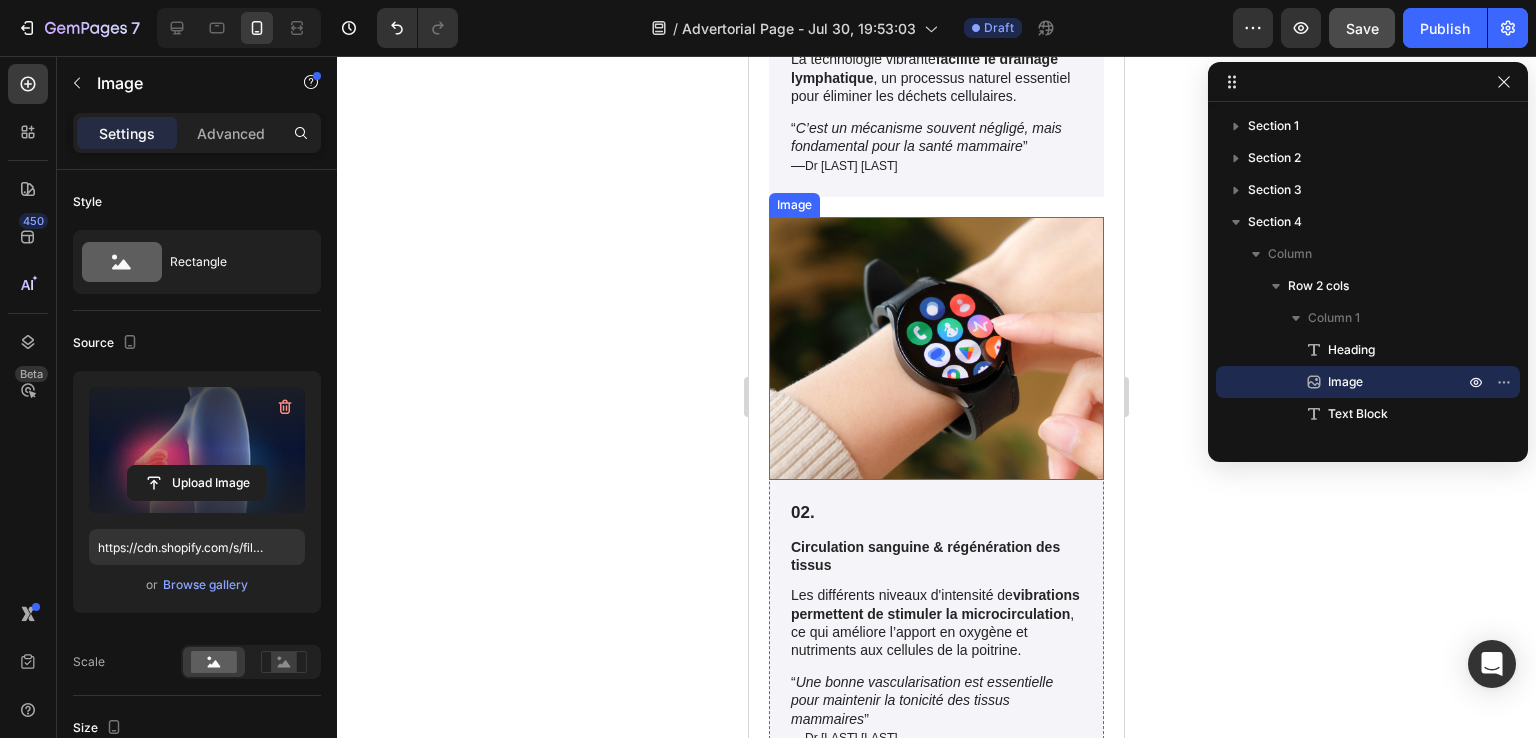 click at bounding box center [936, 348] 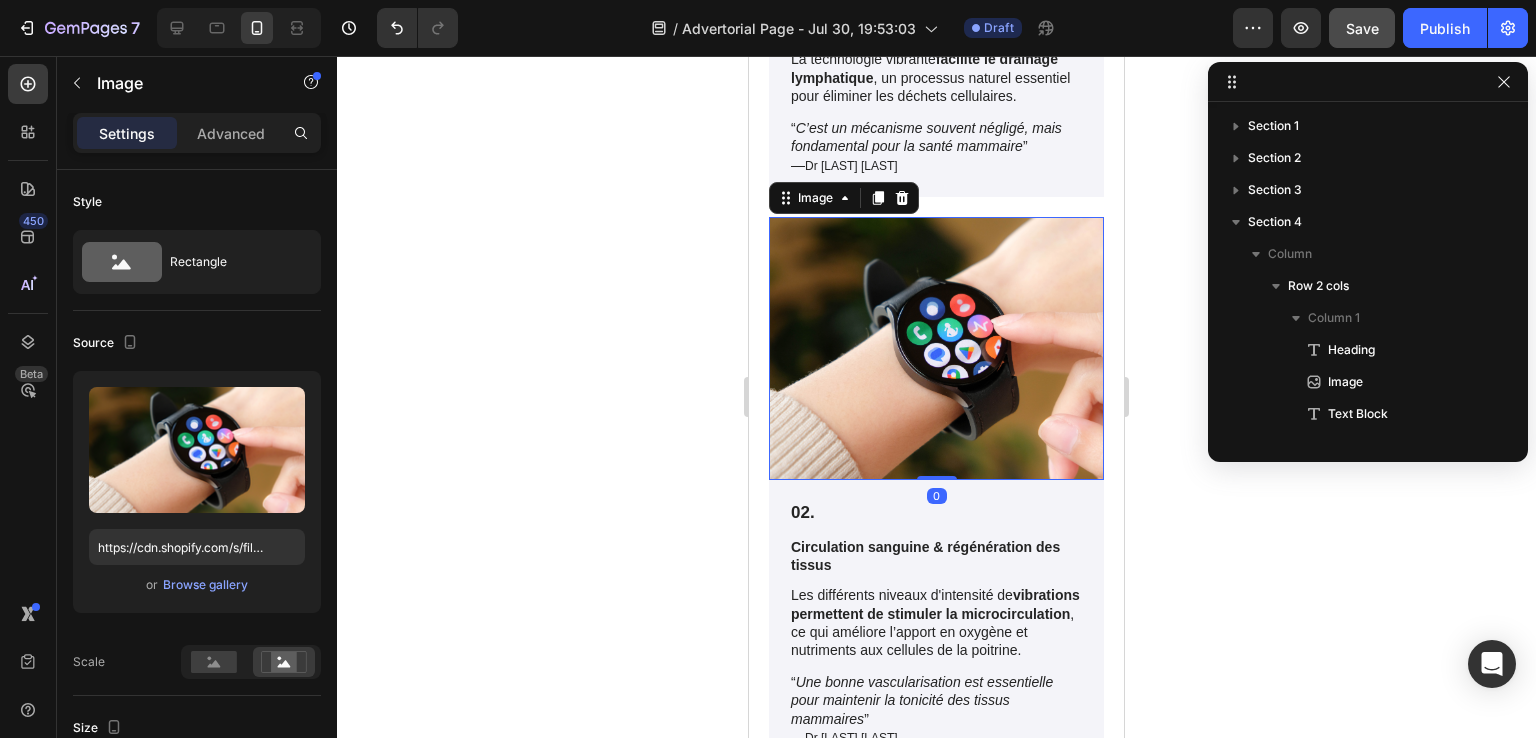scroll, scrollTop: 346, scrollLeft: 0, axis: vertical 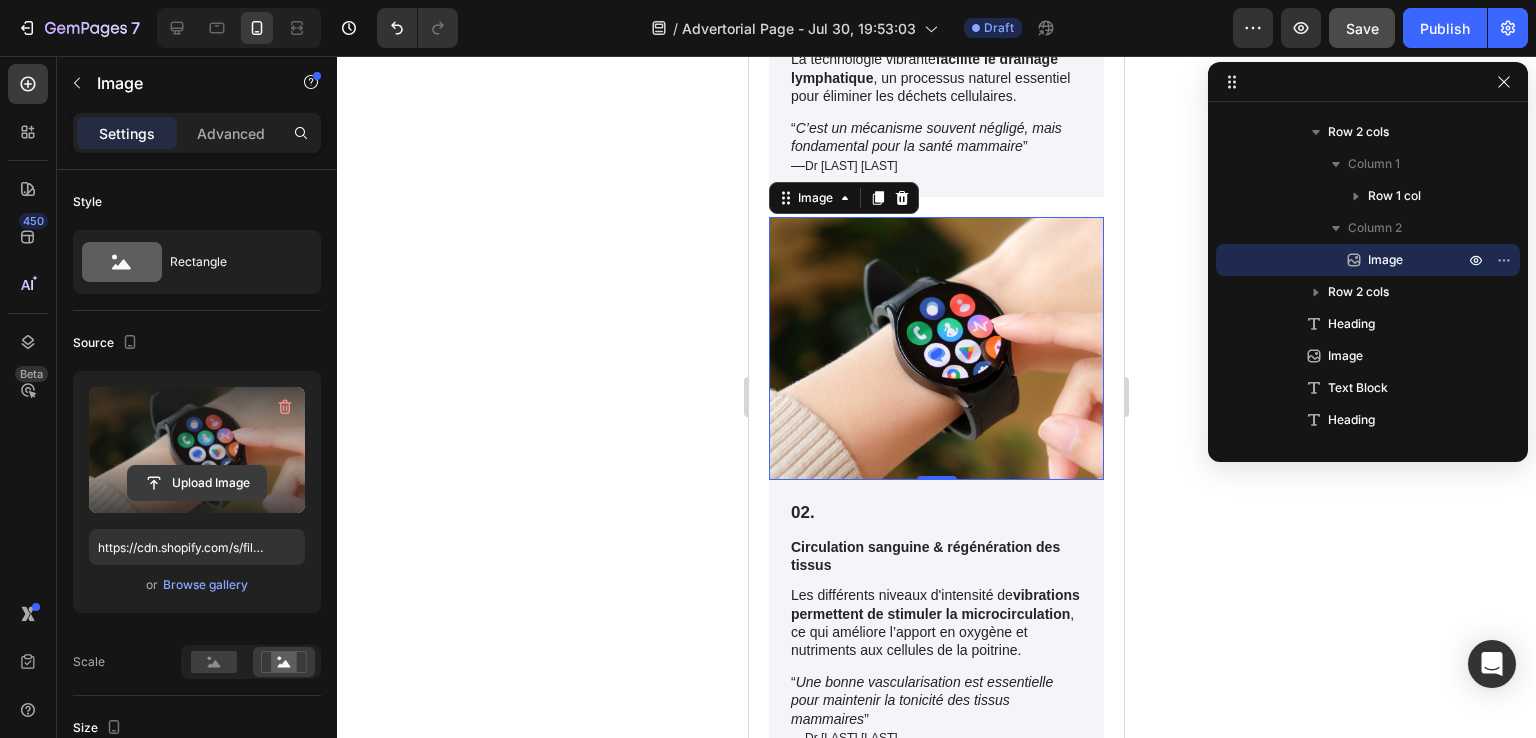 click 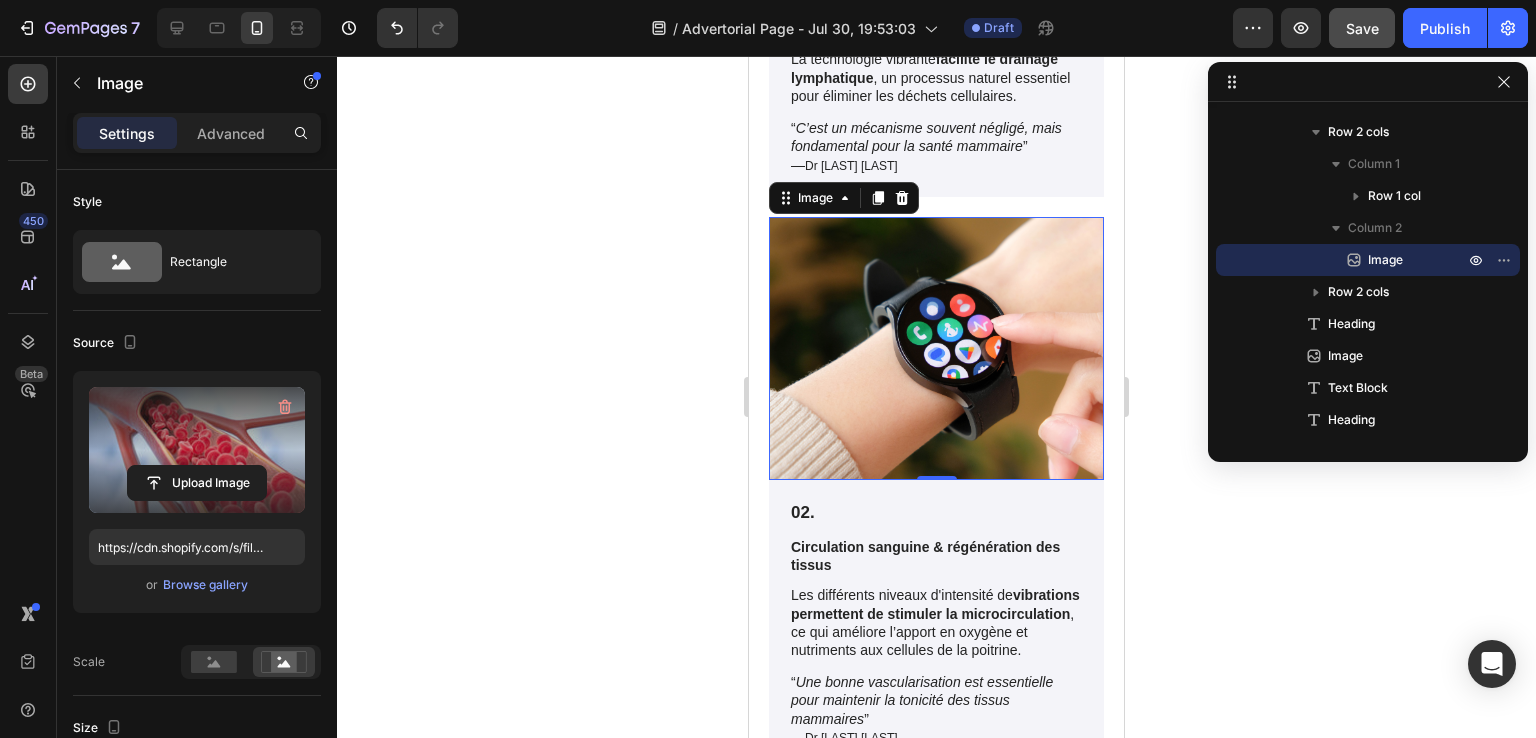 type on "https://cdn.shopify.com/s/files/1/0916/8987/7838/files/gempages_577747941922439868-1a8fbf36-40f2-4ba3-aba6-cf6cb450154b.jpg" 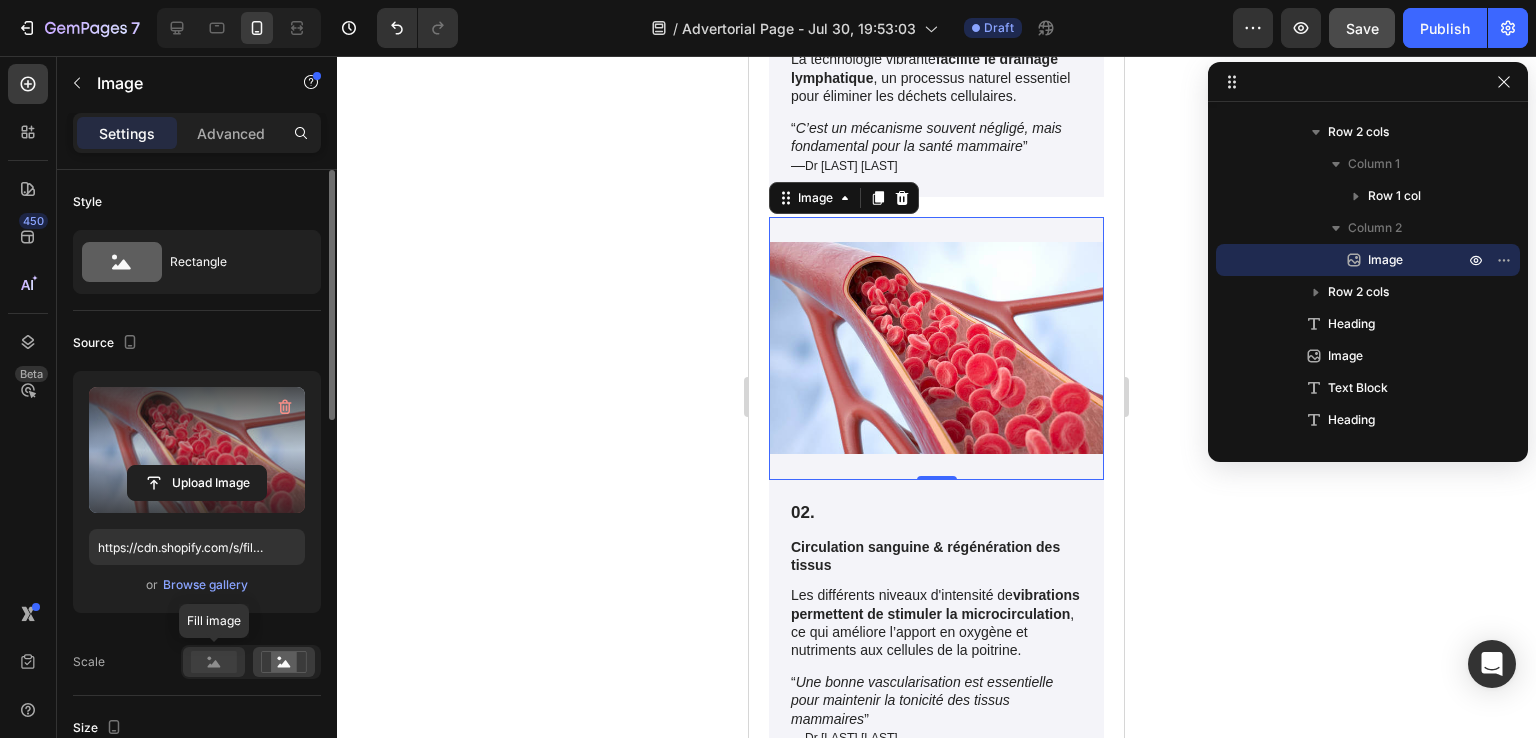 click 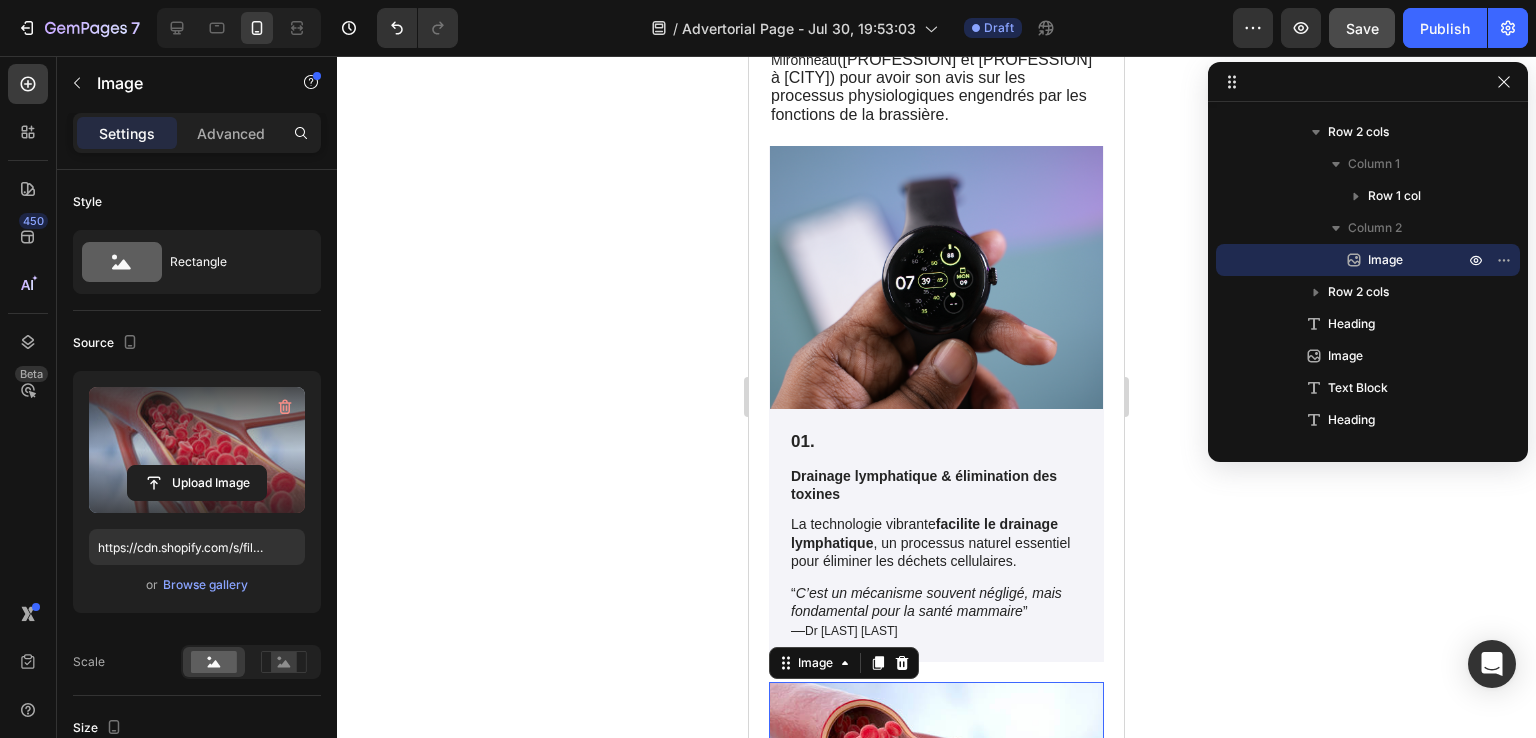 scroll, scrollTop: 4000, scrollLeft: 0, axis: vertical 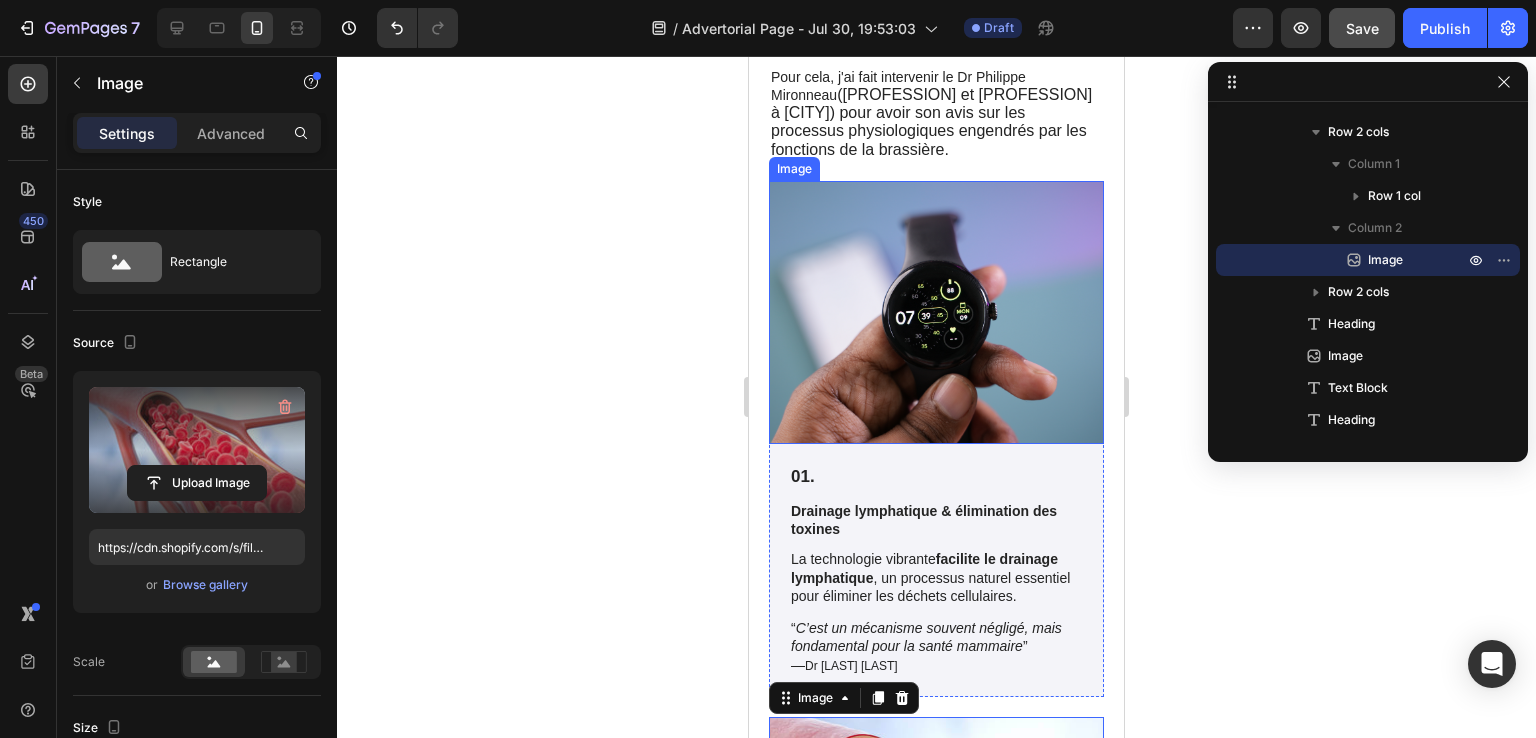 click at bounding box center [936, 312] 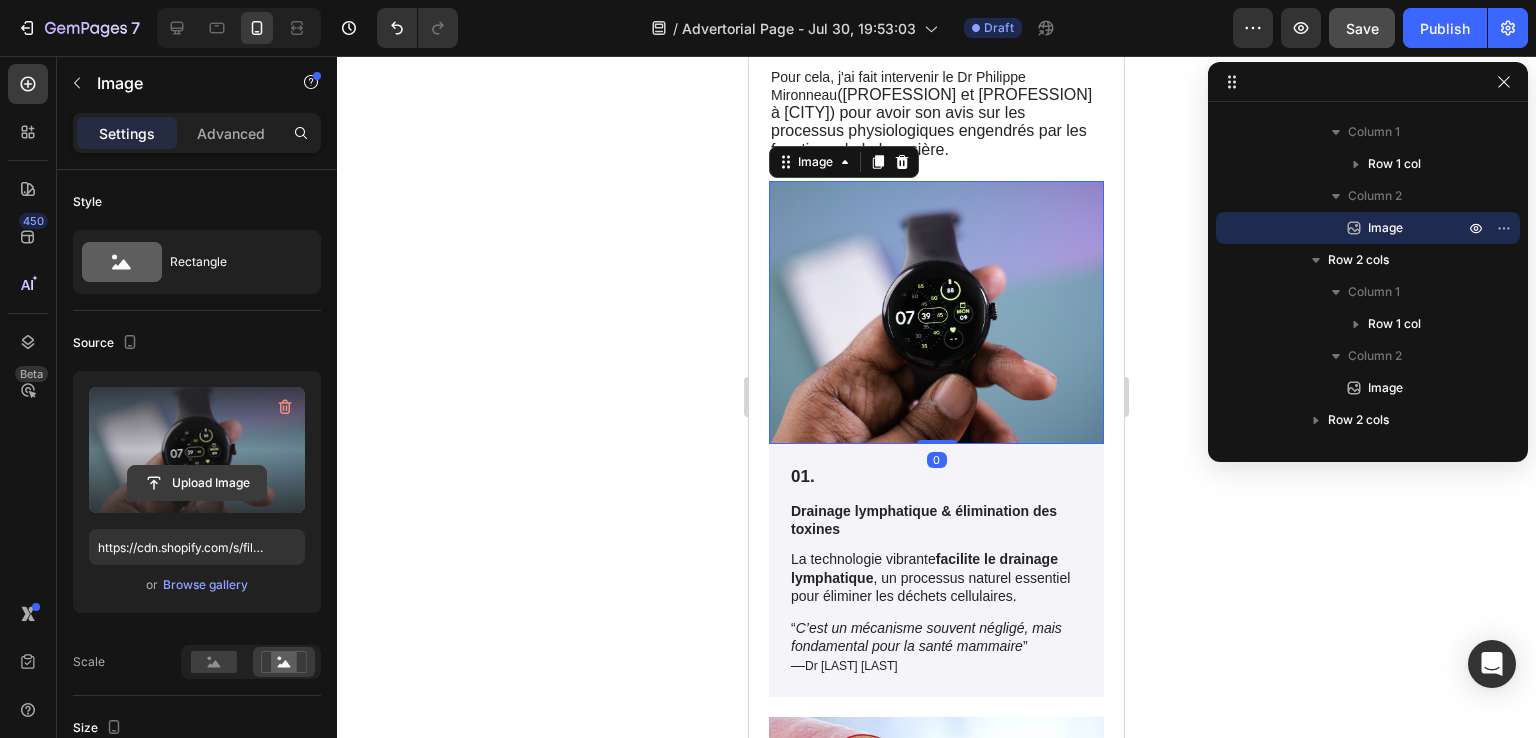 click 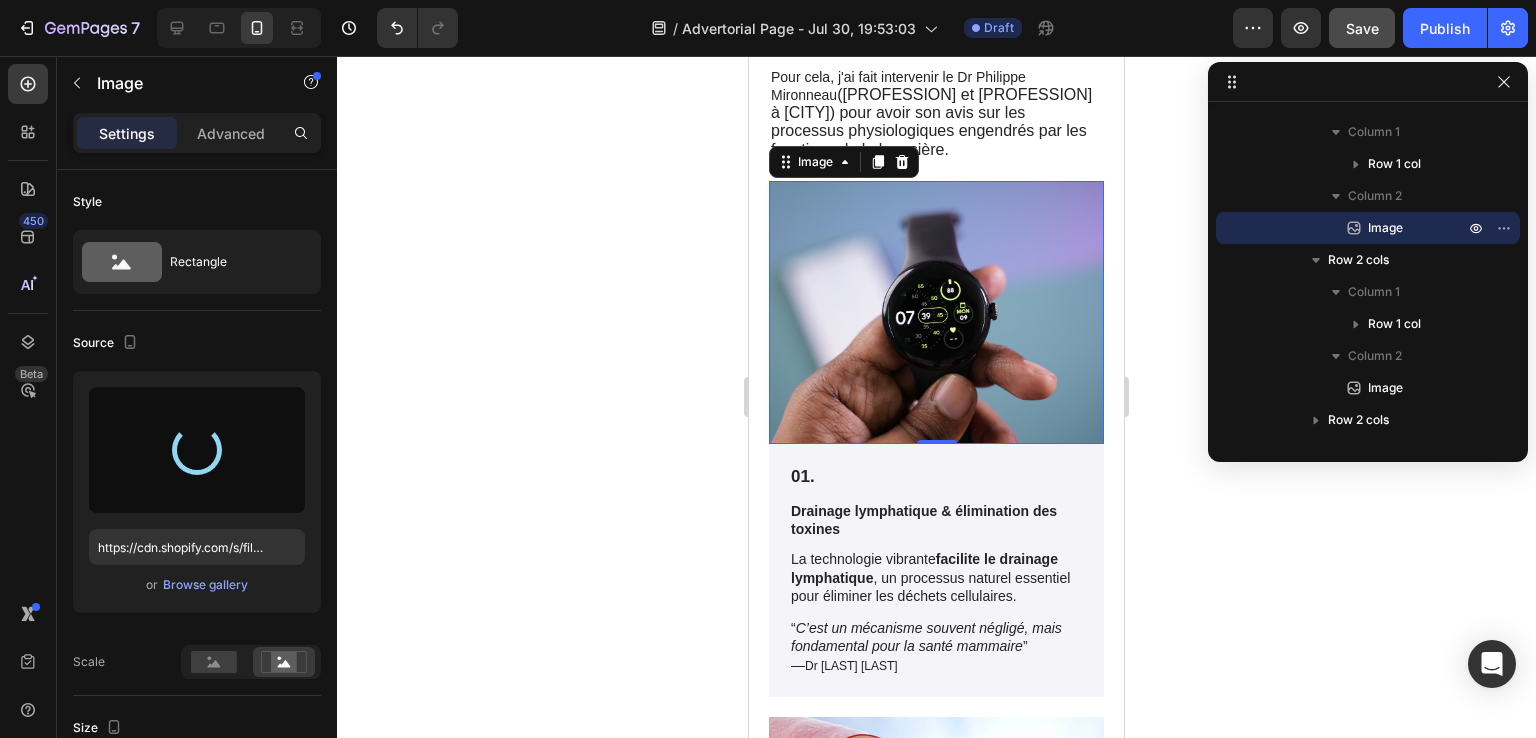 type on "https://cdn.shopify.com/s/files/1/0916/8987/7838/files/gempages_577747941922439868-0a4d95ff-4e82-44dc-9ce6-8e014f84ddef.webp" 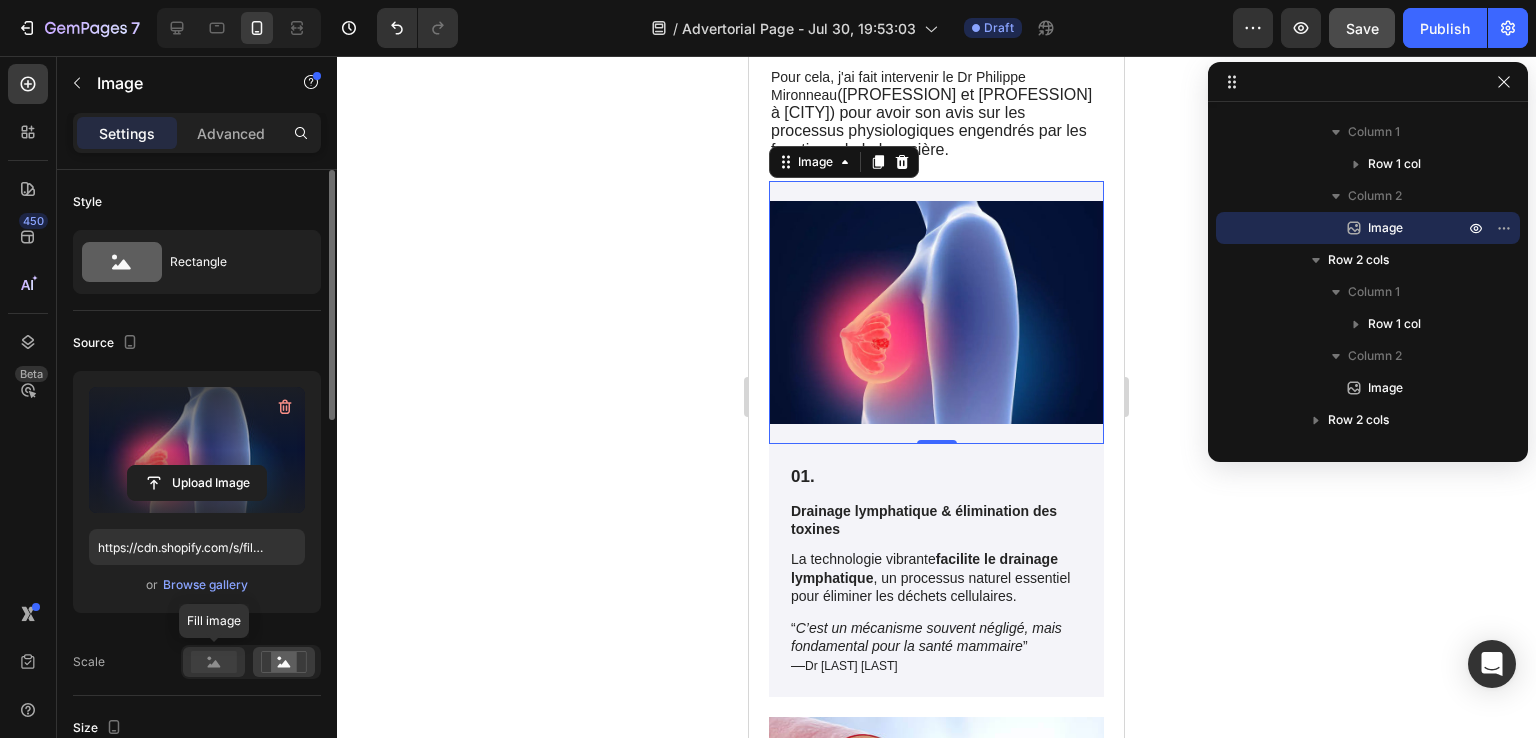 click 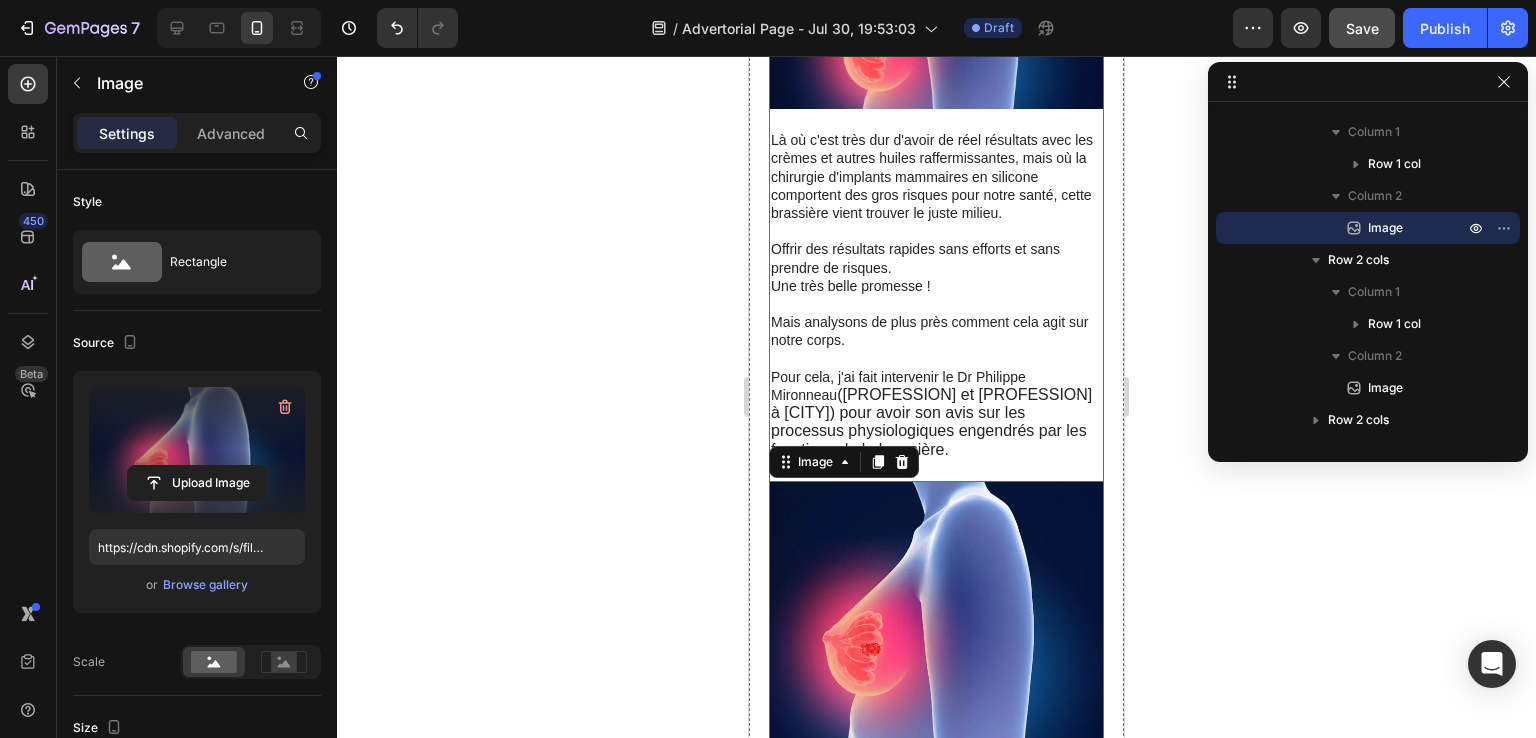 scroll, scrollTop: 3648, scrollLeft: 0, axis: vertical 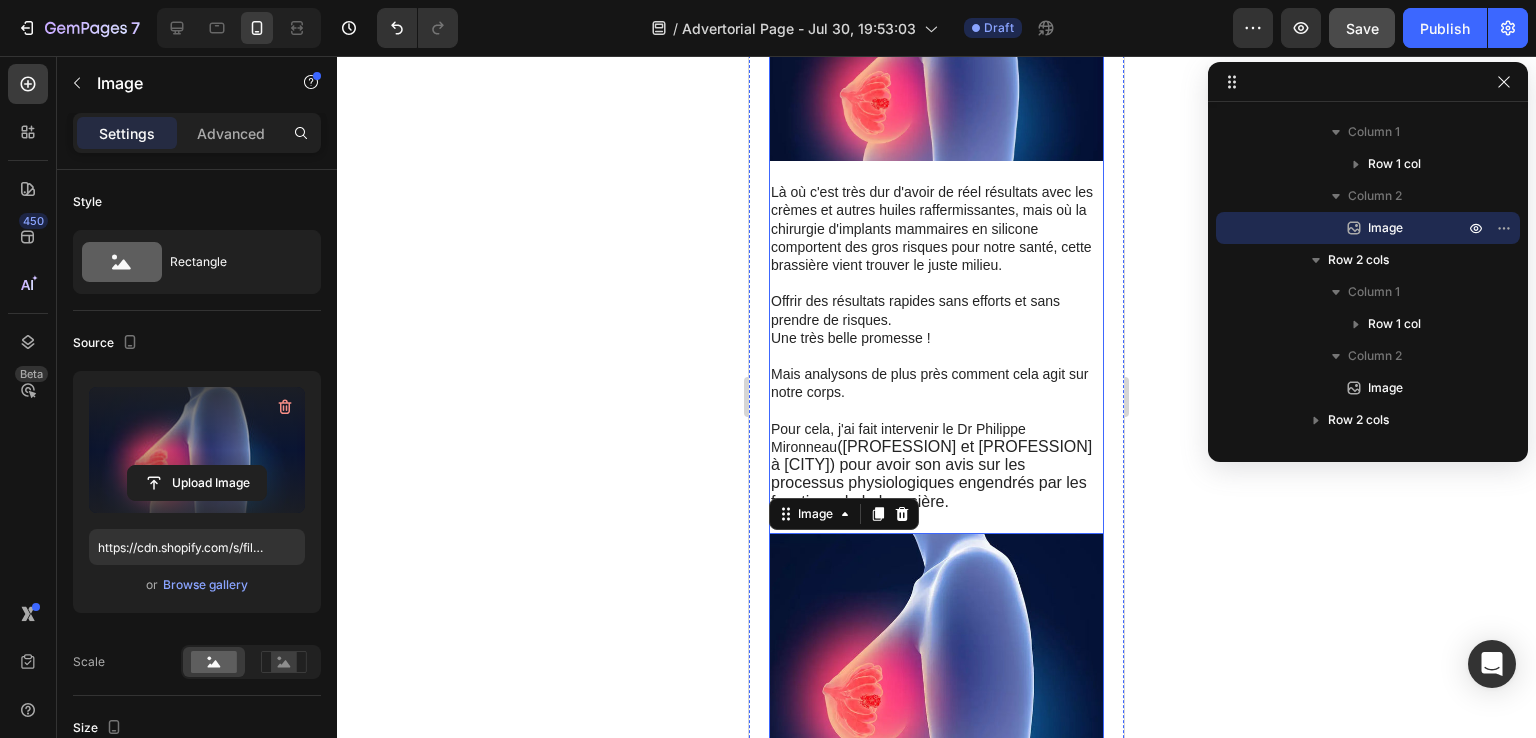 click at bounding box center [936, 72] 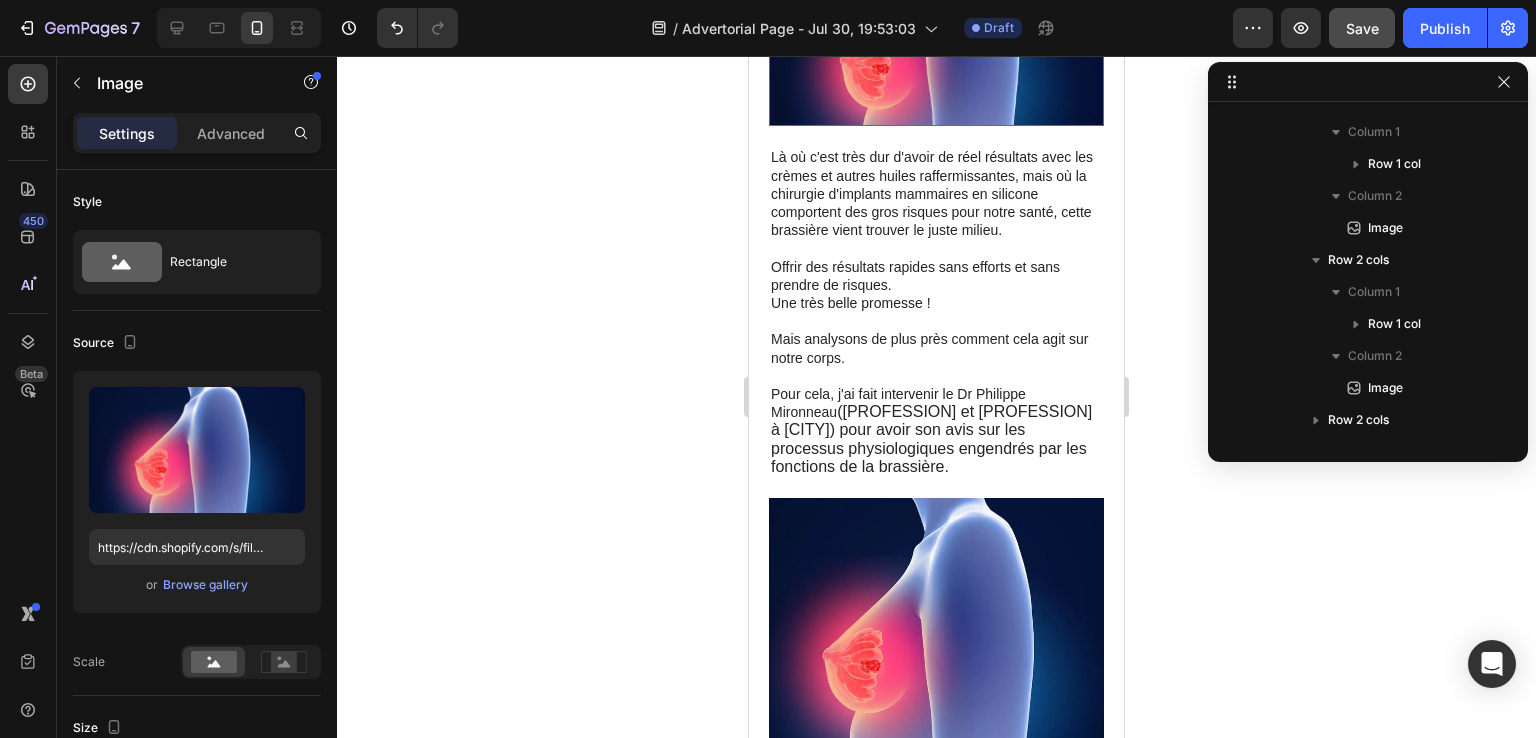 scroll, scrollTop: 122, scrollLeft: 0, axis: vertical 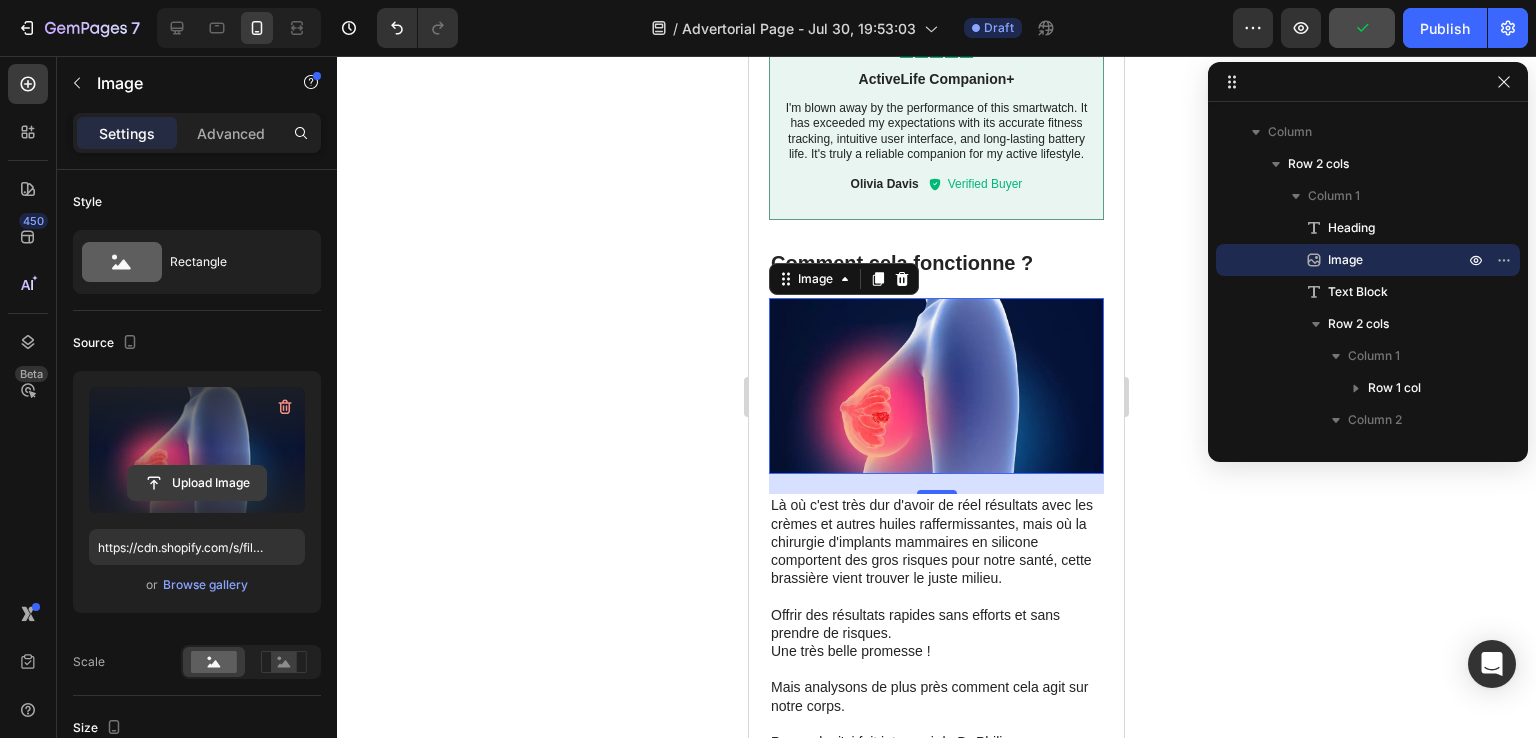 click 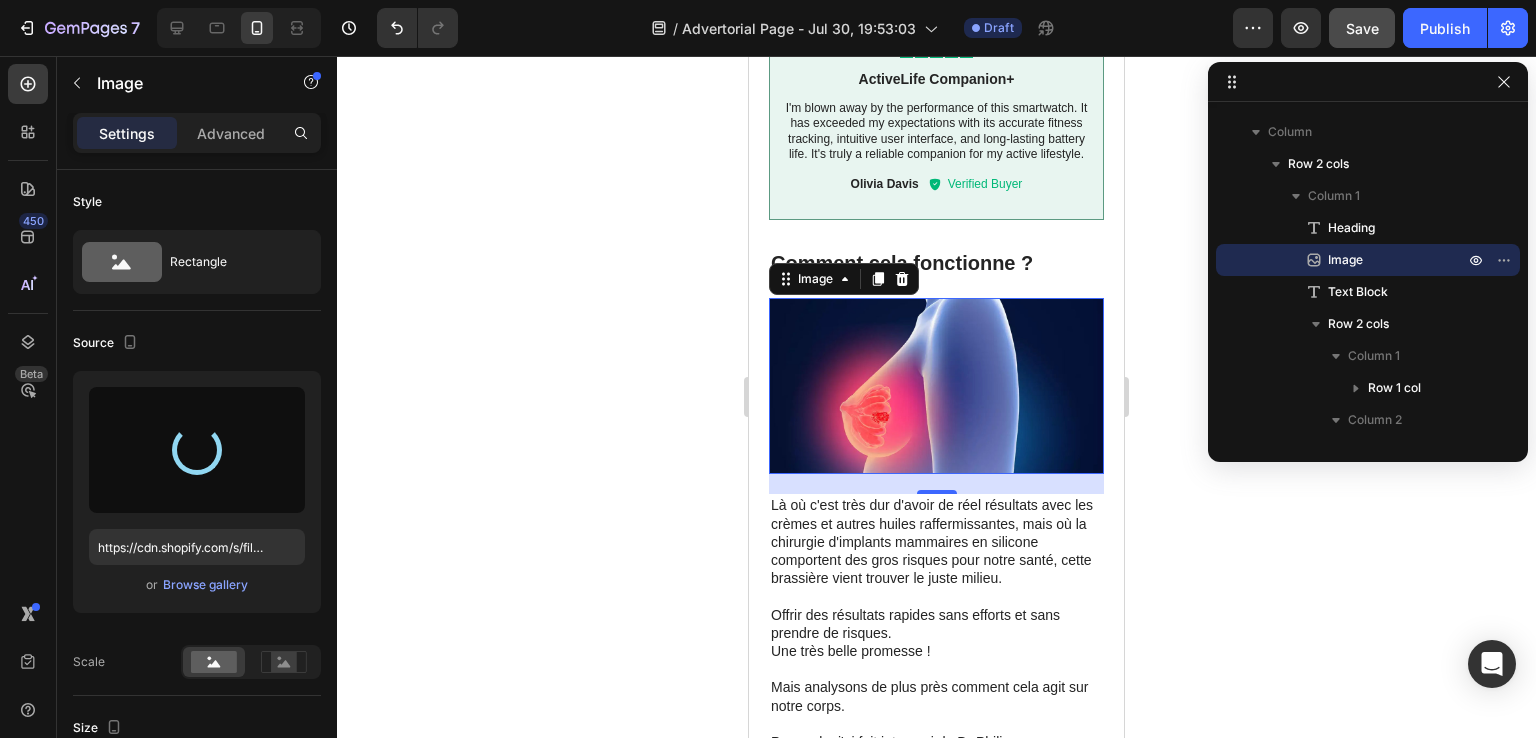 type on "https://cdn.shopify.com/s/files/1/0916/8987/7838/files/gempages_577747941922439868-6eb4ed91-c723-47c7-9b19-55f23459f49e.webp" 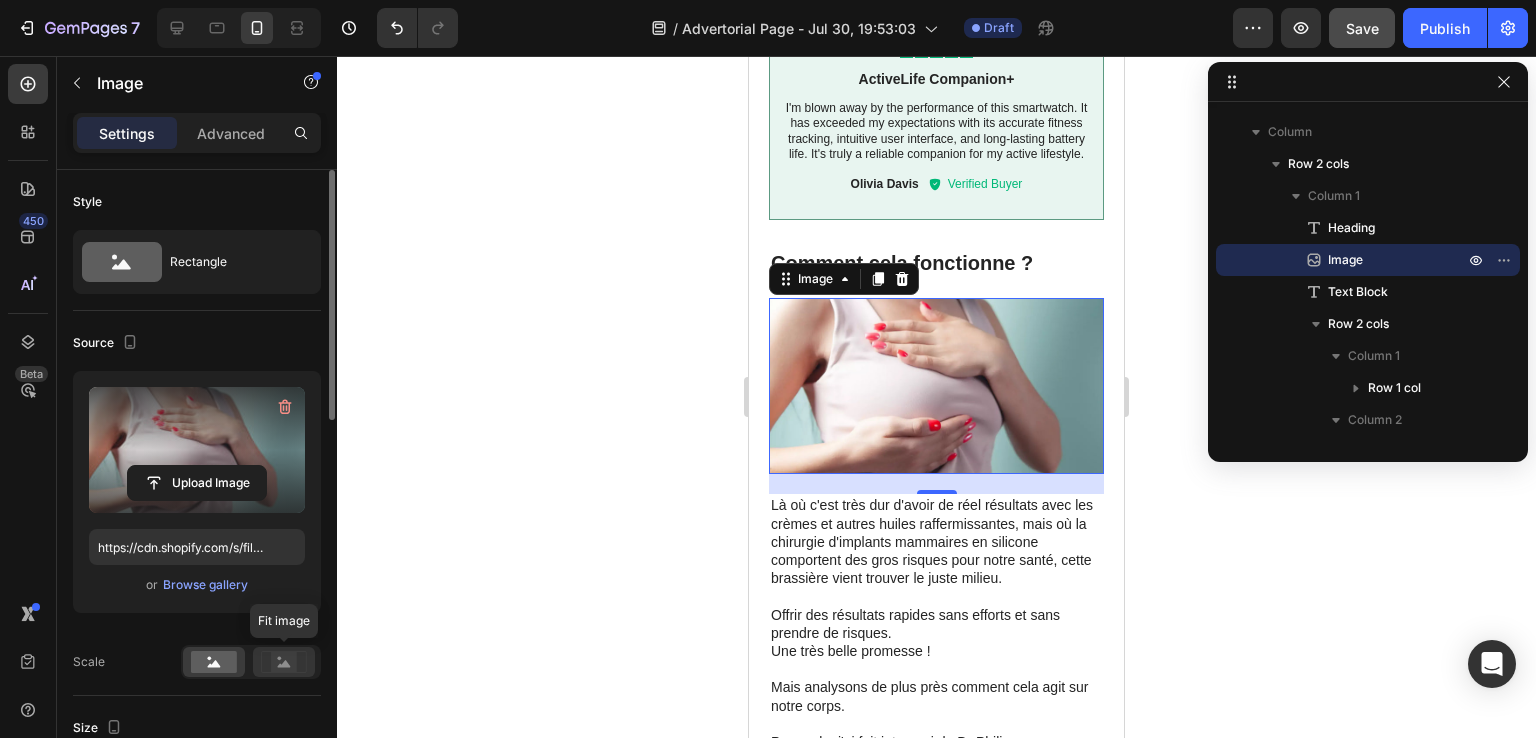 click 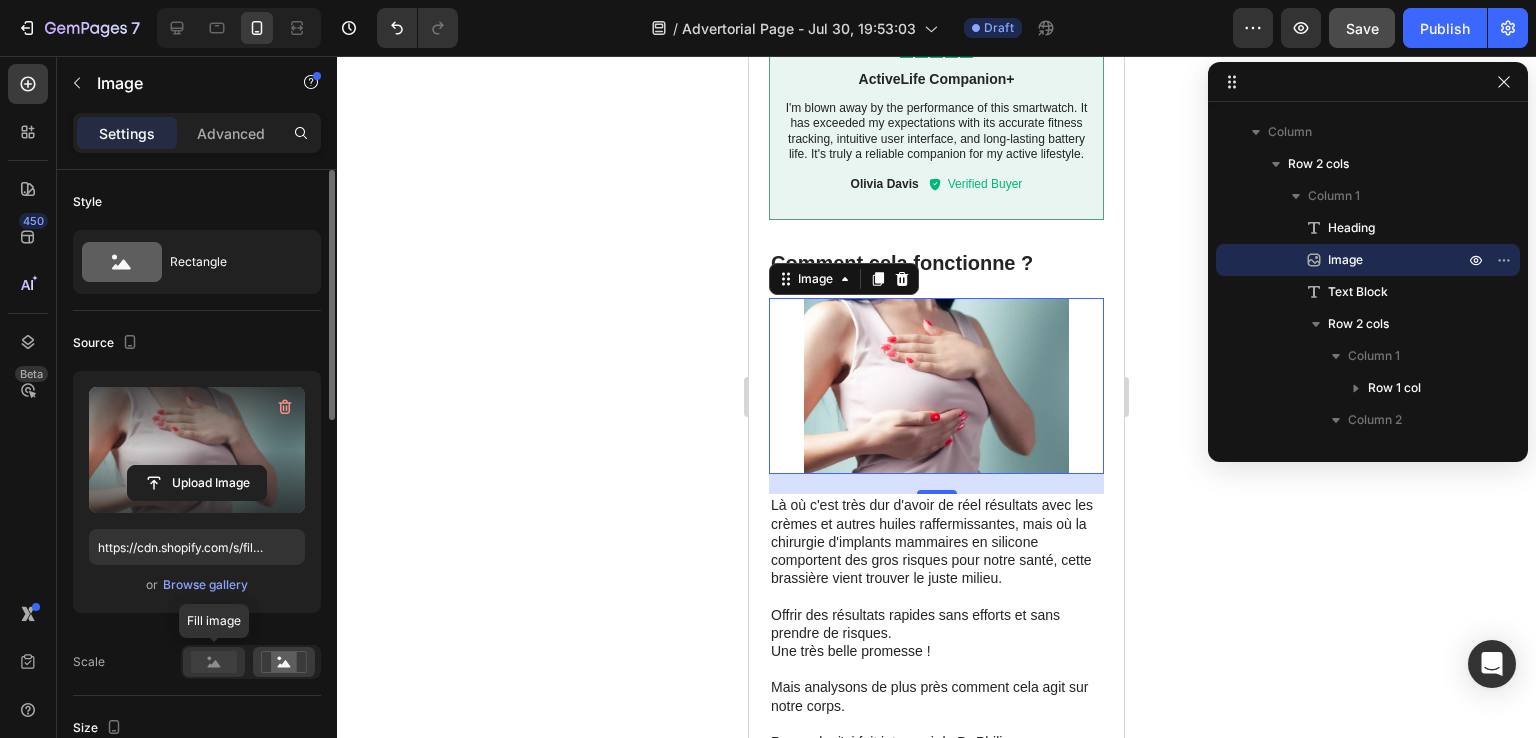 click 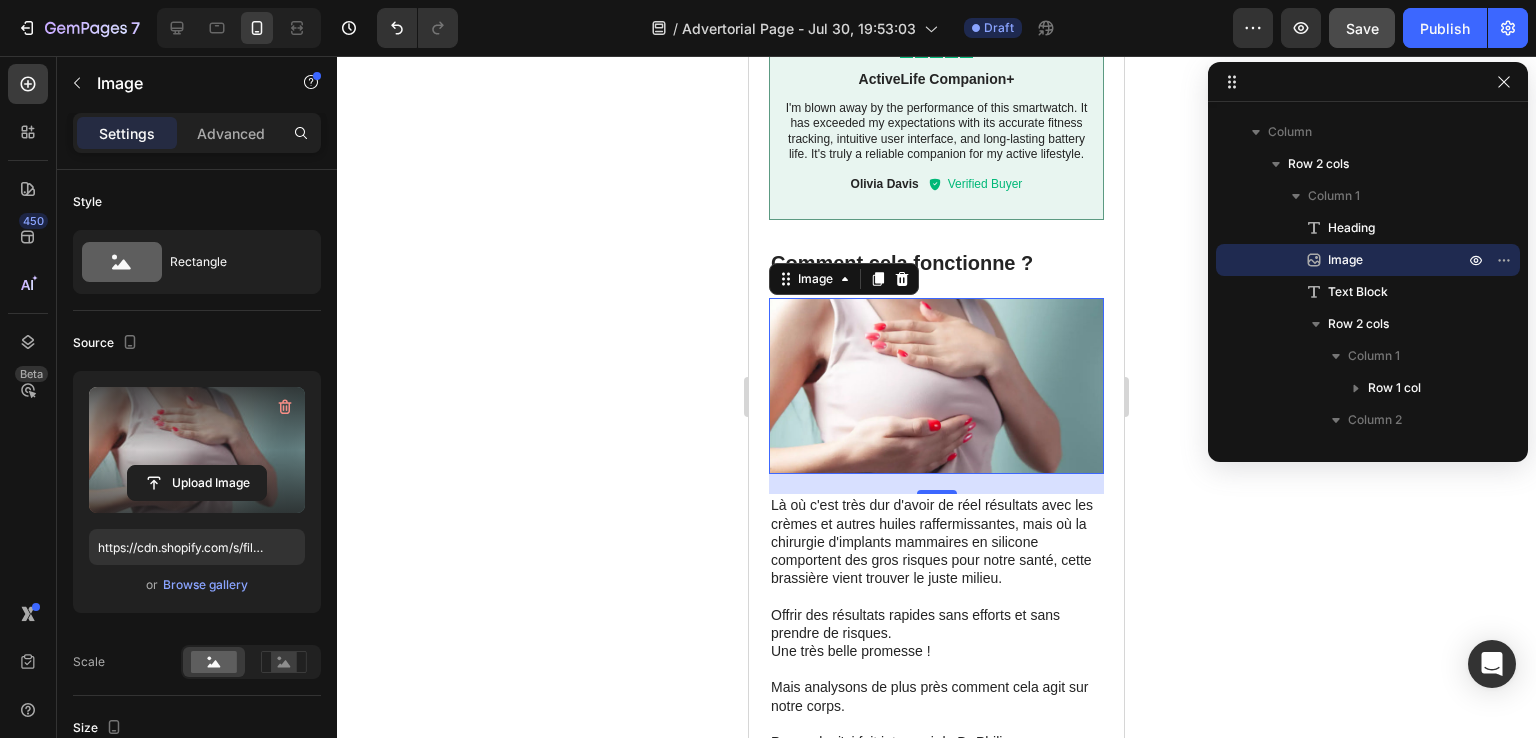 click 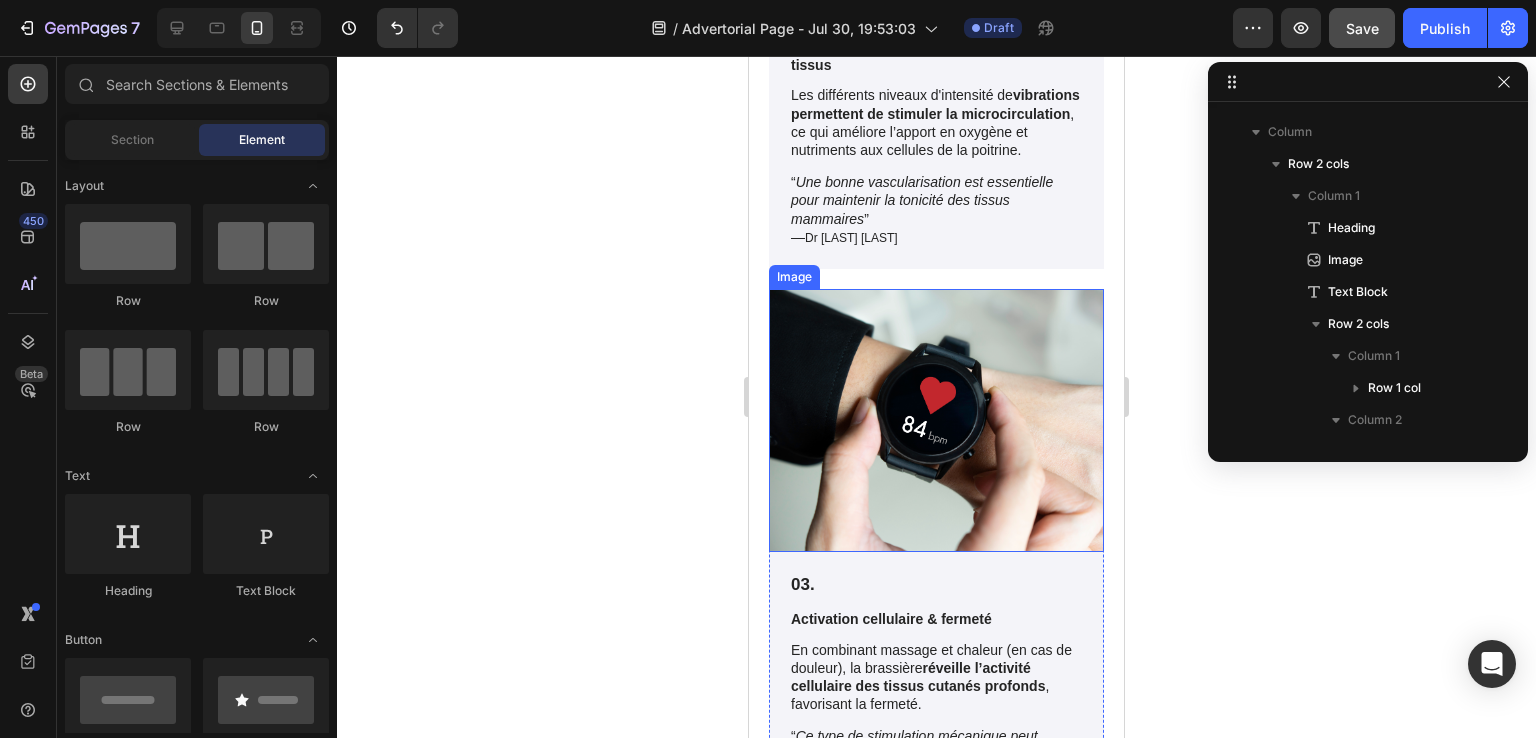 scroll, scrollTop: 5100, scrollLeft: 0, axis: vertical 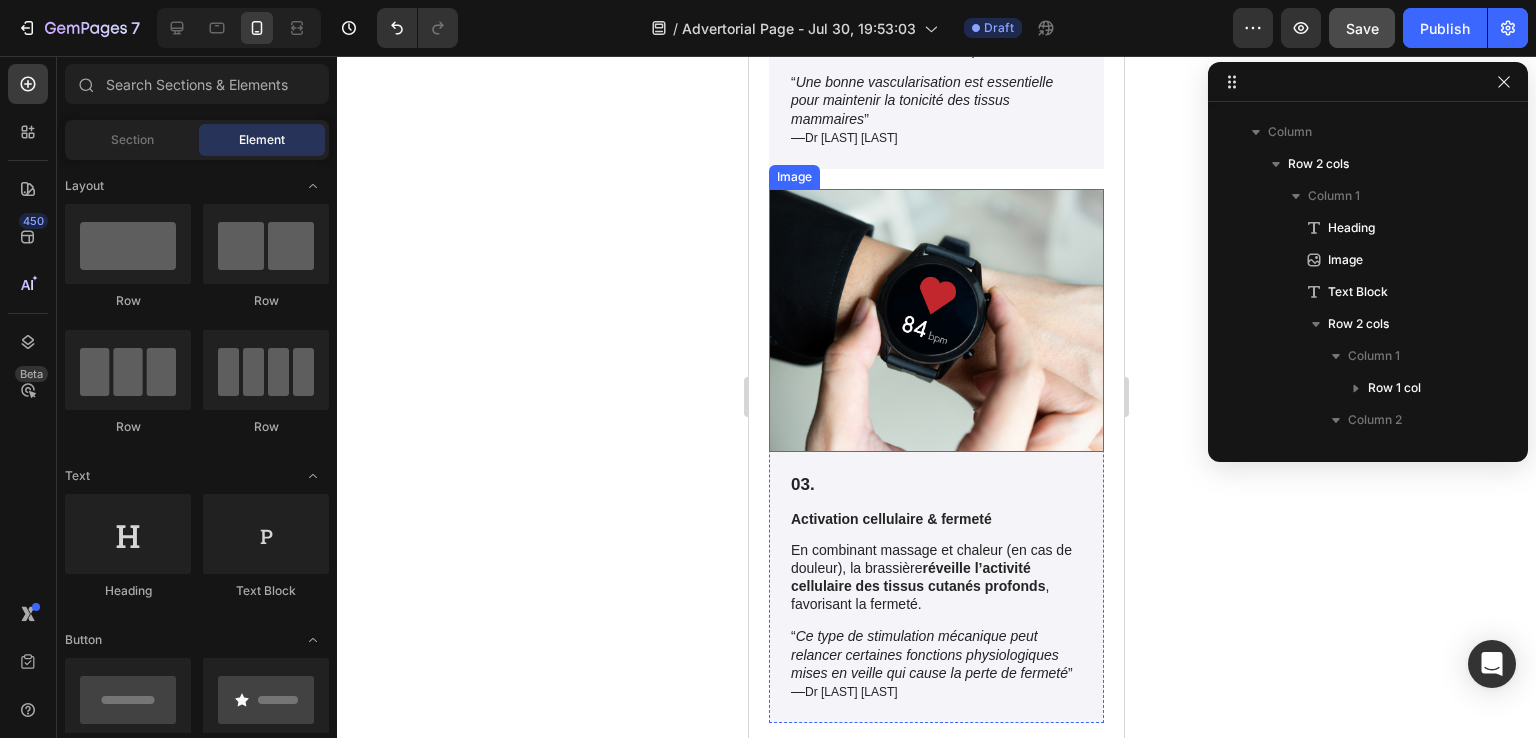 click at bounding box center [936, 320] 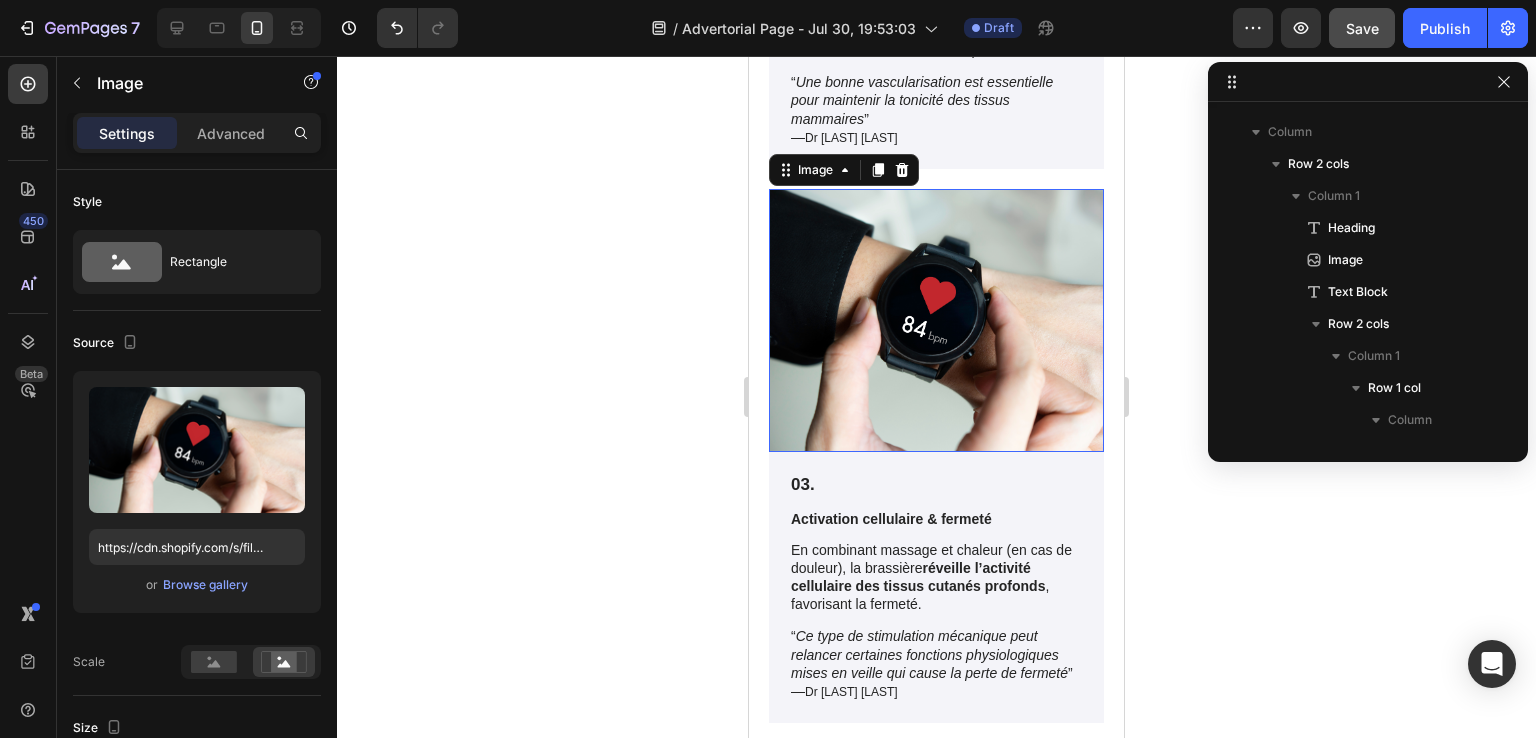 scroll, scrollTop: 954, scrollLeft: 0, axis: vertical 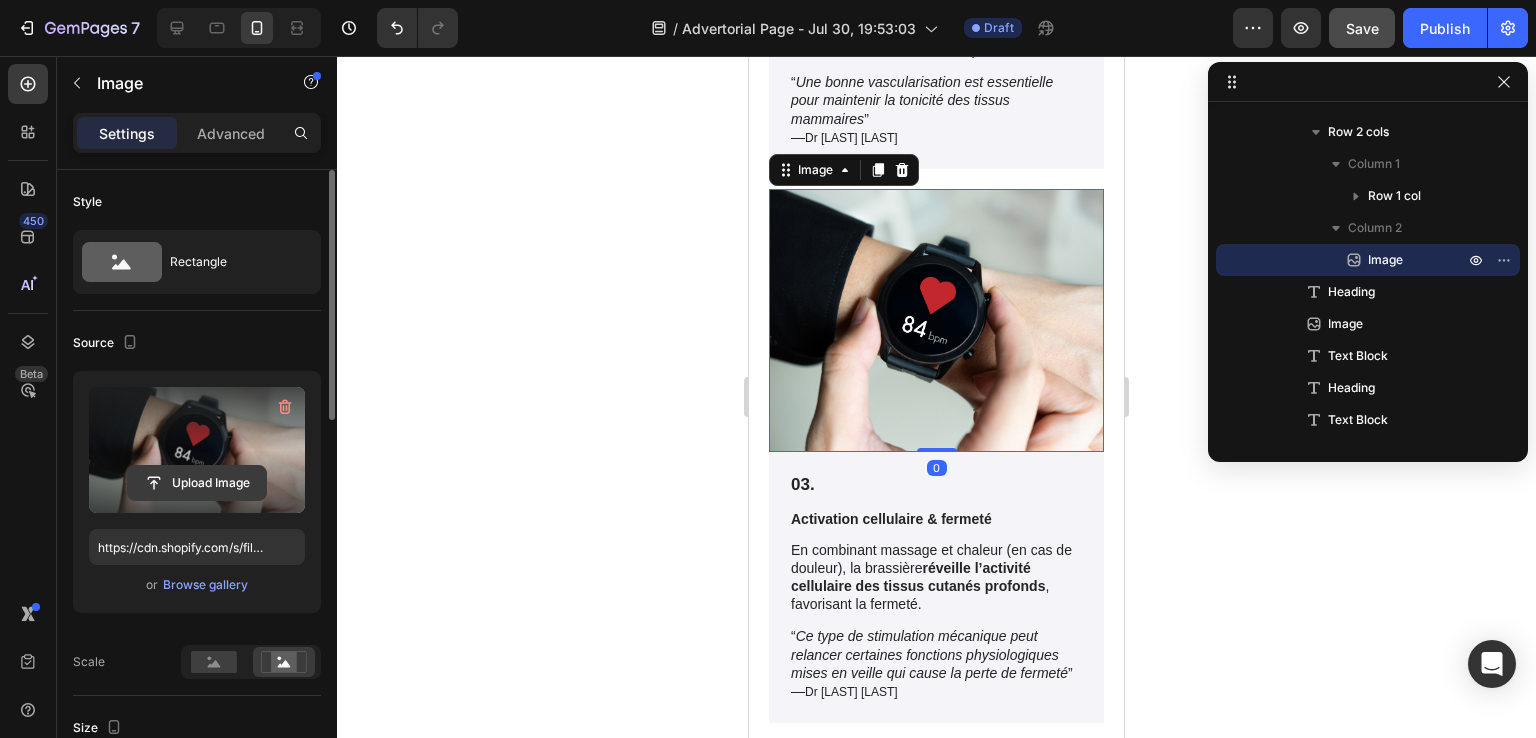 click 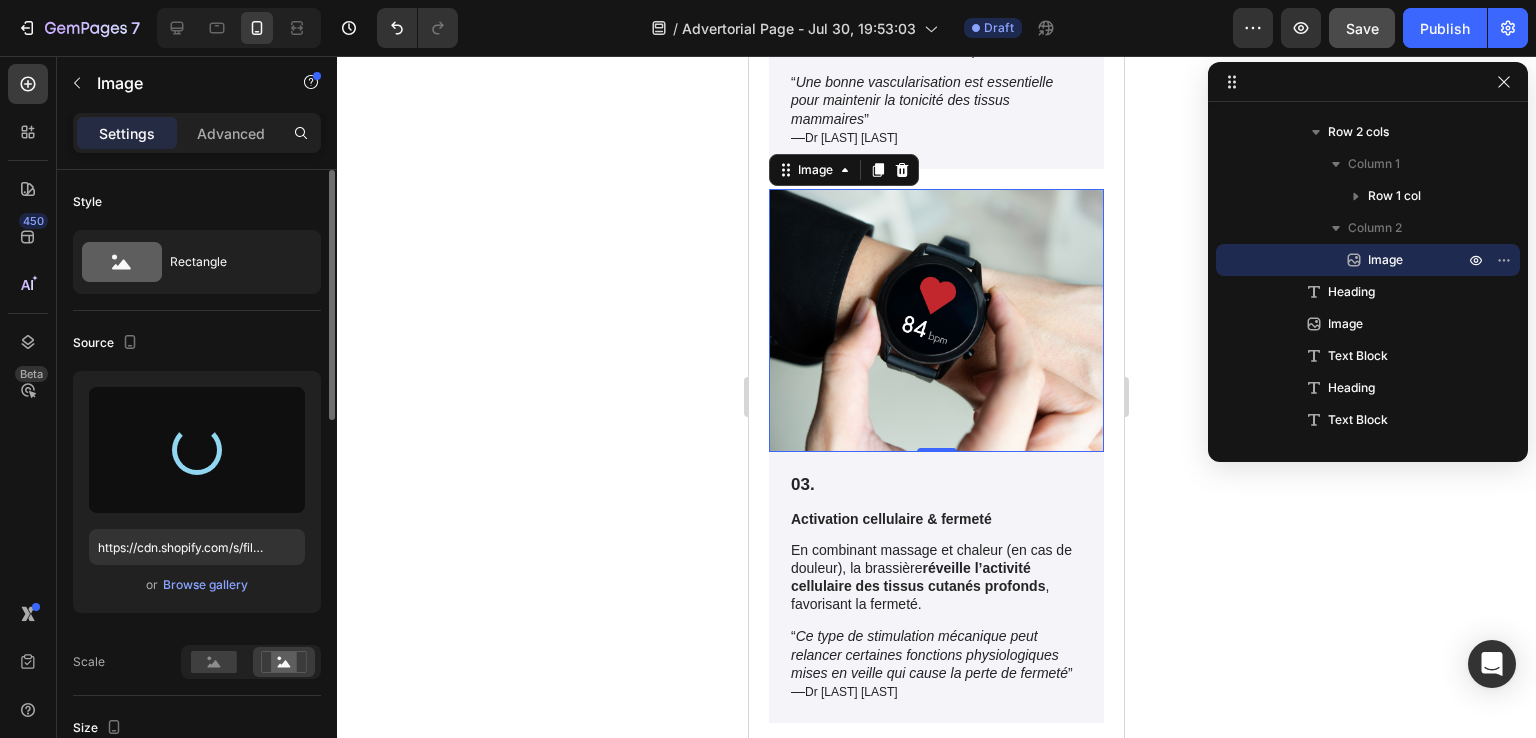 type on "https://cdn.shopify.com/s/files/1/0916/8987/7838/files/gempages_577747941922439868-dc741140-16d7-487b-8c31-5434fe7b68ba.jpg" 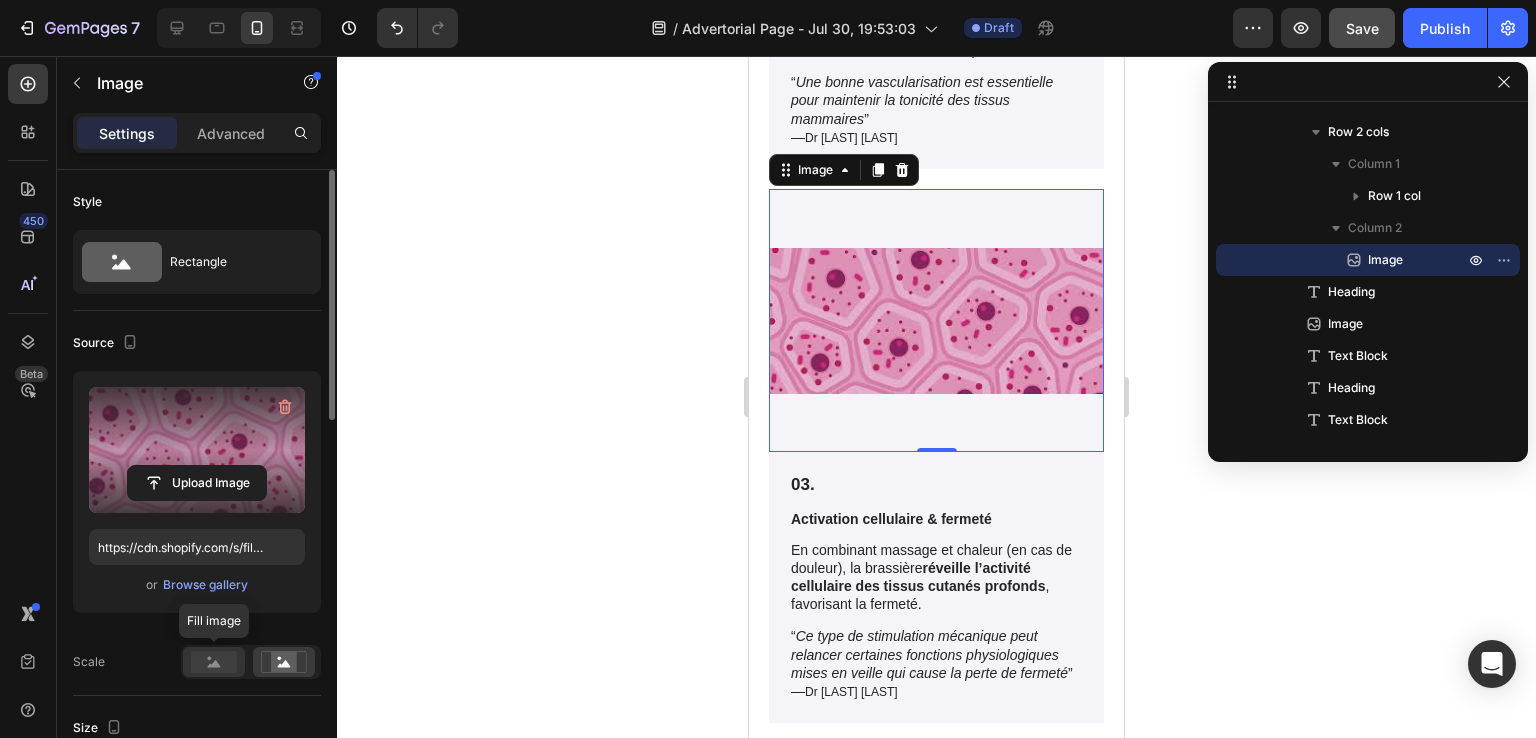 click 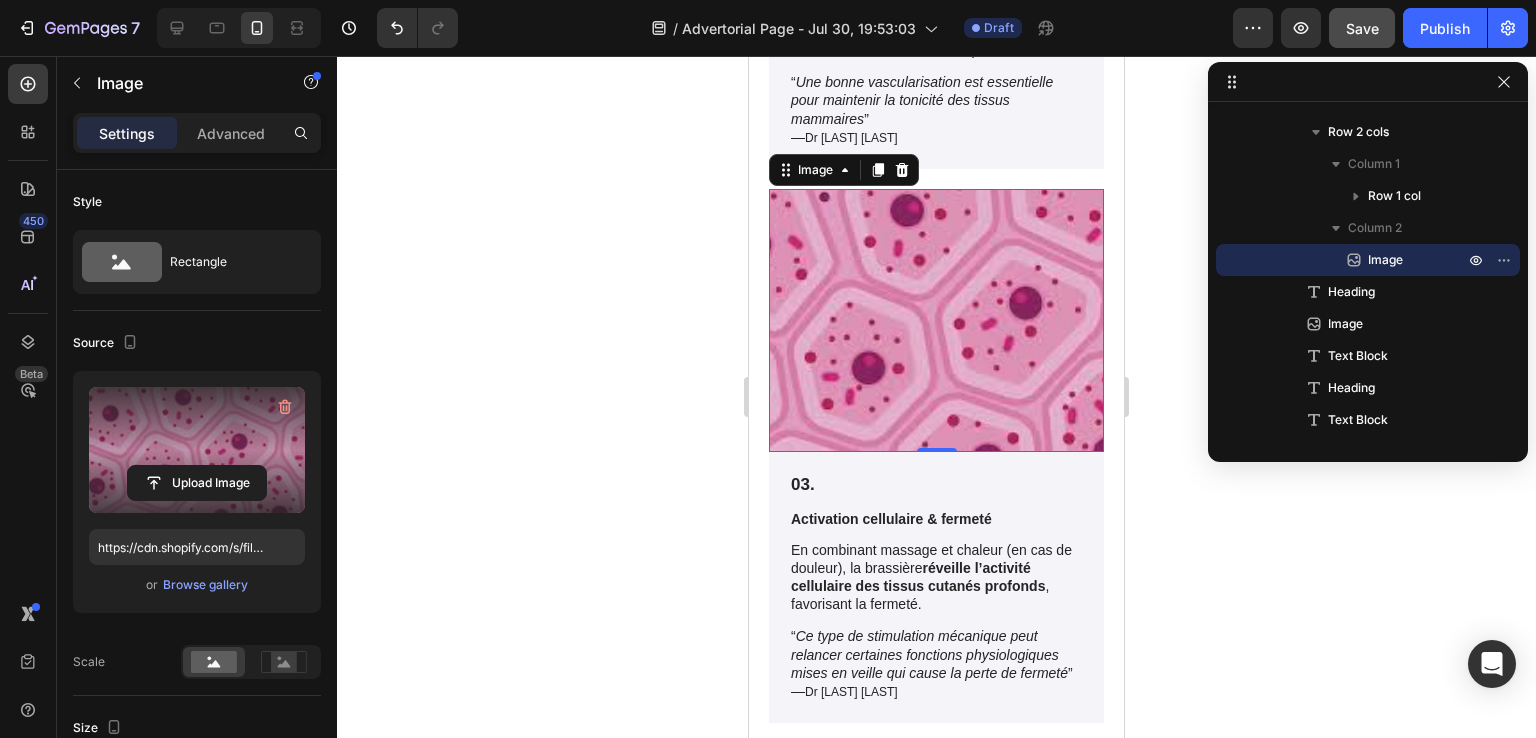 click 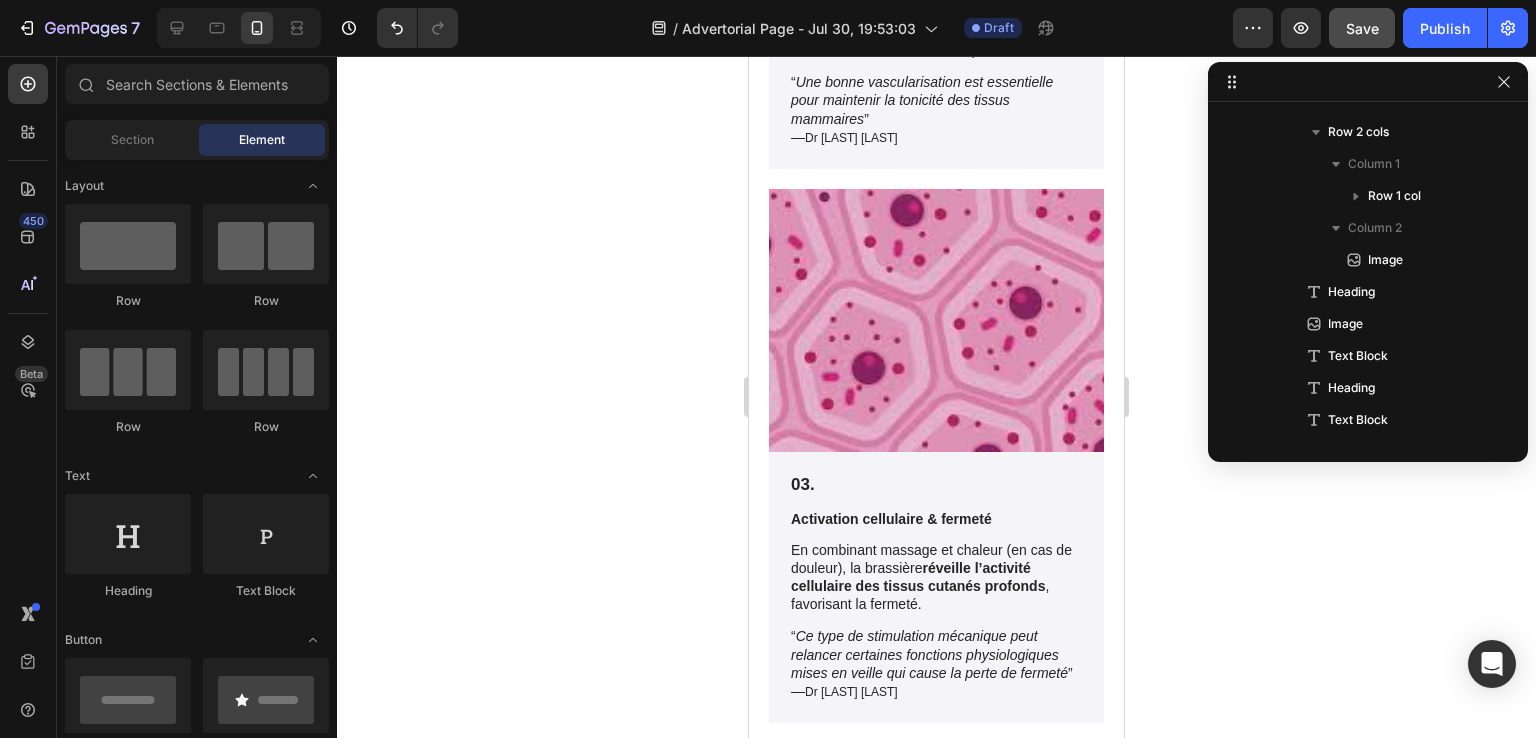 click 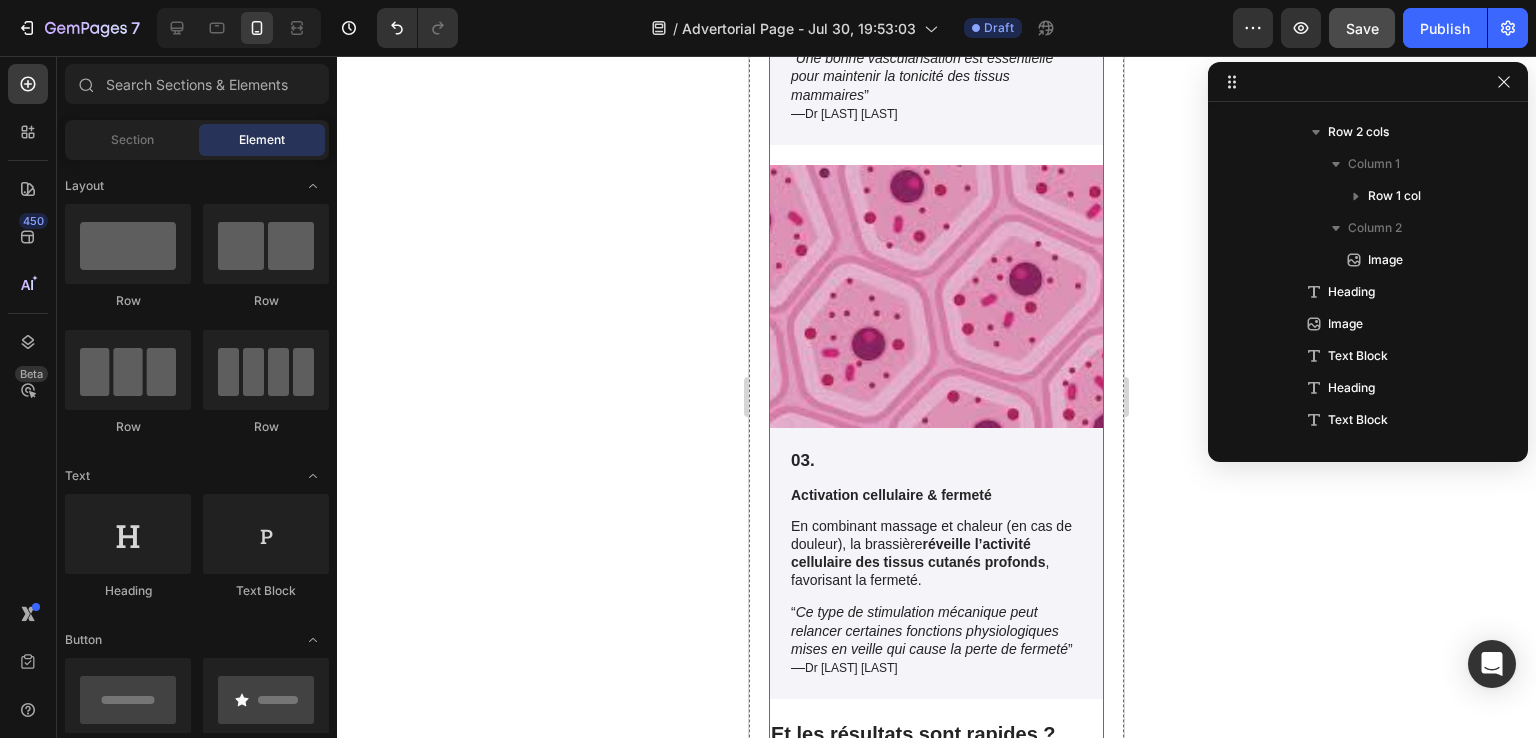 scroll, scrollTop: 5100, scrollLeft: 0, axis: vertical 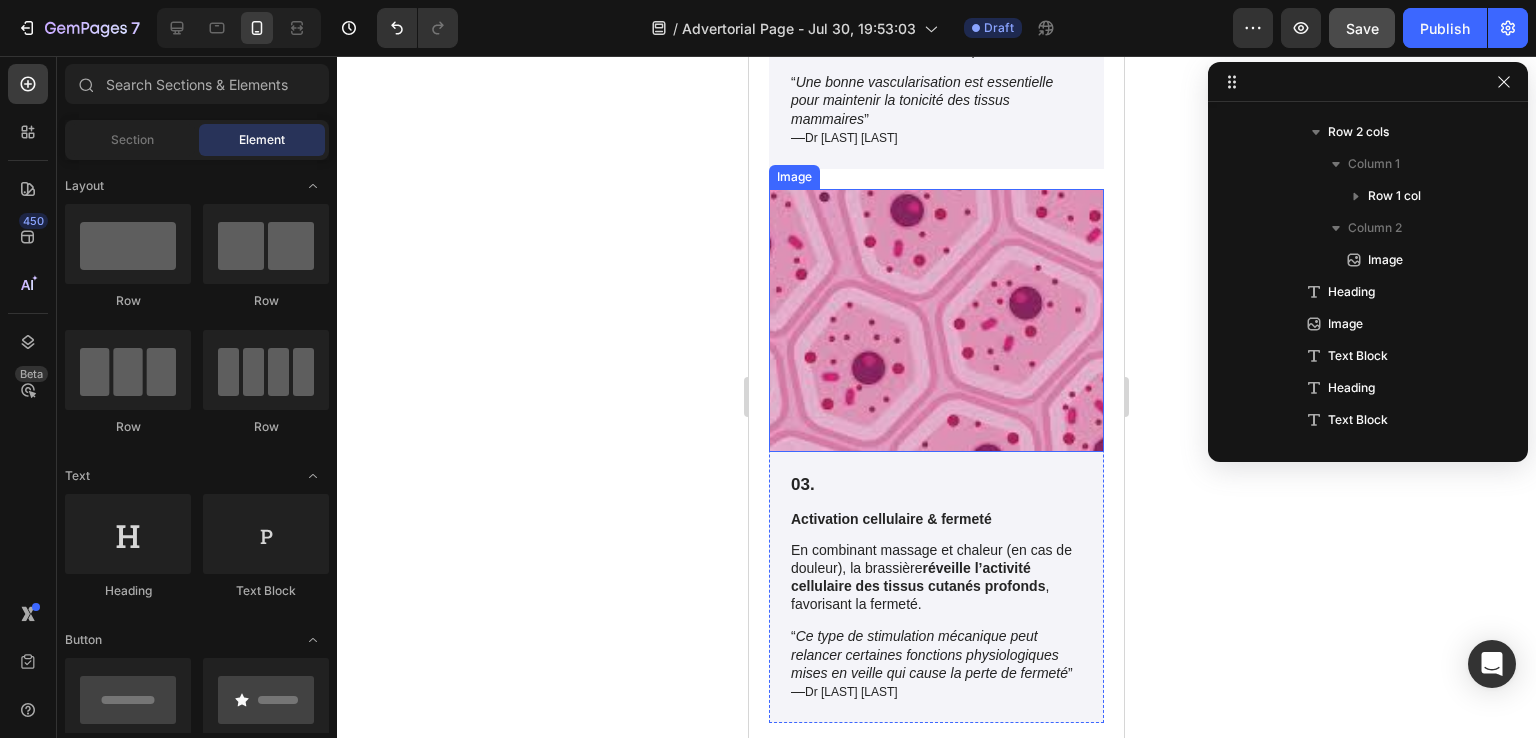 click at bounding box center (936, 320) 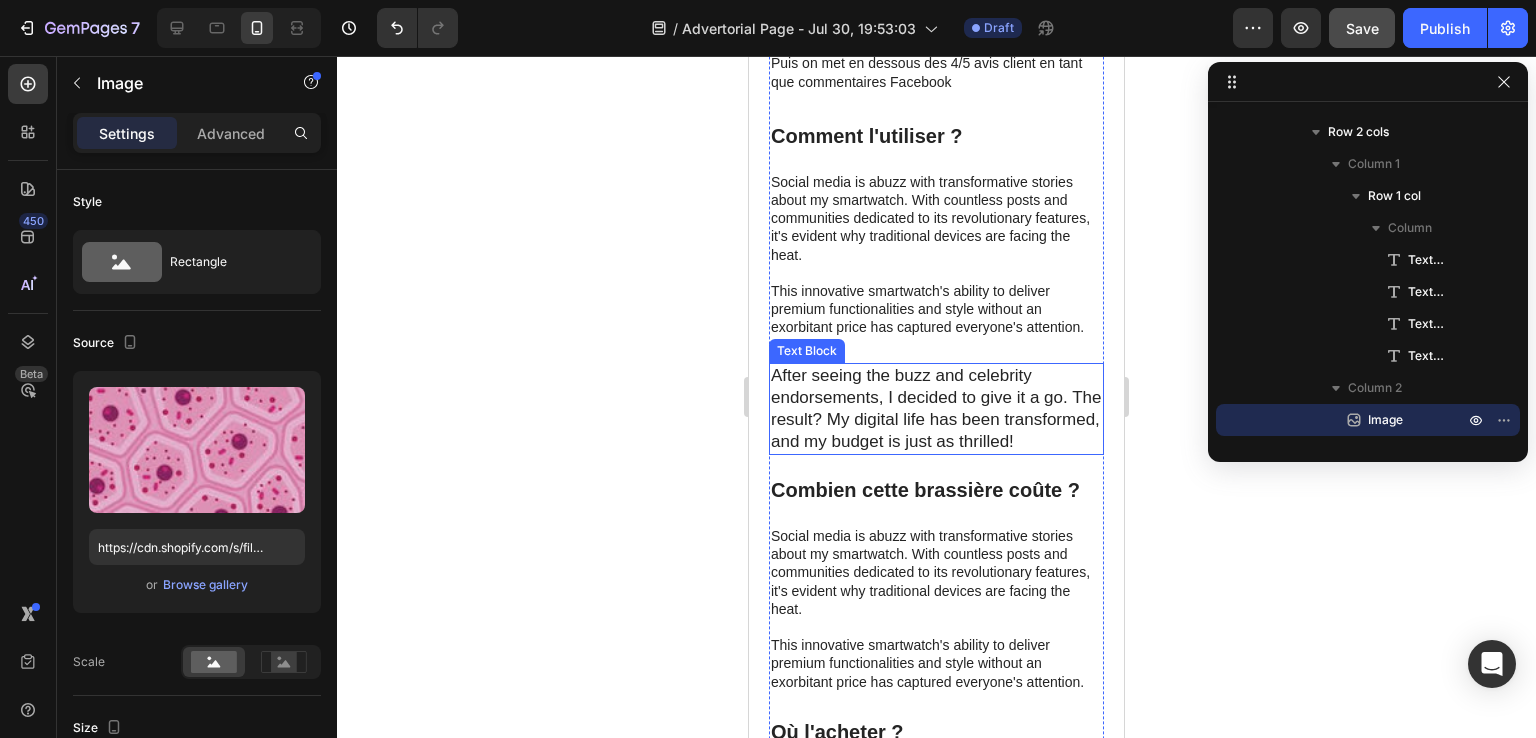 scroll, scrollTop: 5600, scrollLeft: 0, axis: vertical 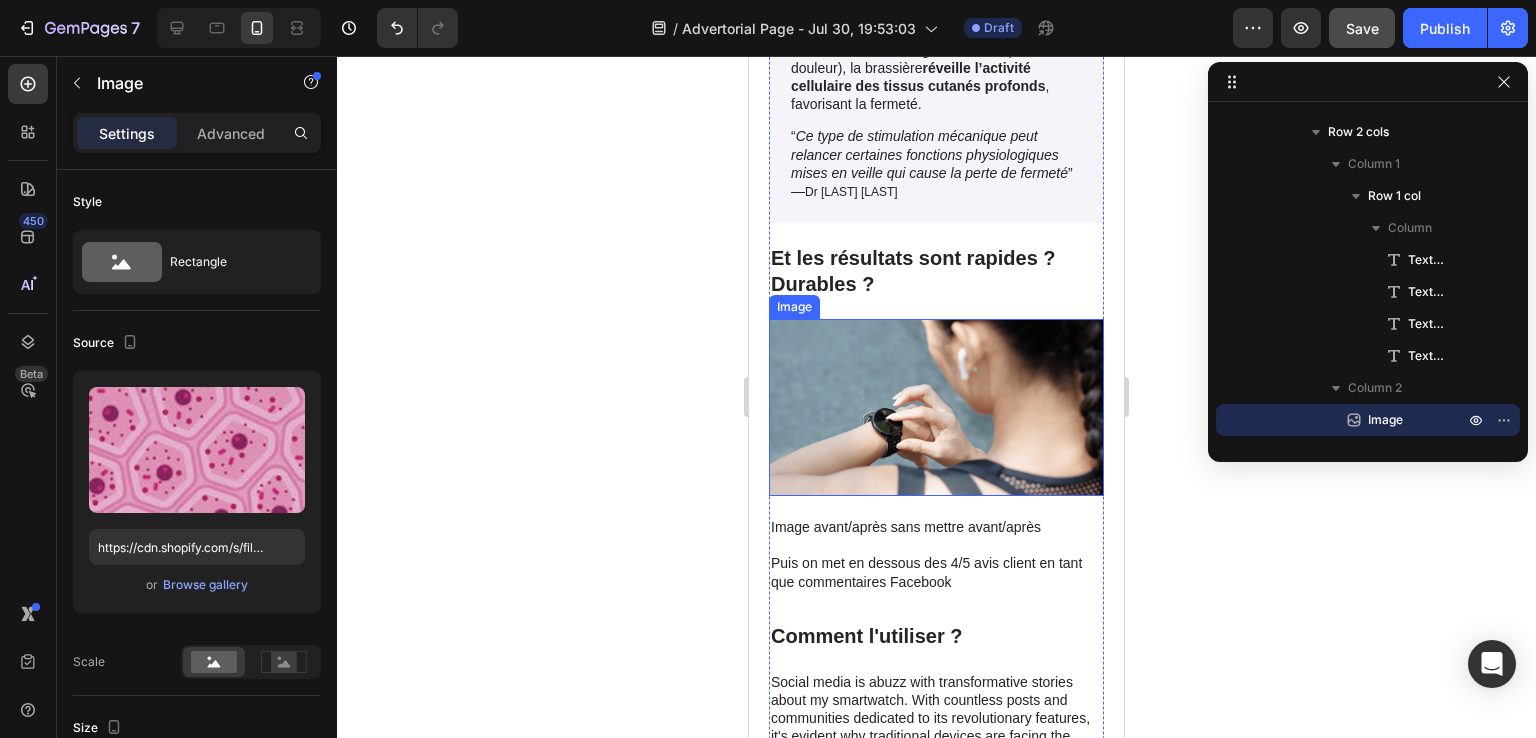 click at bounding box center (936, 407) 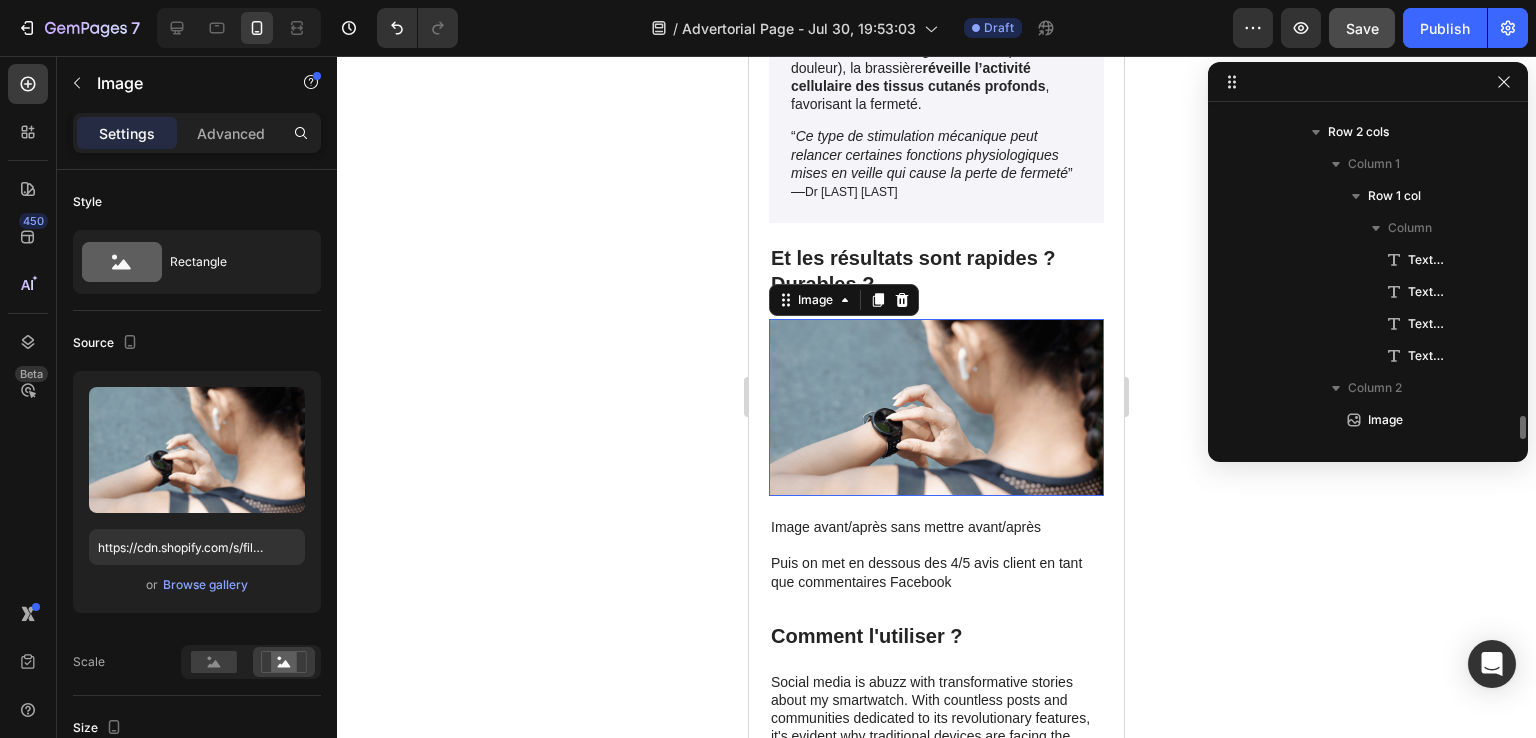 scroll, scrollTop: 1178, scrollLeft: 0, axis: vertical 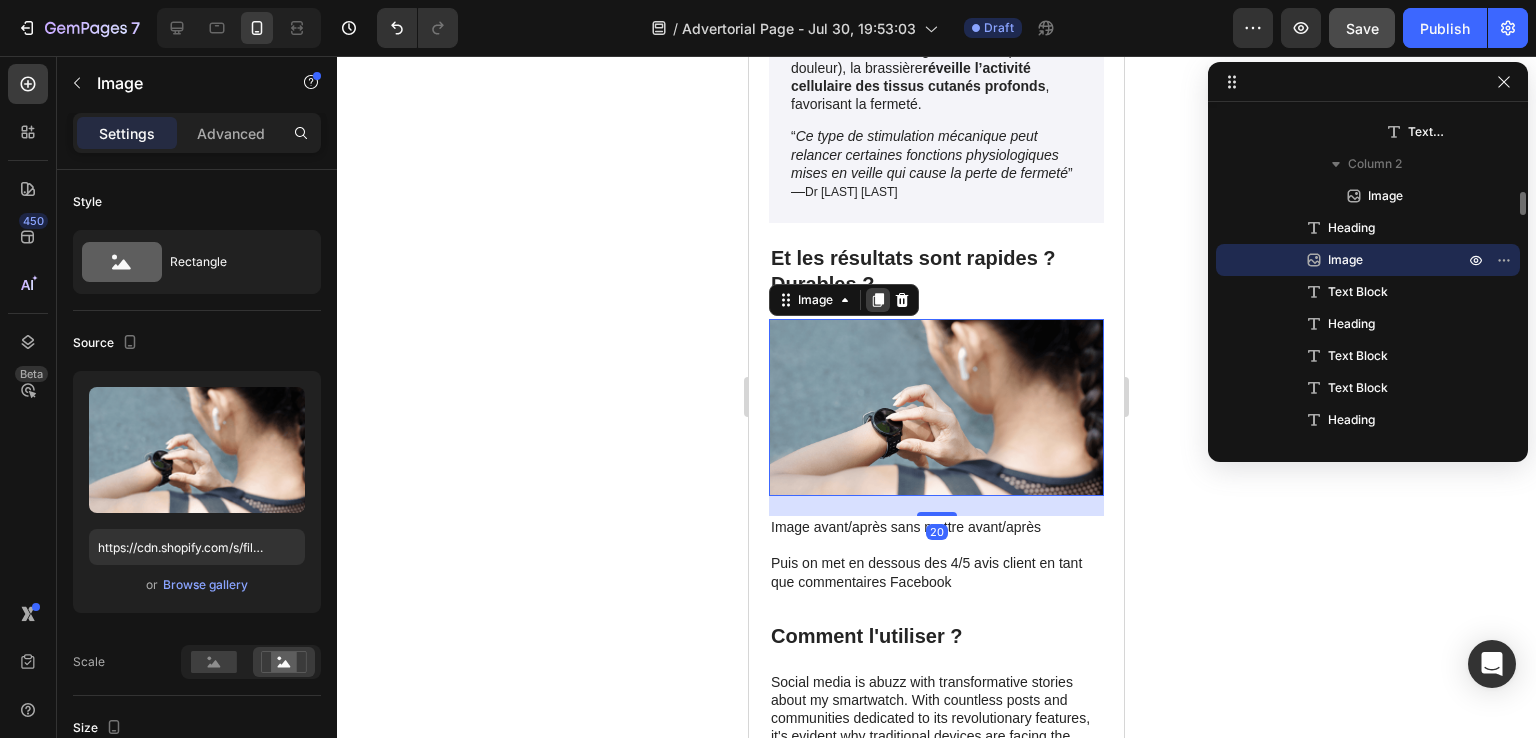click 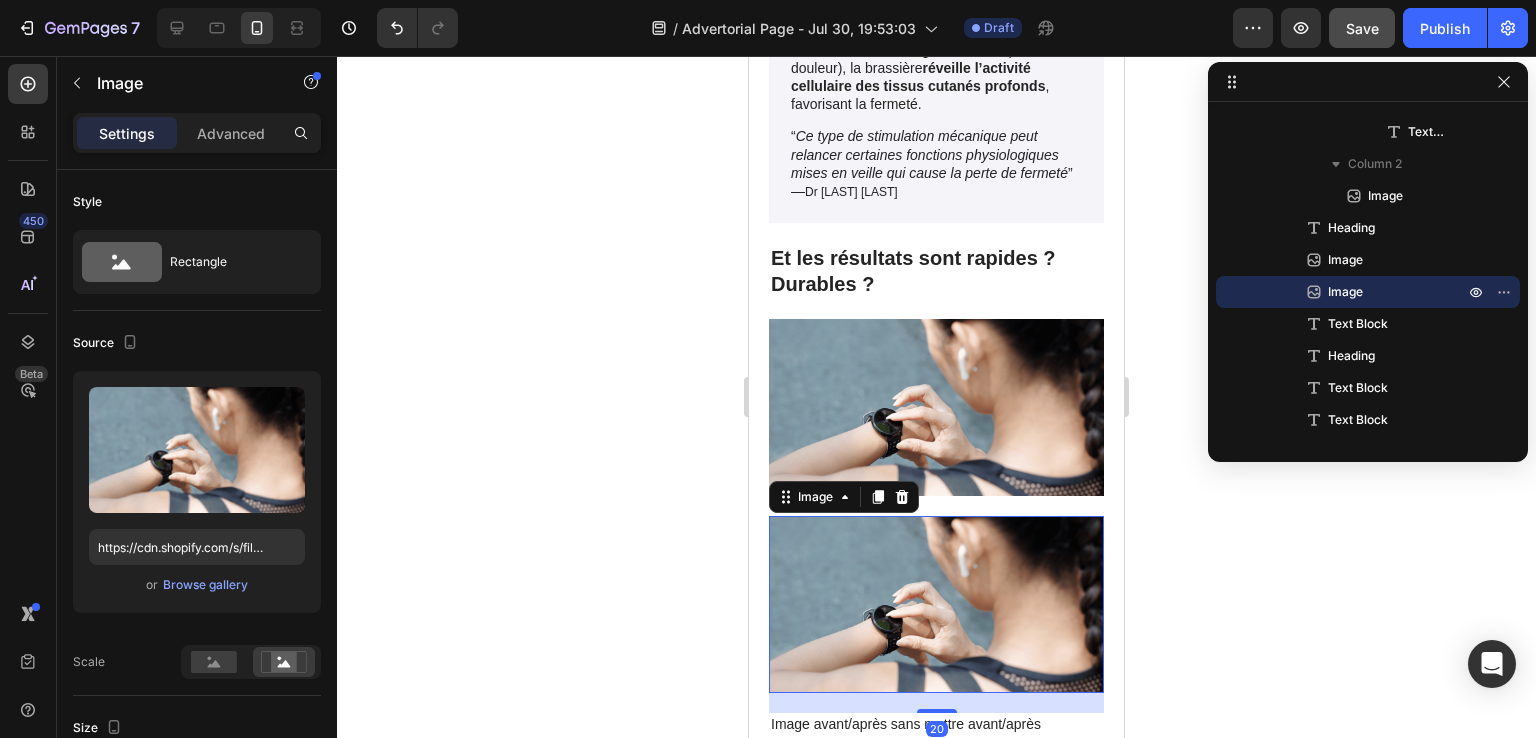 scroll, scrollTop: 5800, scrollLeft: 0, axis: vertical 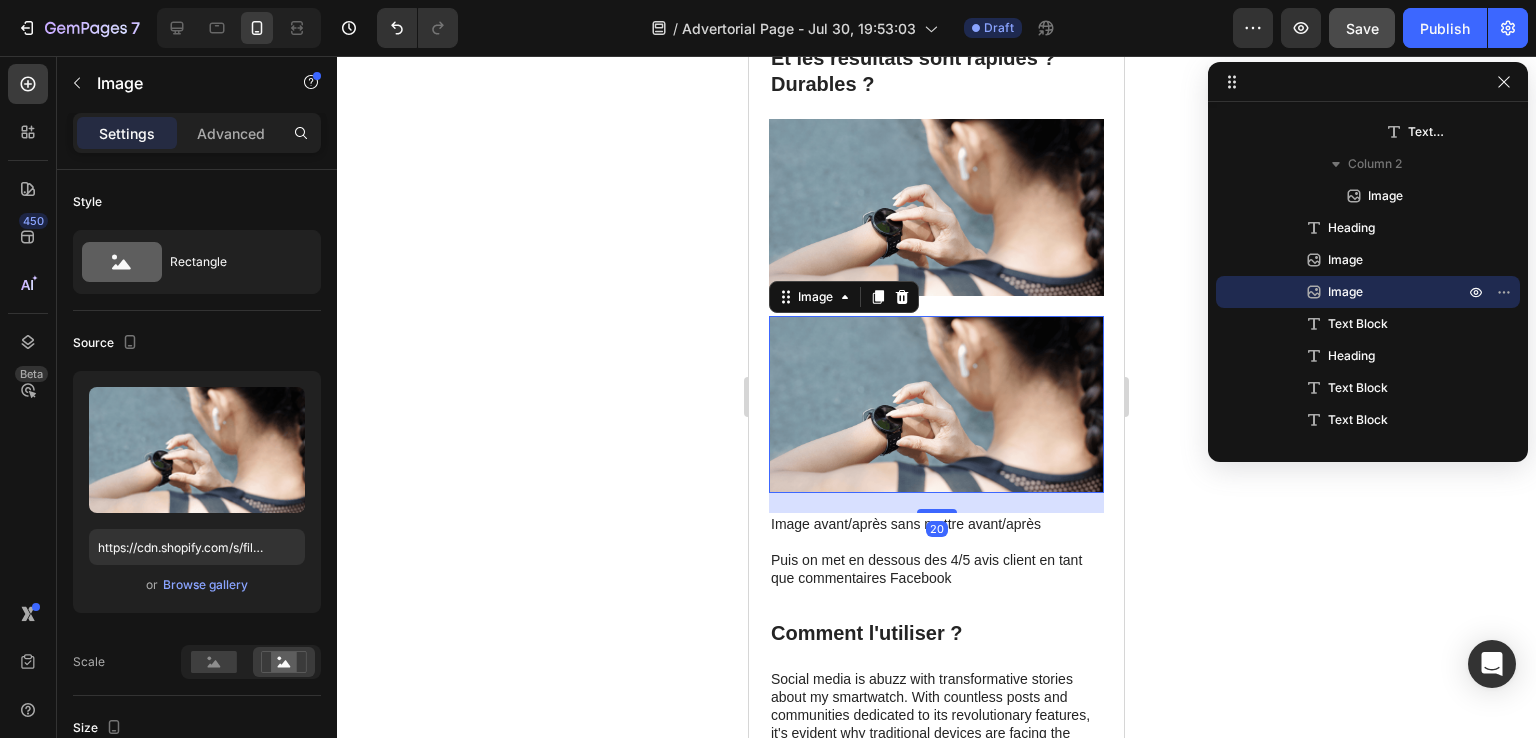 click at bounding box center (936, 404) 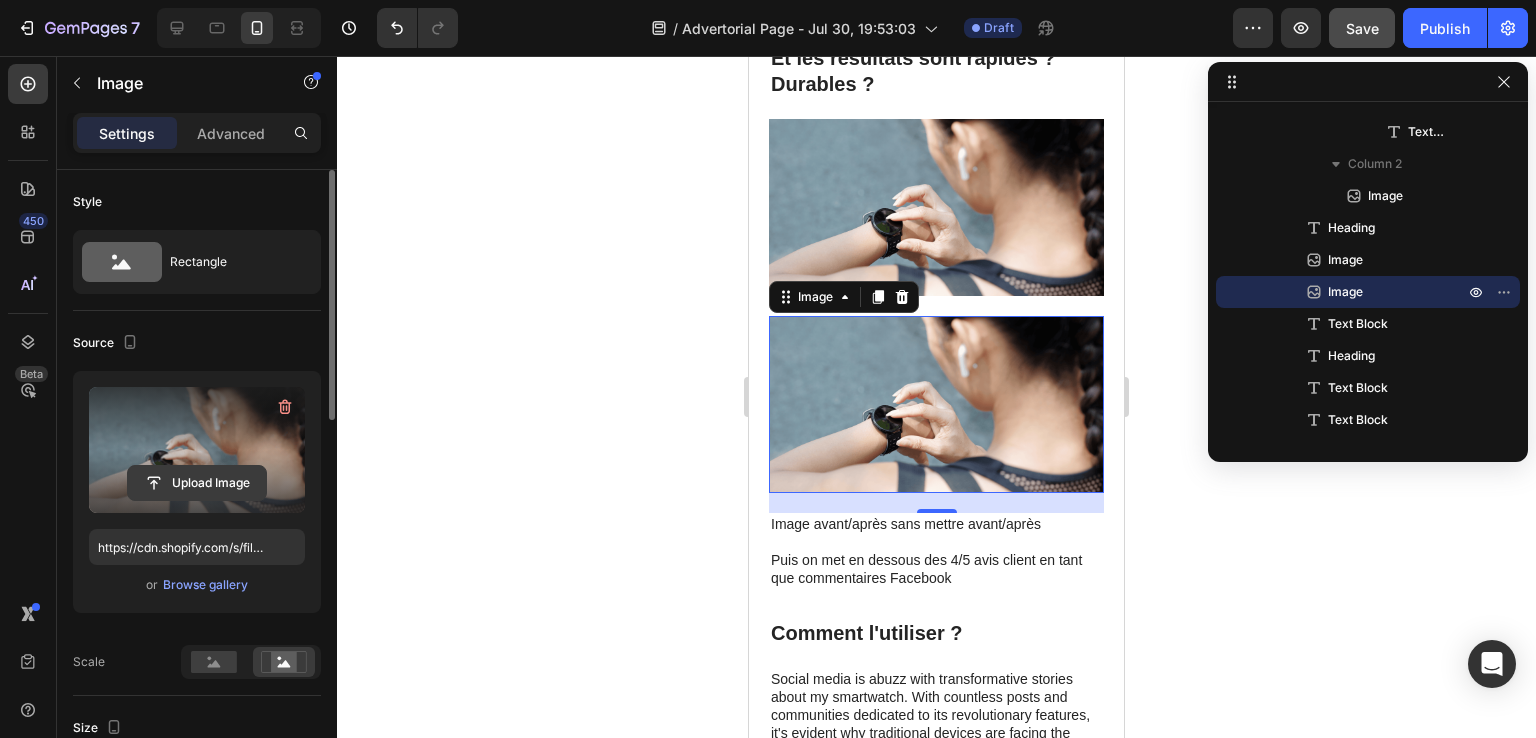 click 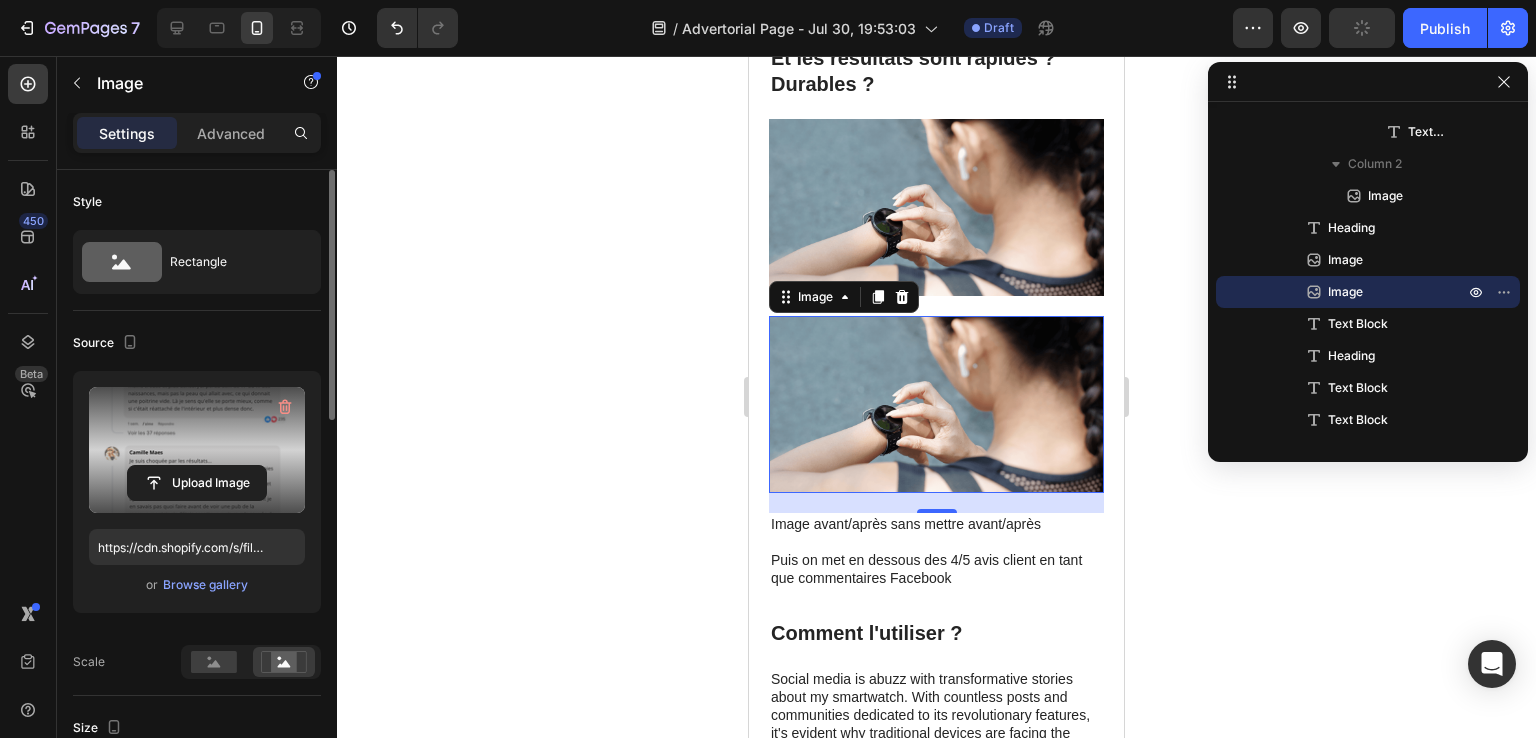 type on "https://cdn.shopify.com/s/files/1/0916/8987/7838/files/gempages_577747941922439868-d0e8268c-9389-4a5f-9940-19f86756e359.png" 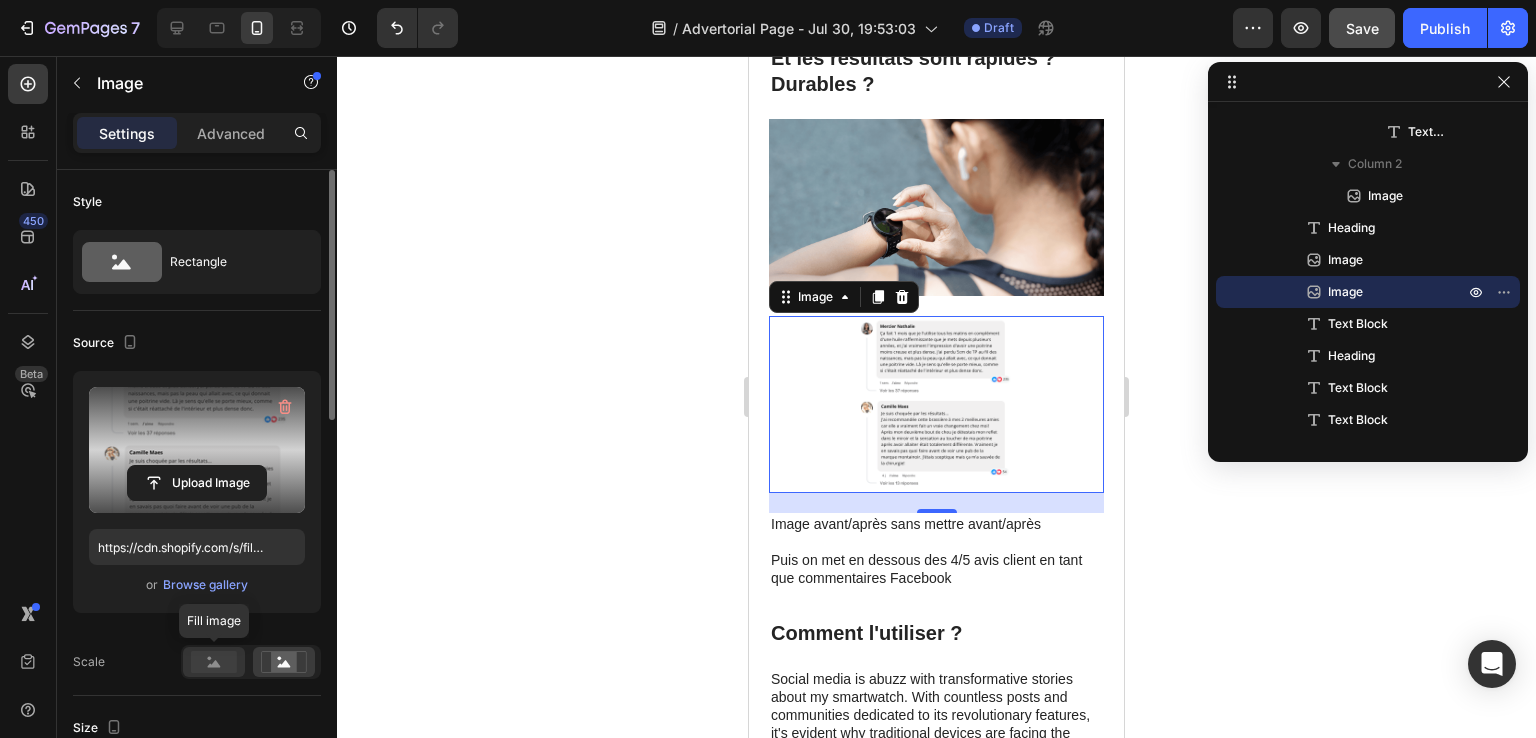 click 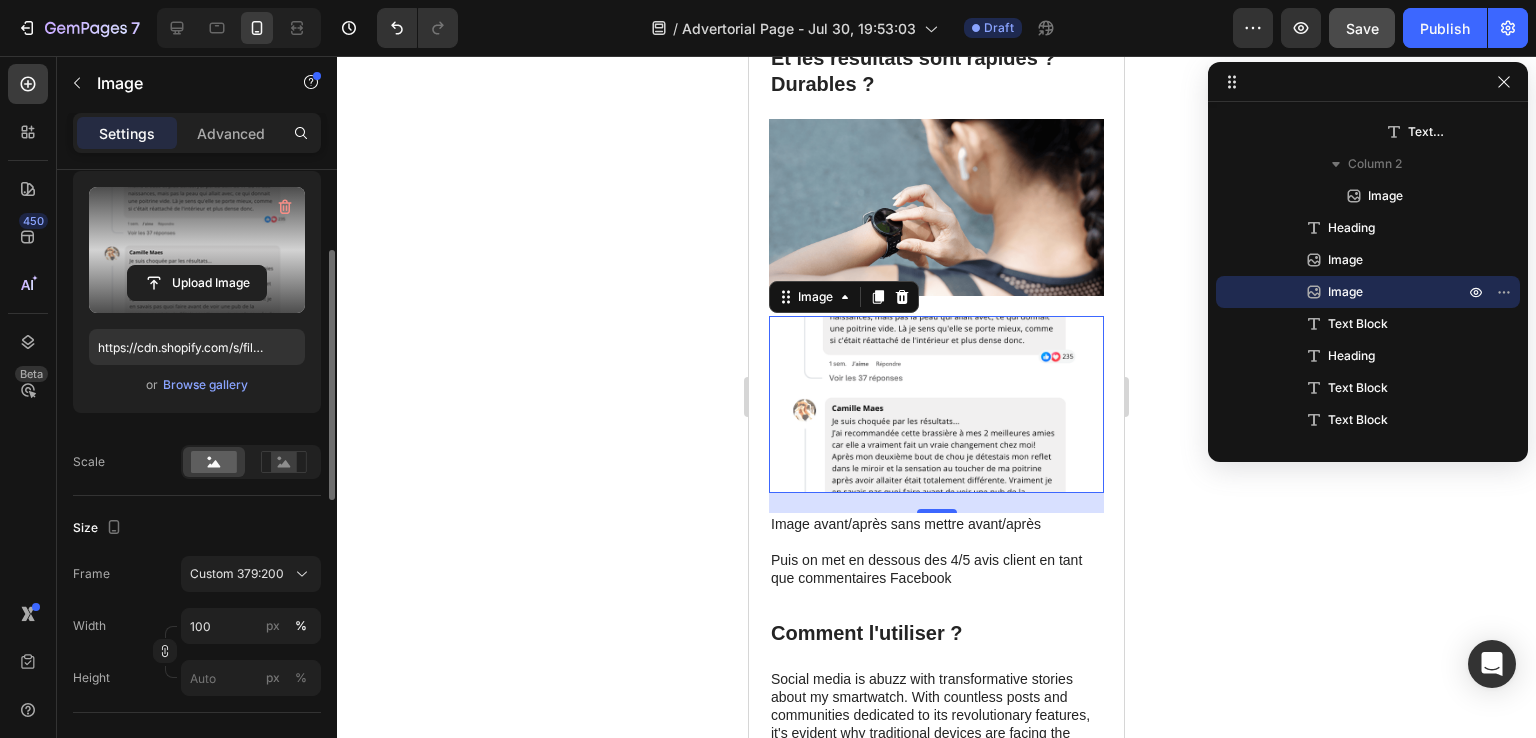 scroll, scrollTop: 400, scrollLeft: 0, axis: vertical 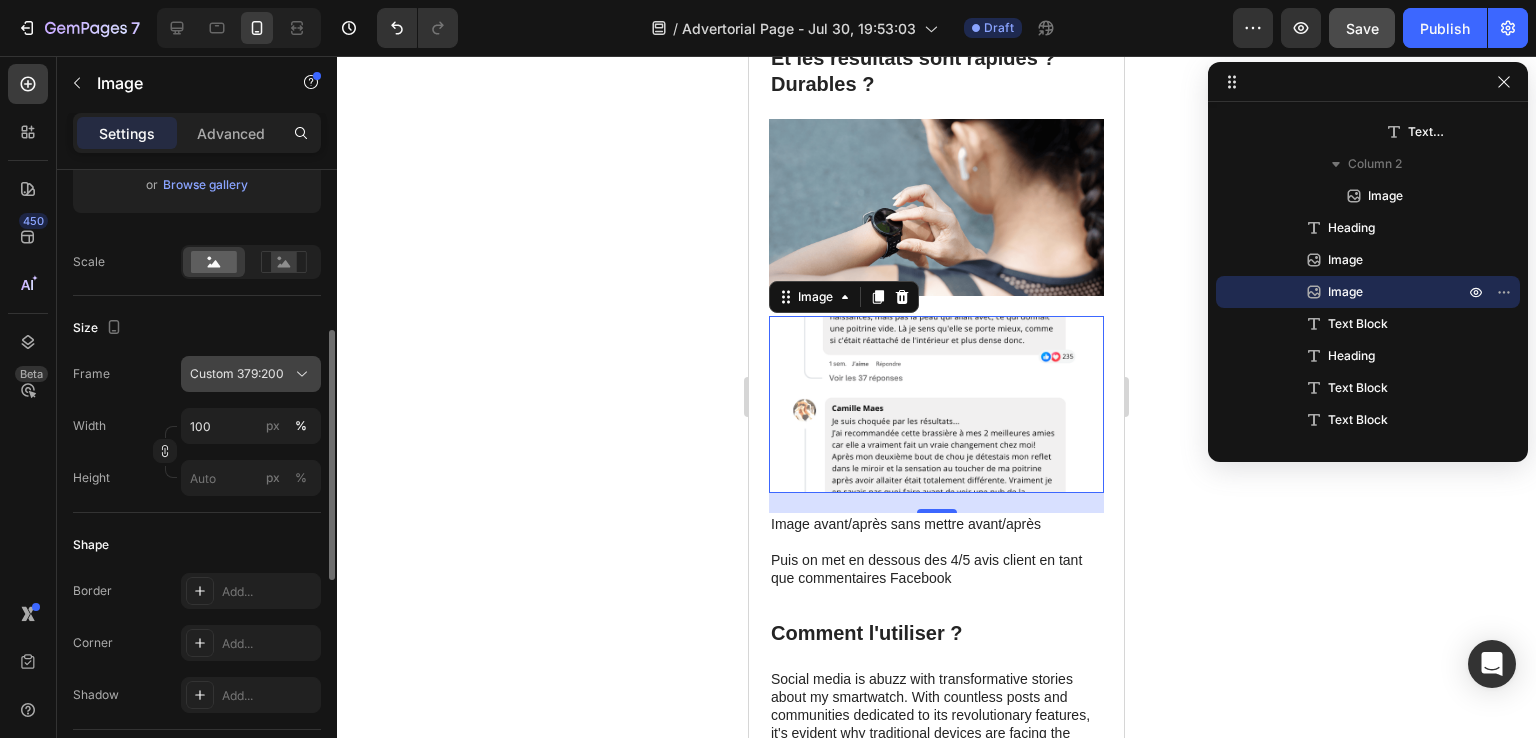 click on "Custom 379:200" 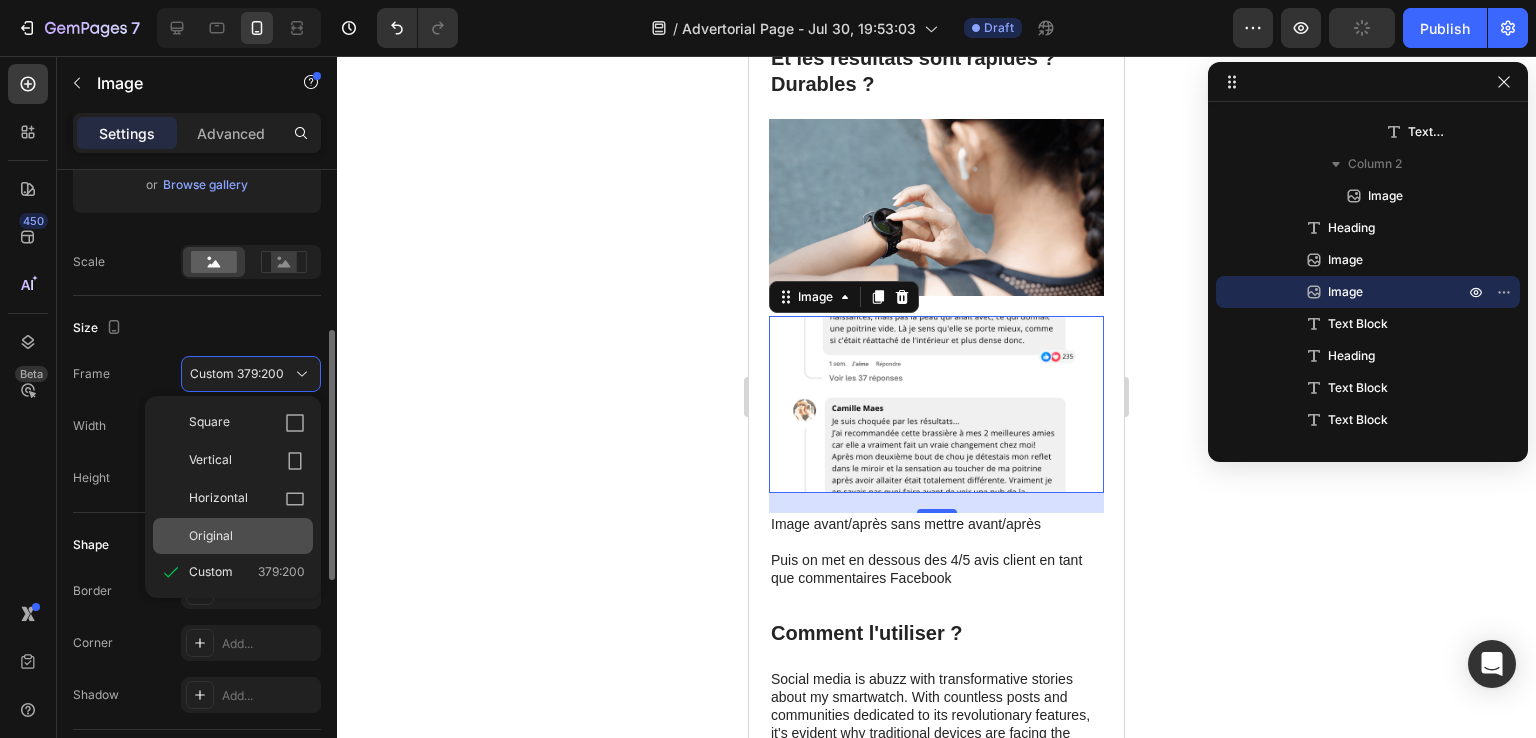 click on "Original" at bounding box center [211, 536] 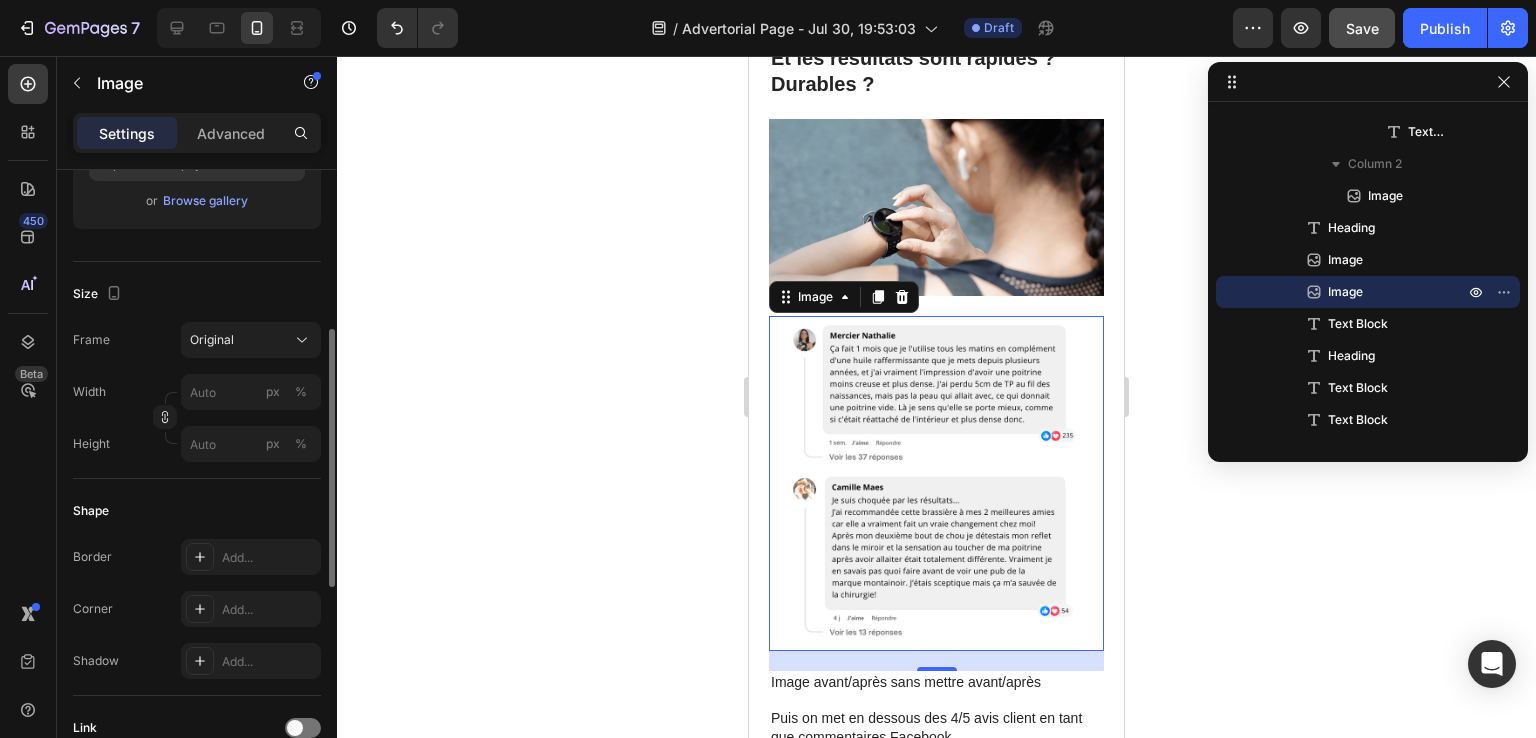 scroll, scrollTop: 884, scrollLeft: 0, axis: vertical 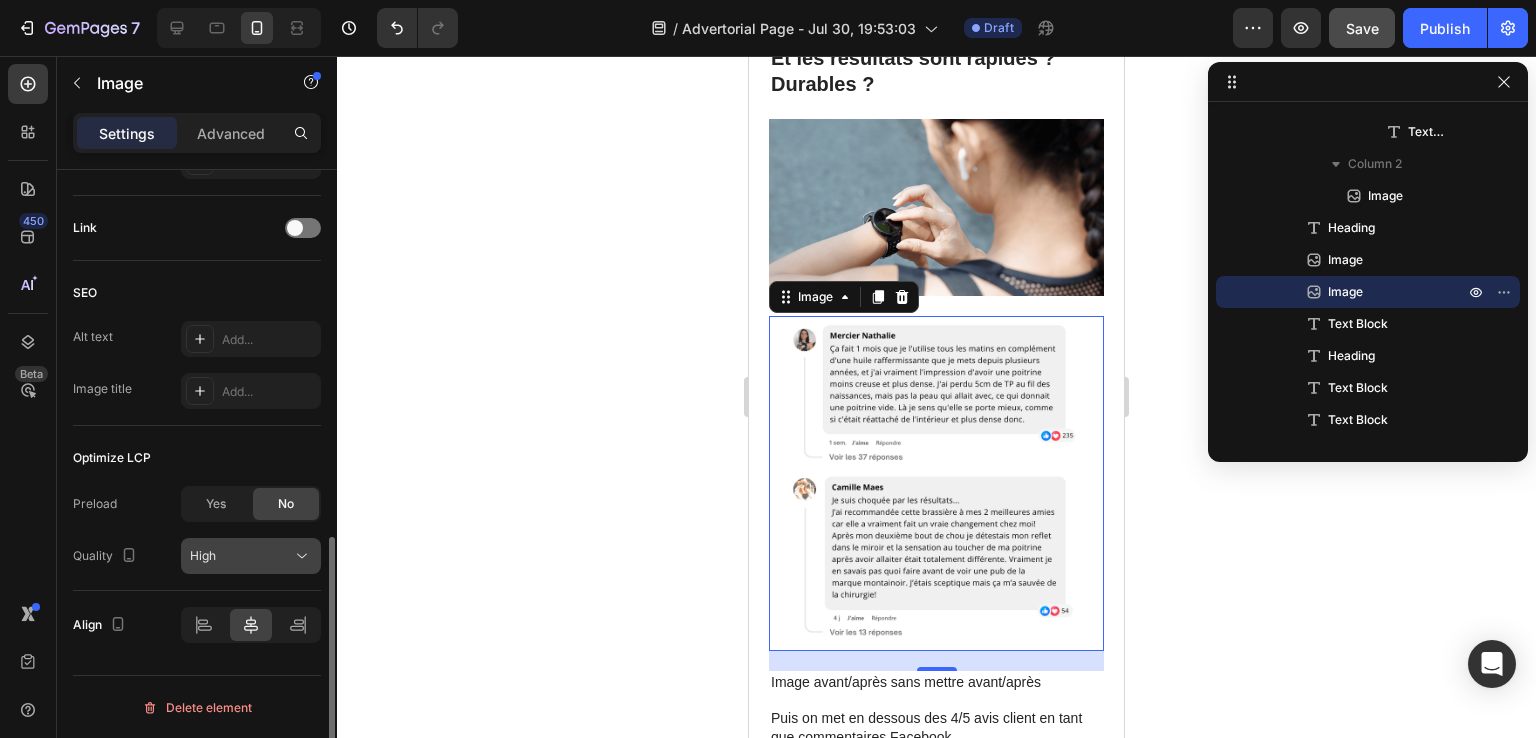 click on "High" at bounding box center (241, 556) 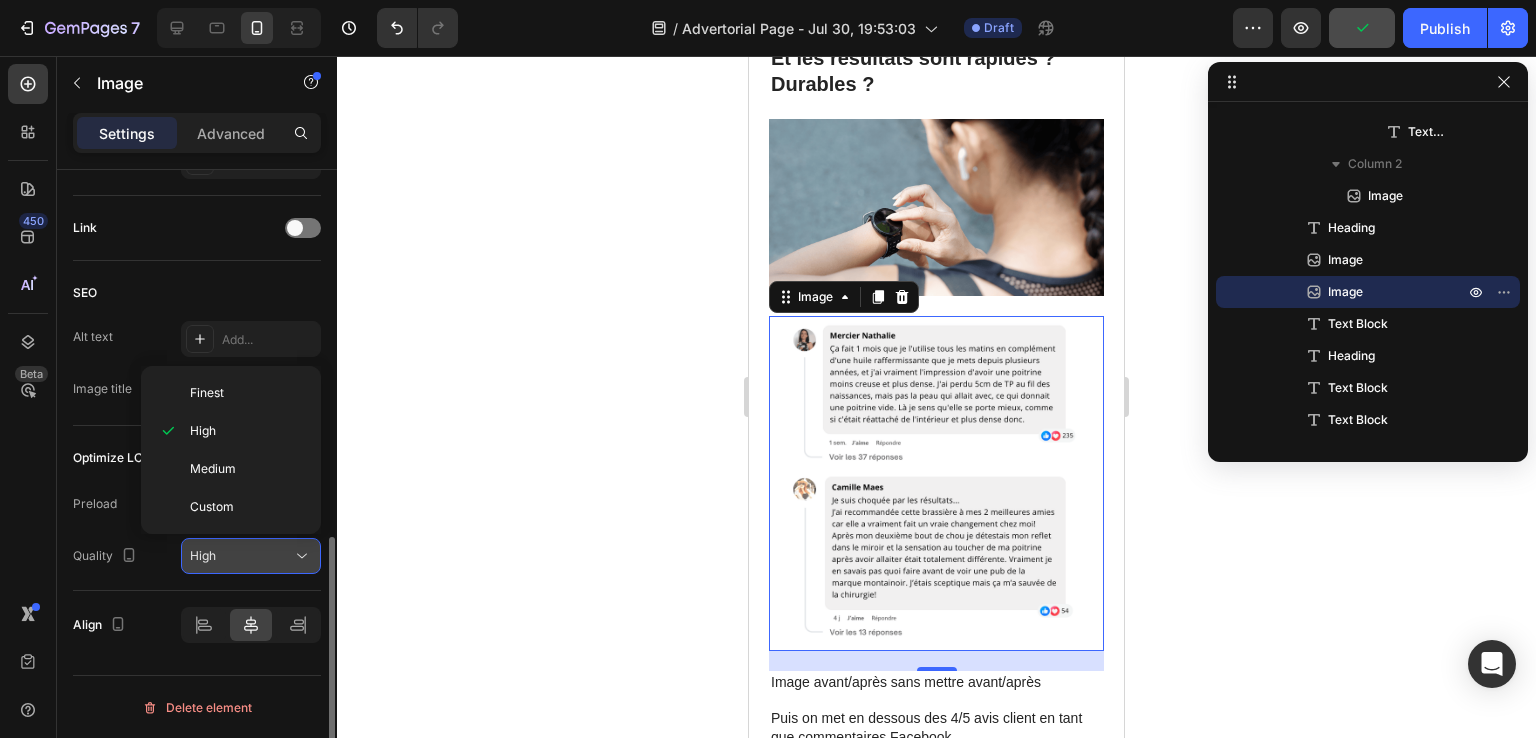 click on "High" at bounding box center (241, 556) 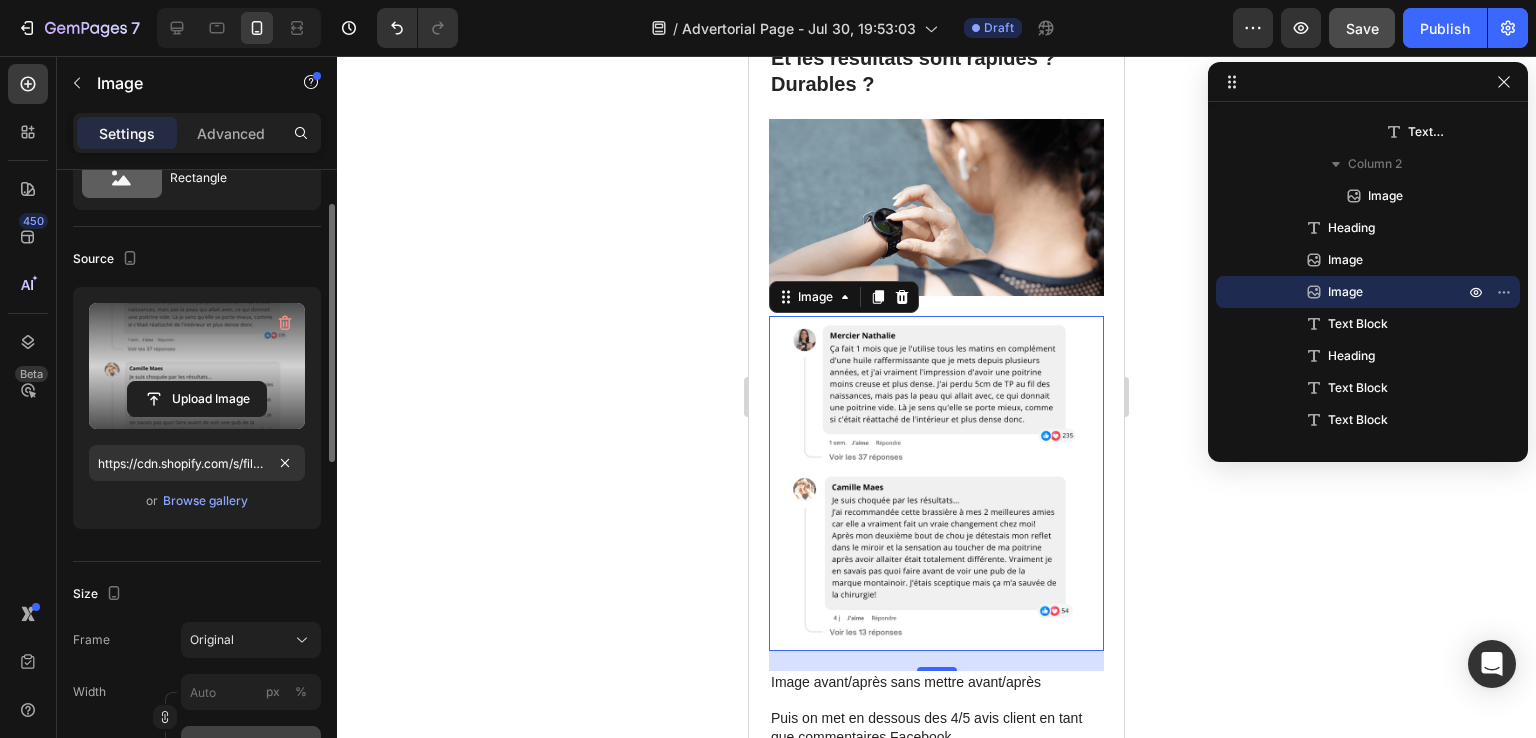 scroll, scrollTop: 0, scrollLeft: 0, axis: both 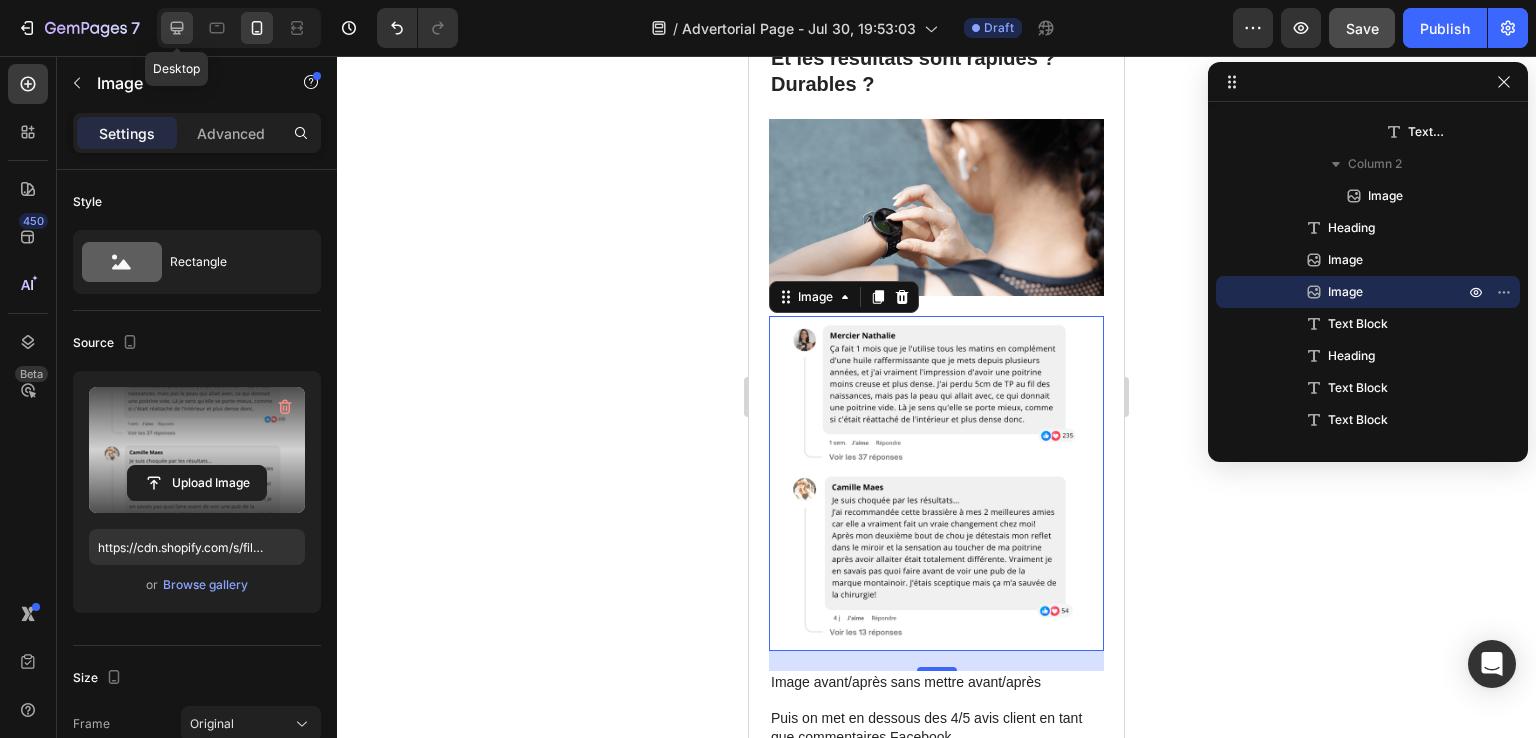 click 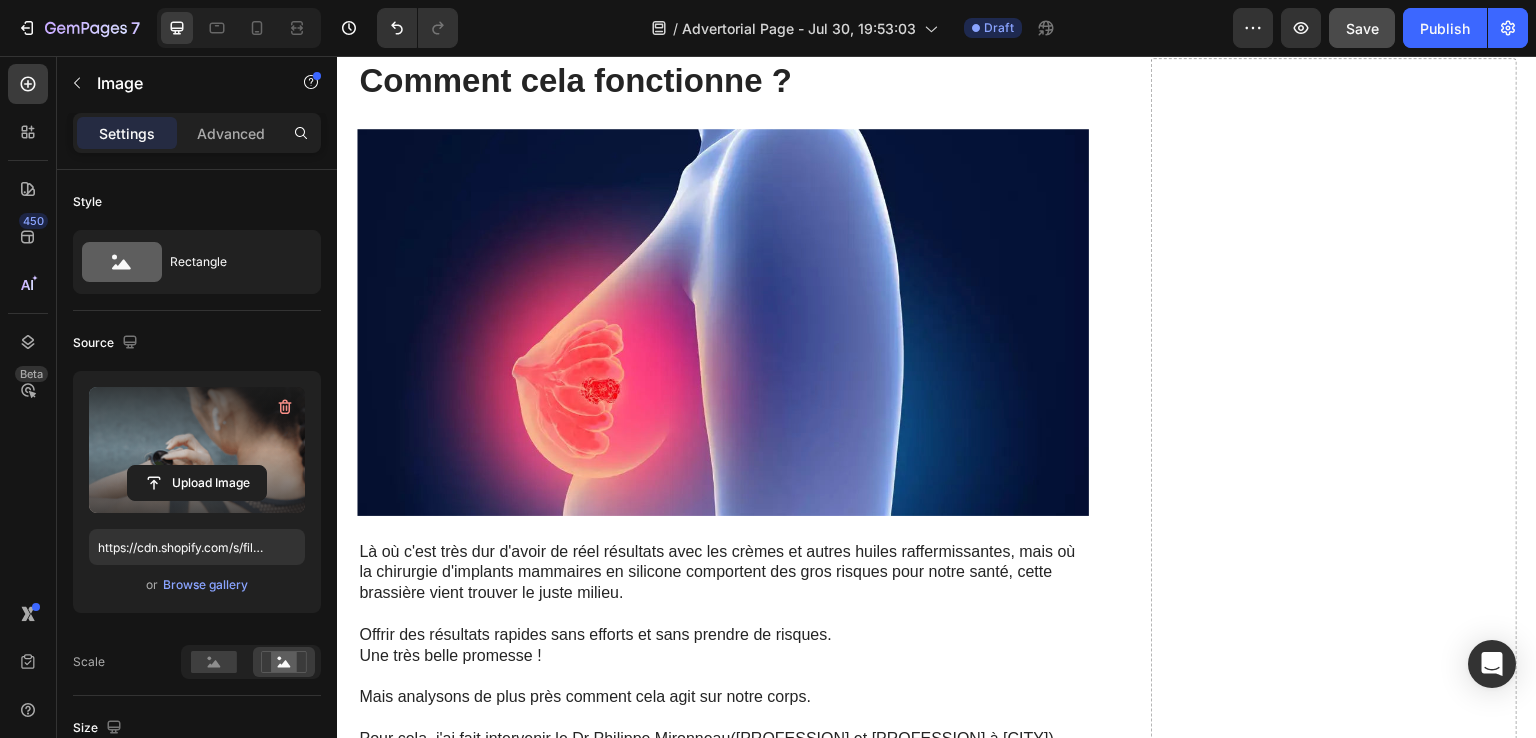 scroll, scrollTop: 3632, scrollLeft: 0, axis: vertical 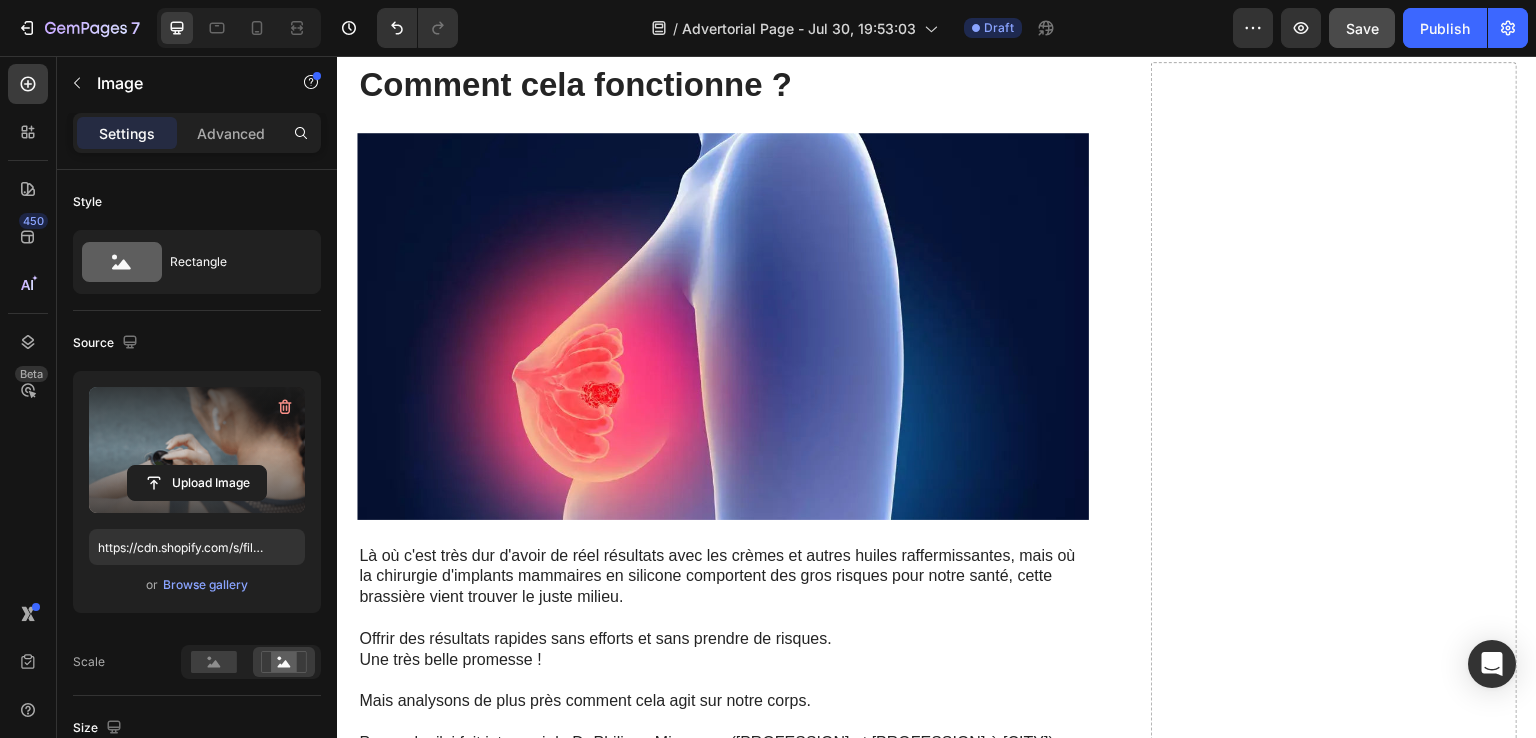 click on "01. Text Block Drainage lymphatique & élimination des toxines Text Block La technologie vibrante facilite le drainage lymphatique , un processus naturel essentiel pour éliminer les déchets cellulaires. Text Block “ C’est un mécanisme souvent négligé, mais fondamental pour la santé mammaire ” — Dr [LAST] Text Block Row" at bounding box center [583, 936] 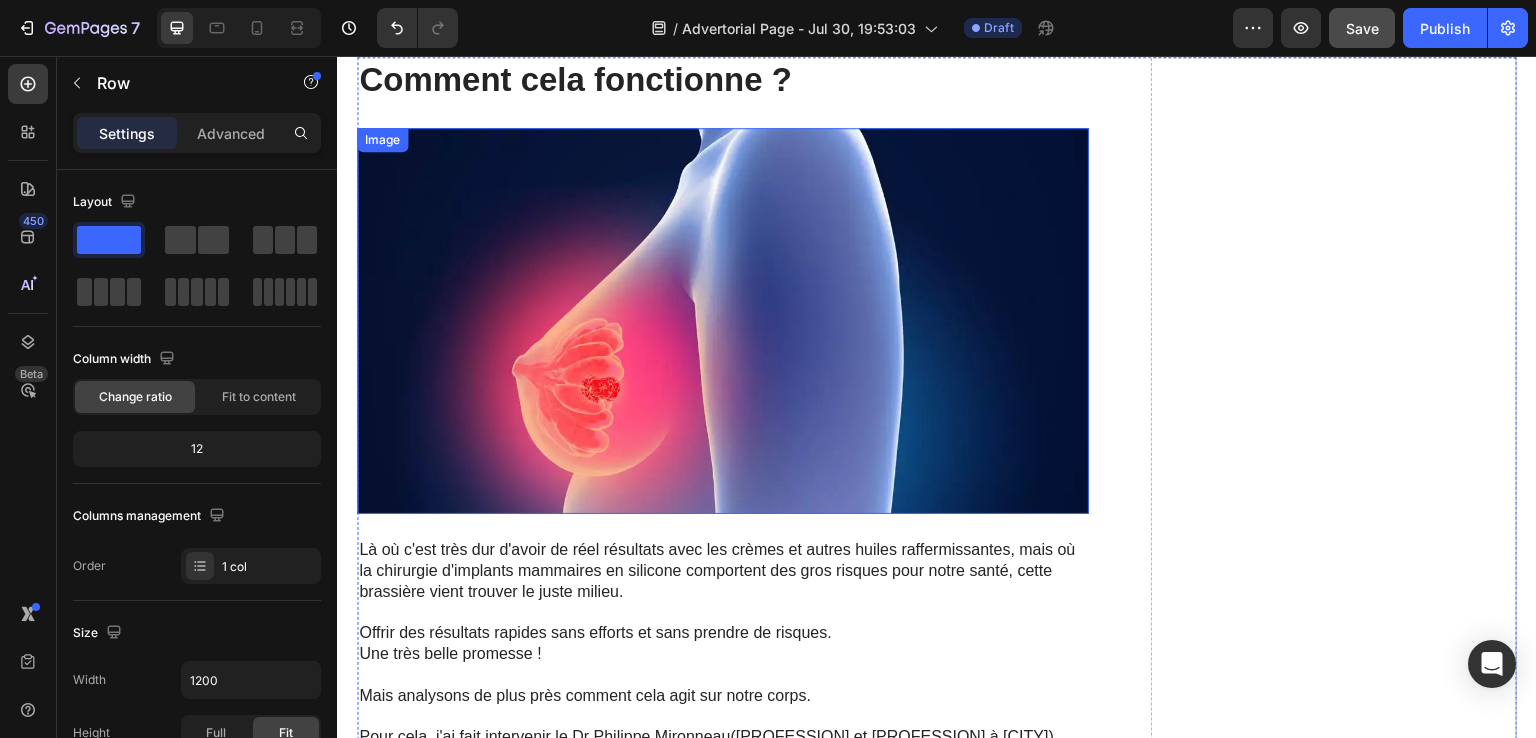 scroll, scrollTop: 2832, scrollLeft: 0, axis: vertical 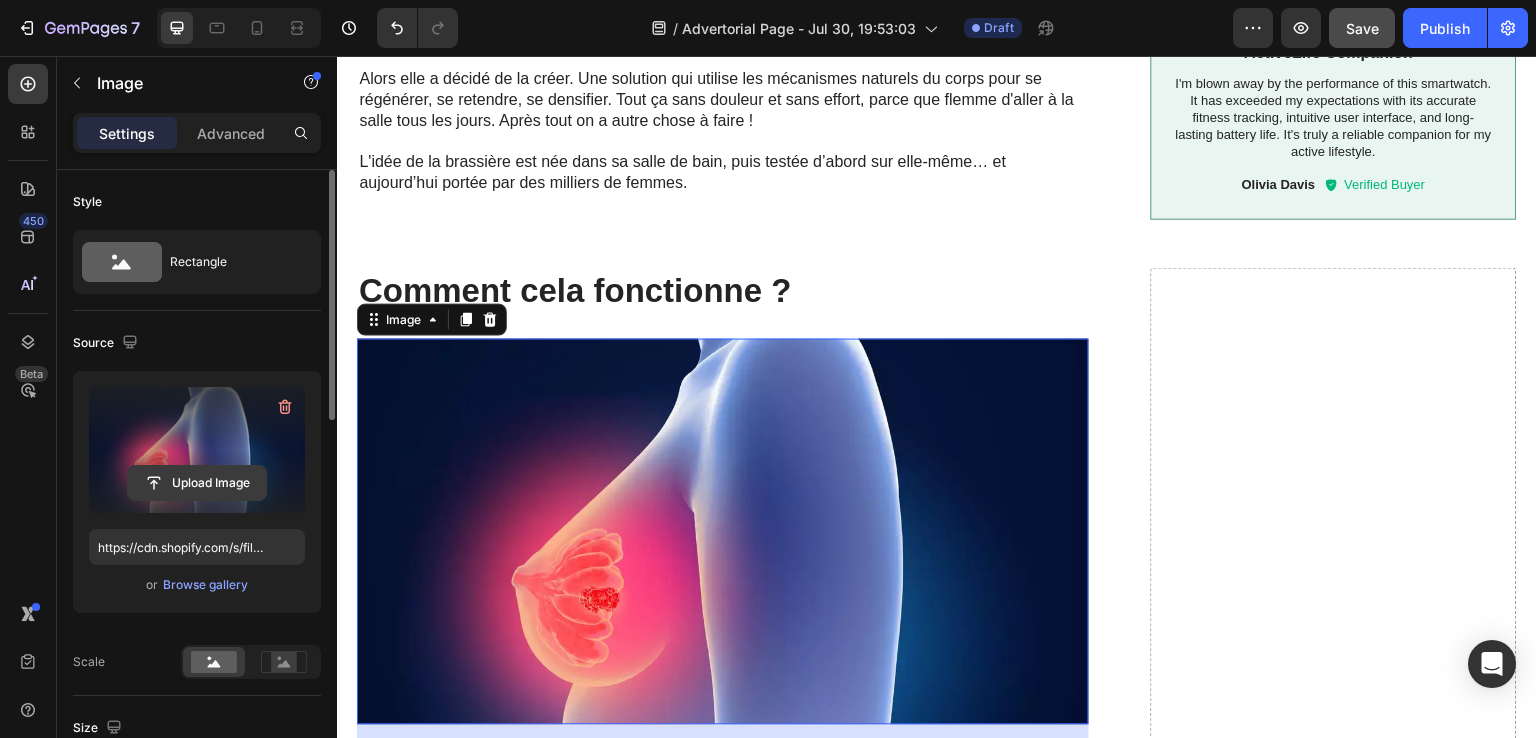 click 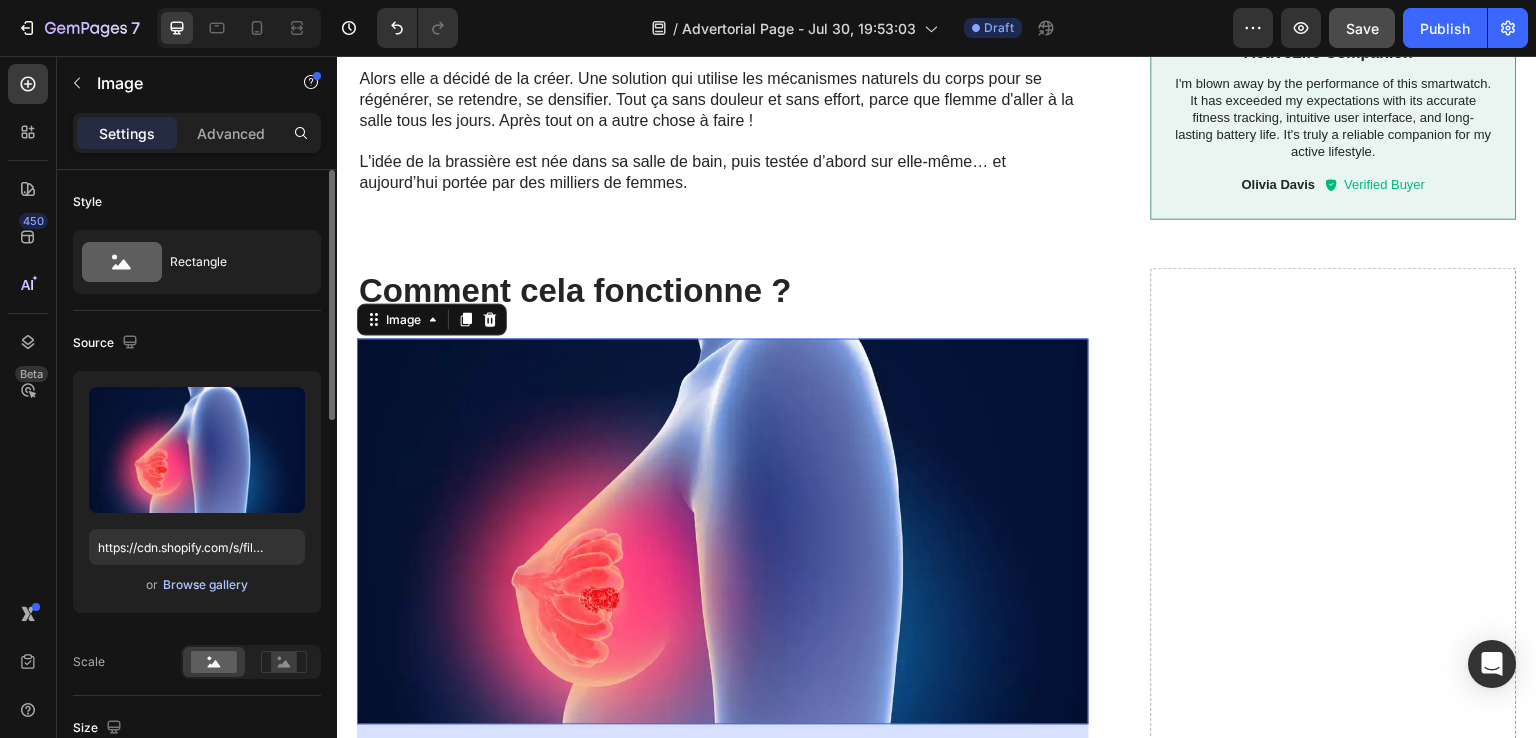 click on "Browse gallery" at bounding box center [205, 585] 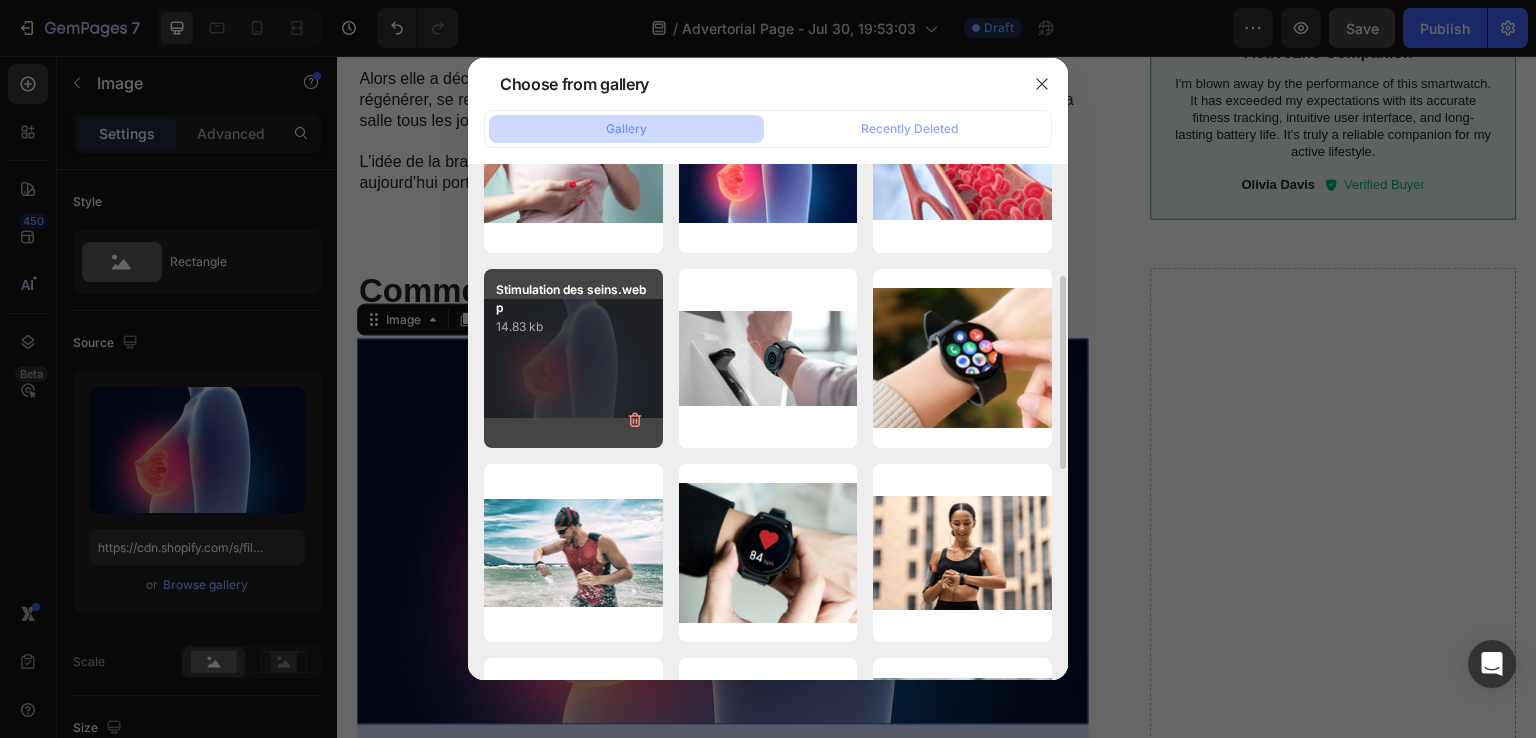 scroll, scrollTop: 100, scrollLeft: 0, axis: vertical 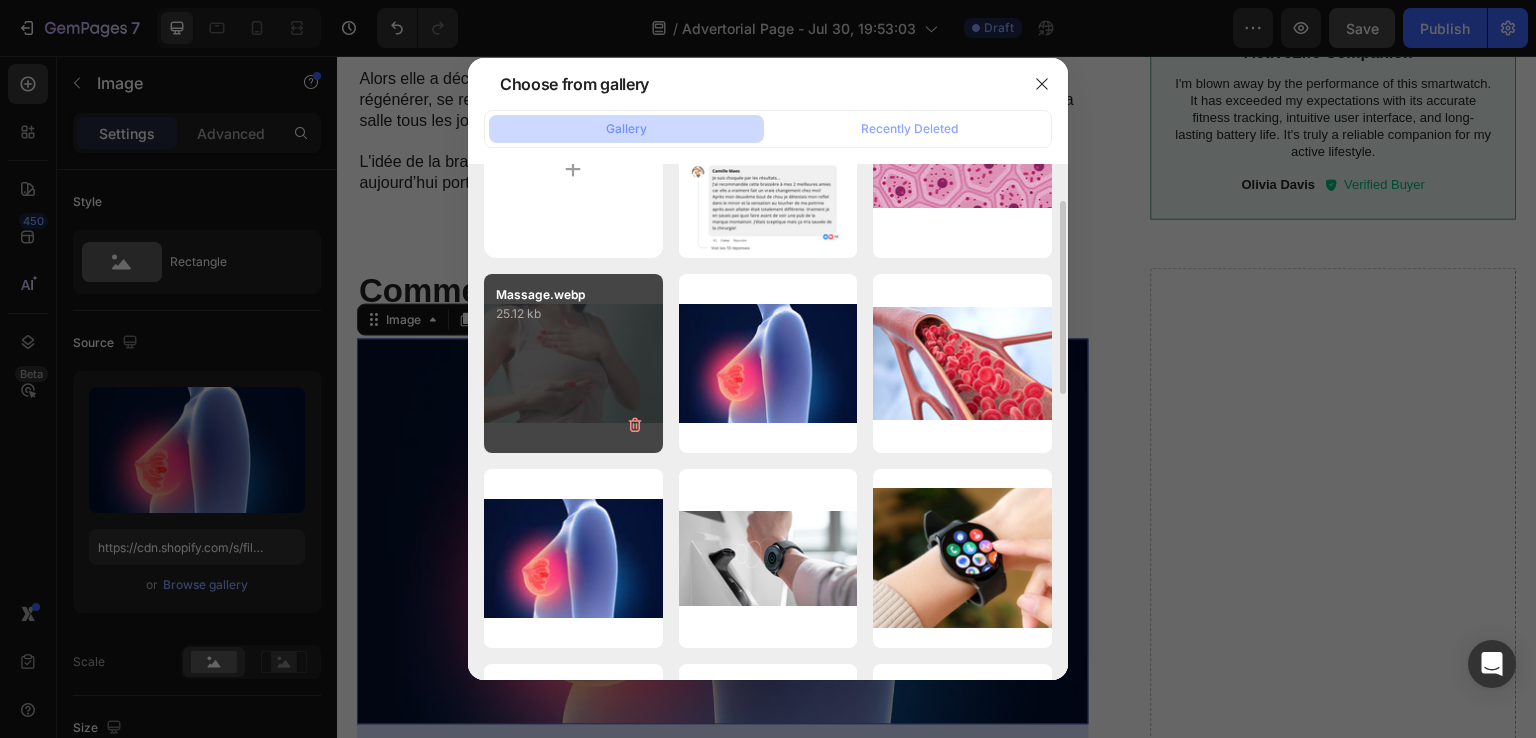 click on "Massage.webp 25.12 kb" at bounding box center (573, 363) 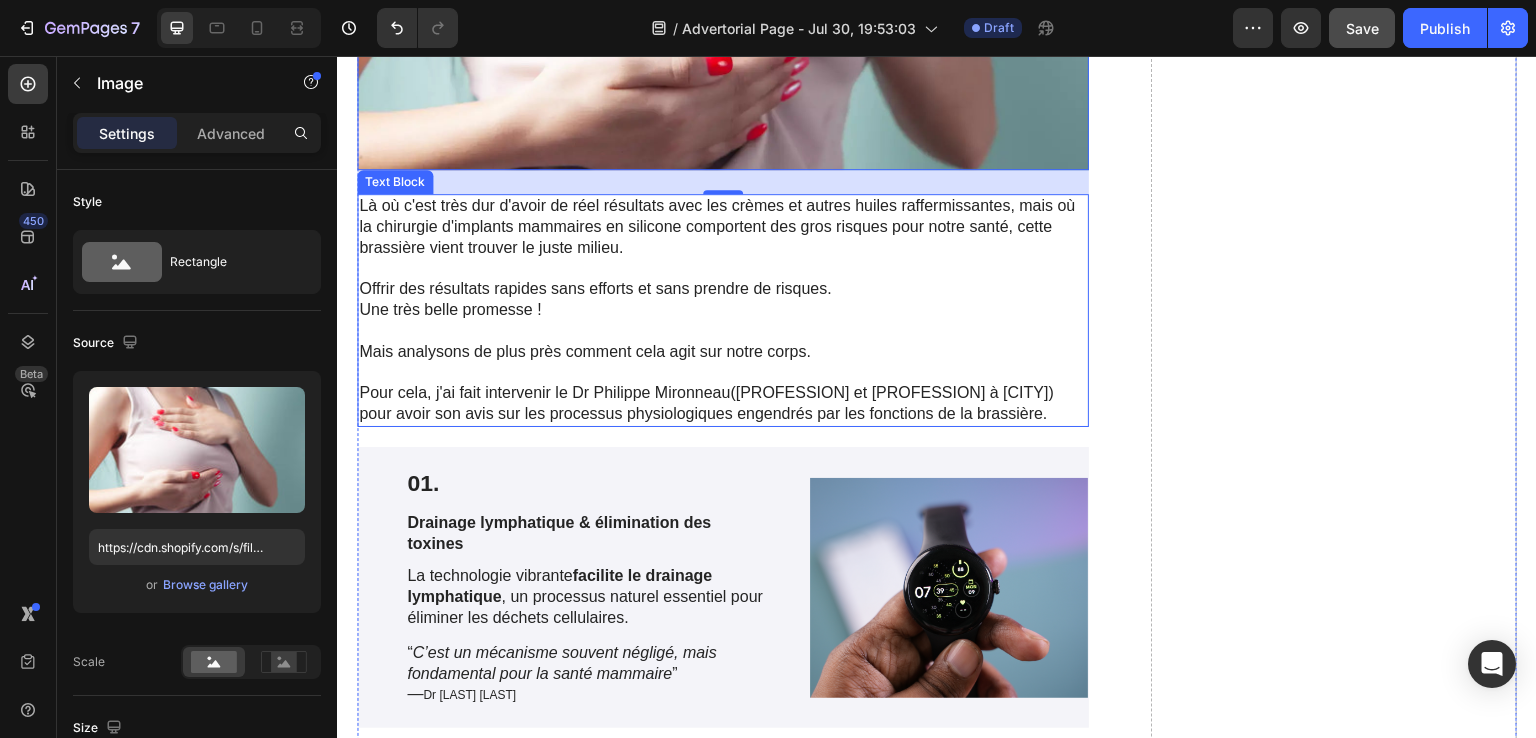 scroll, scrollTop: 3332, scrollLeft: 0, axis: vertical 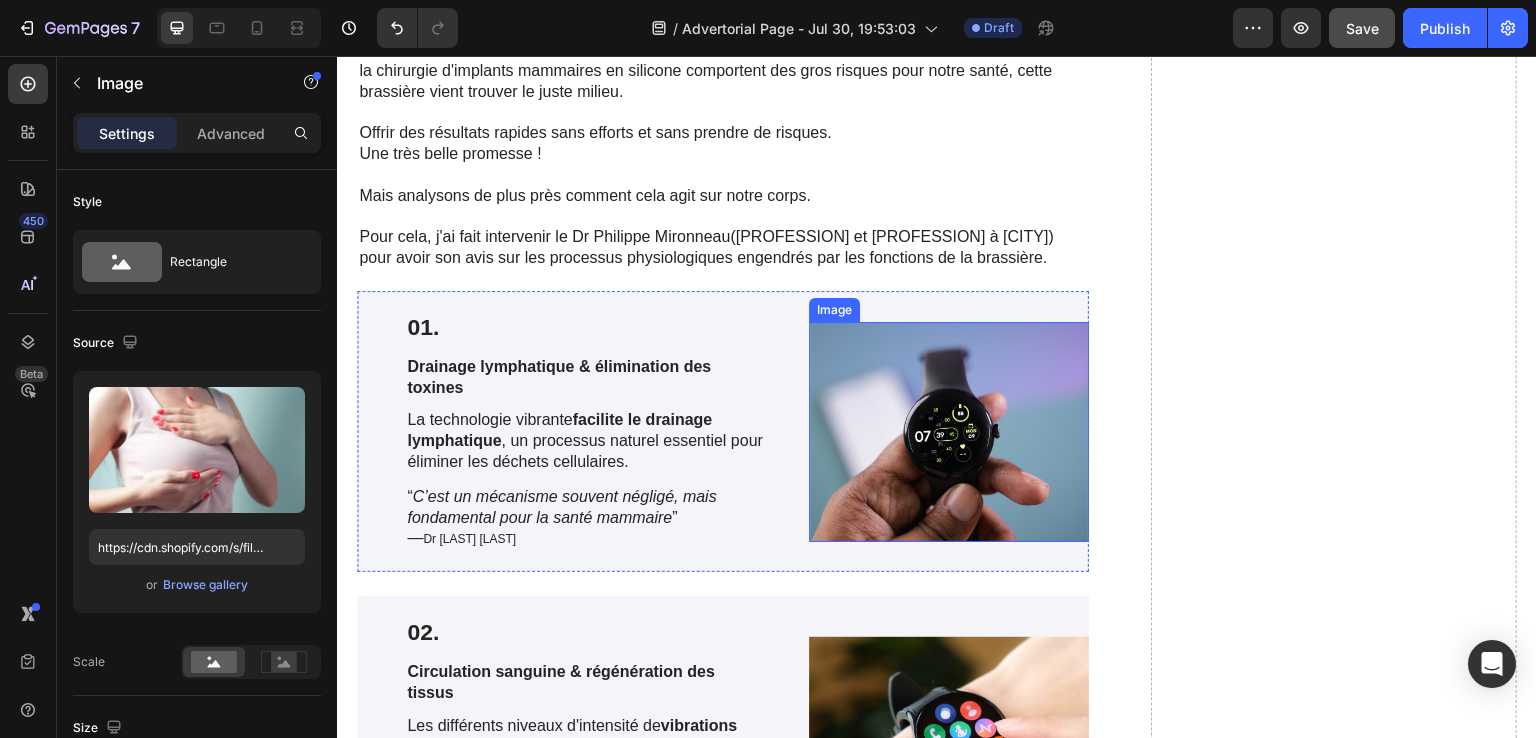 click at bounding box center [949, 432] 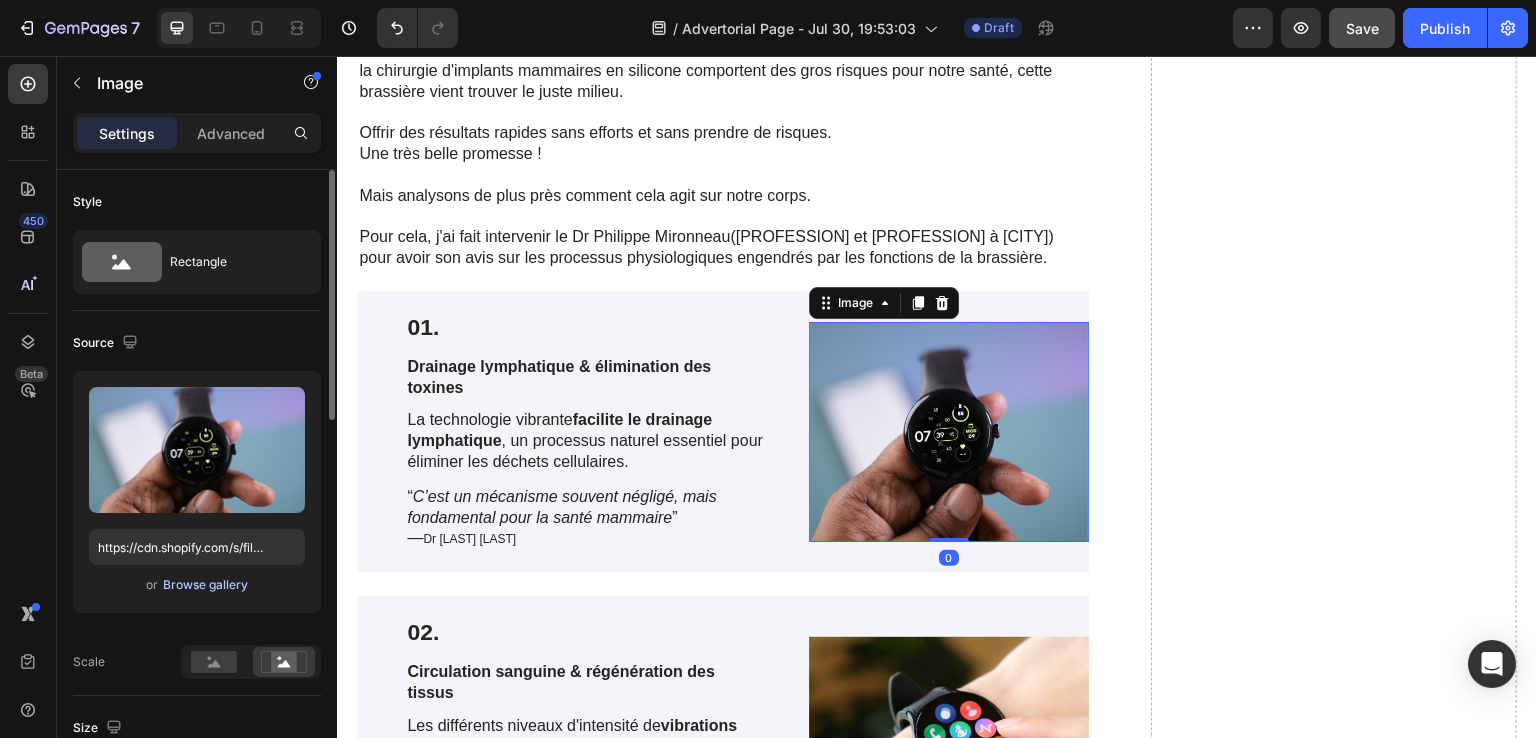click on "Browse gallery" at bounding box center [205, 585] 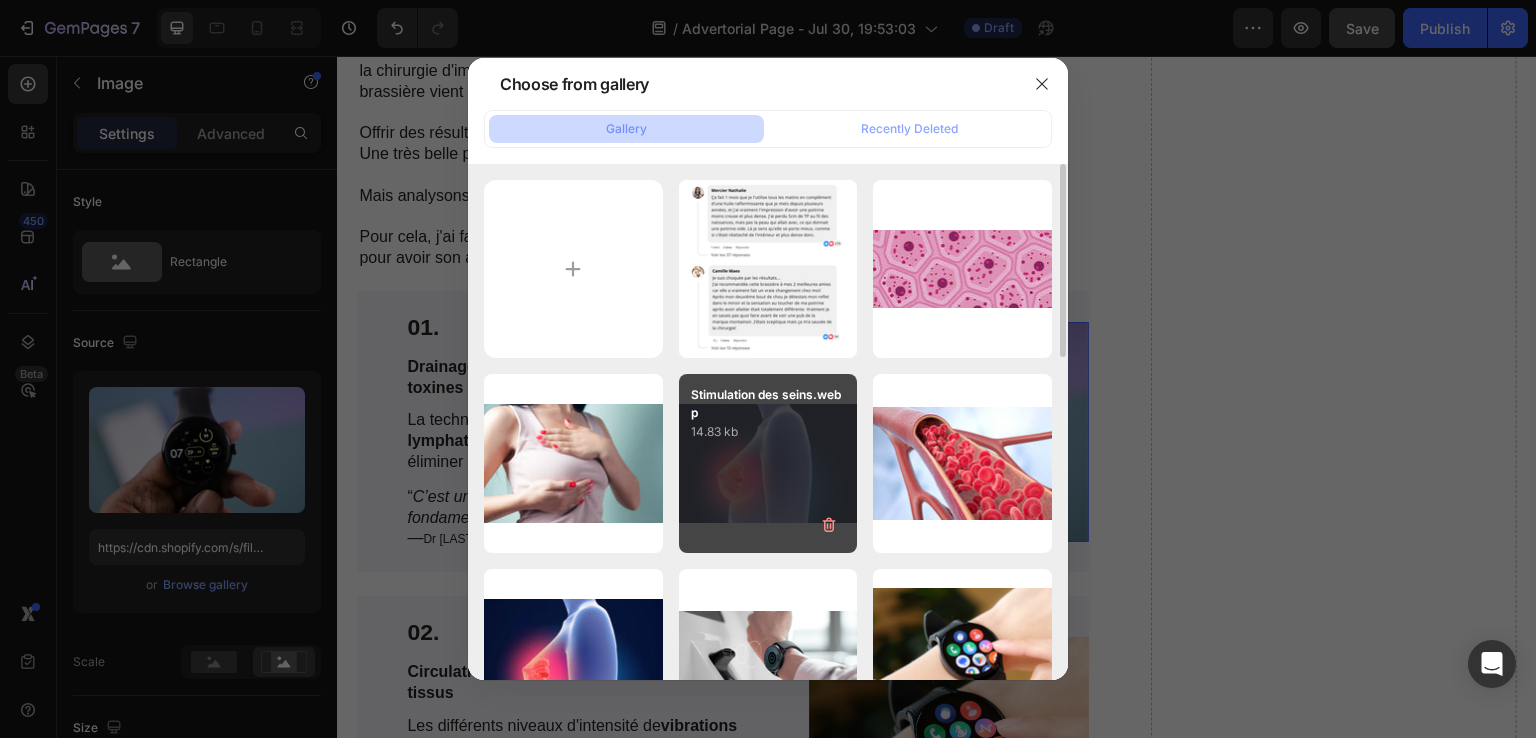 click on "Stimulation des seins.webp 14.83 kb" at bounding box center [768, 463] 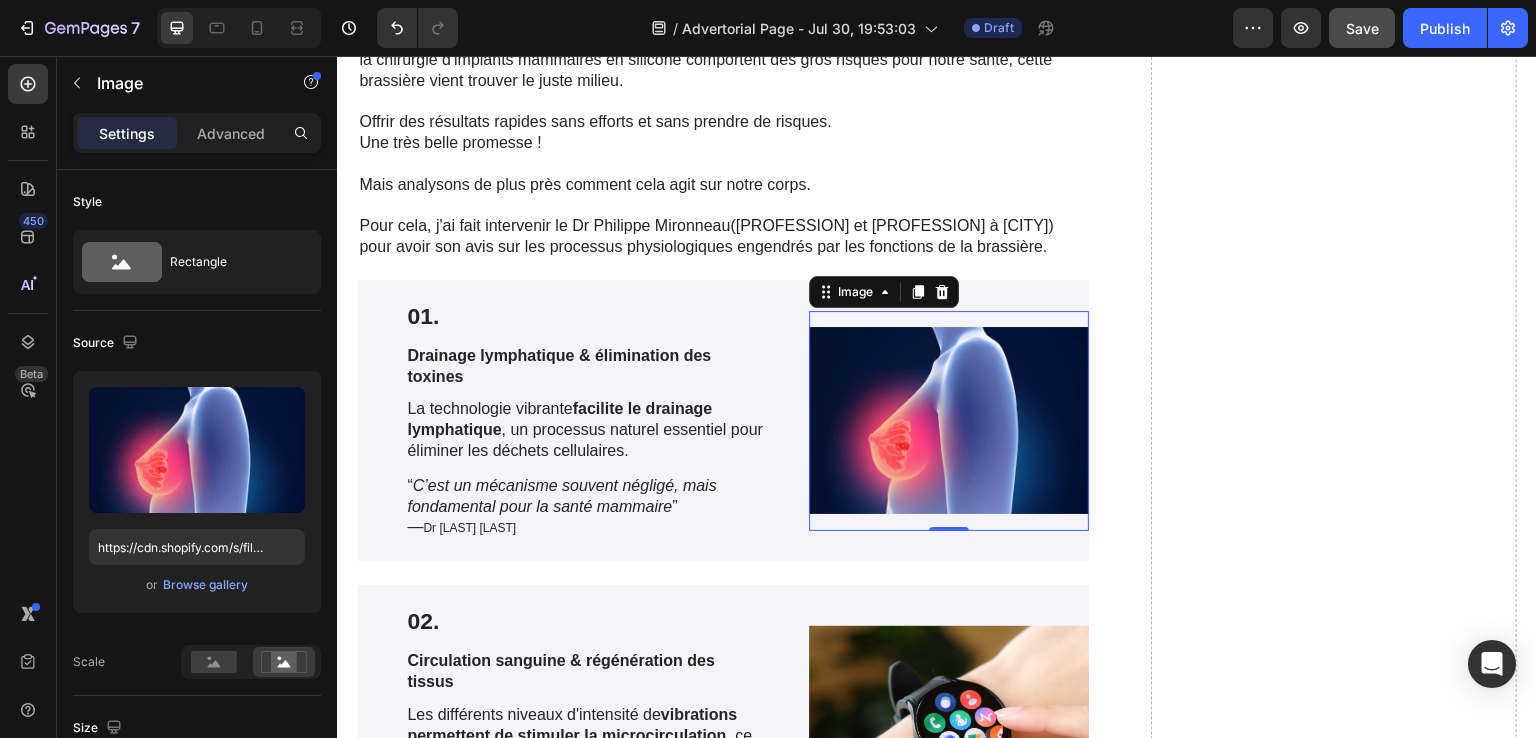 scroll, scrollTop: 3332, scrollLeft: 0, axis: vertical 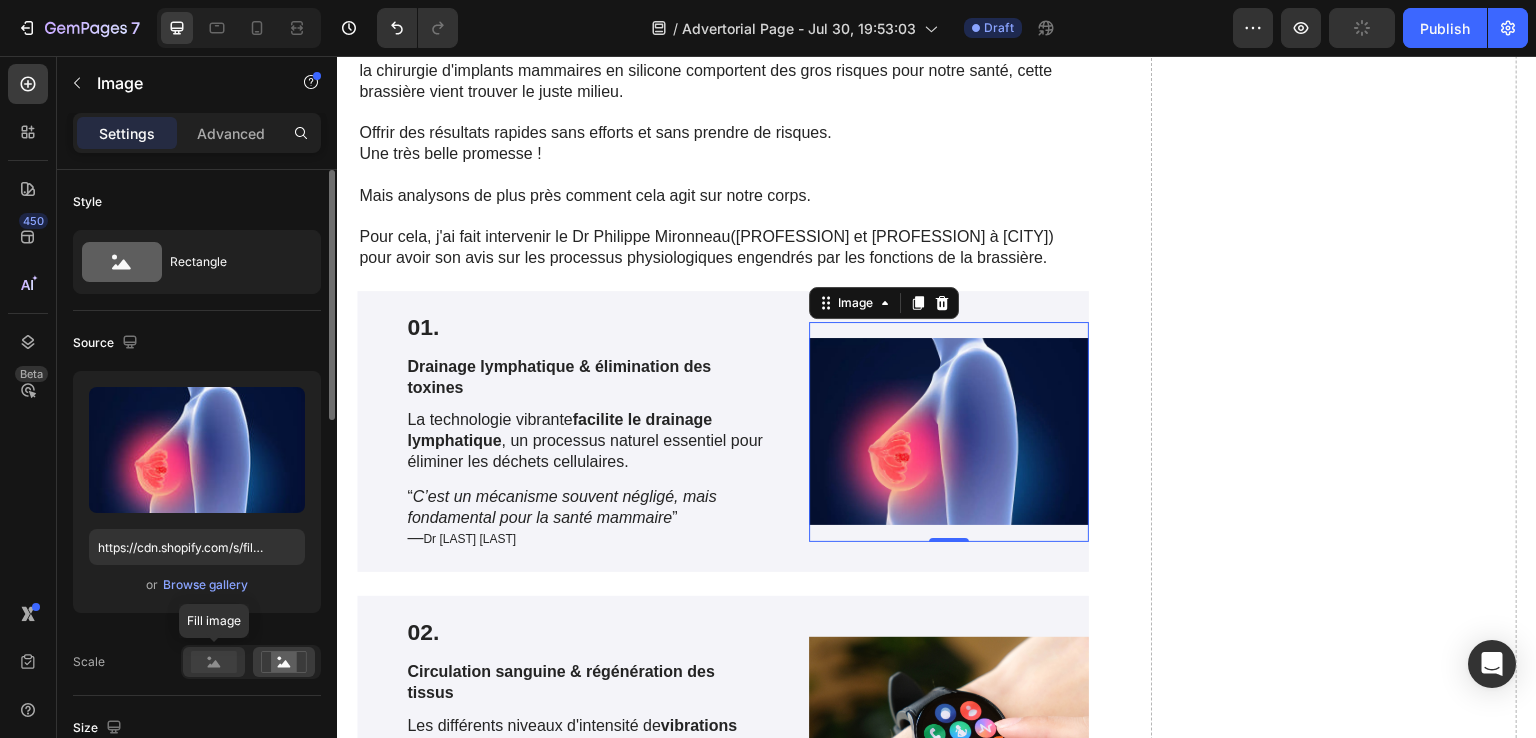 click 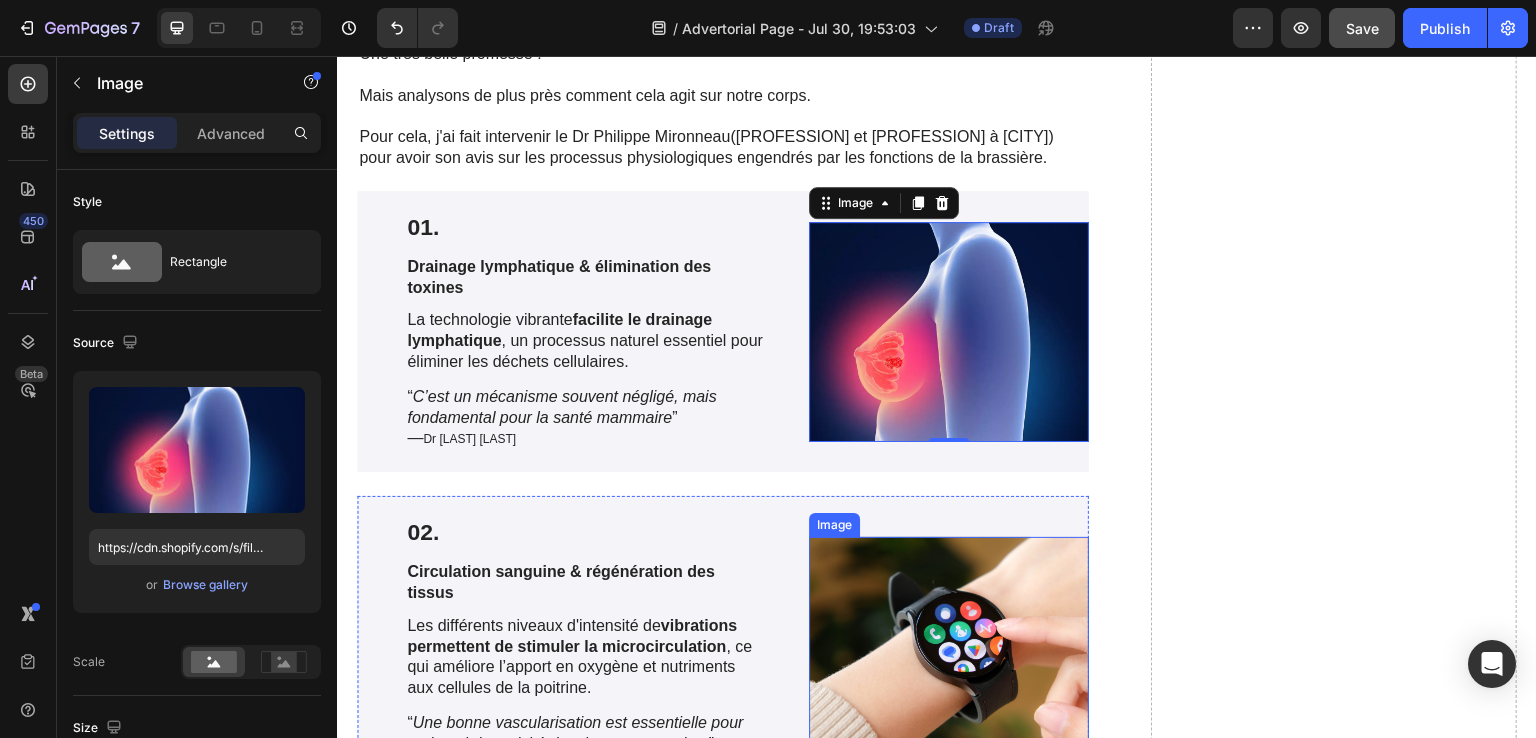 scroll, scrollTop: 3632, scrollLeft: 0, axis: vertical 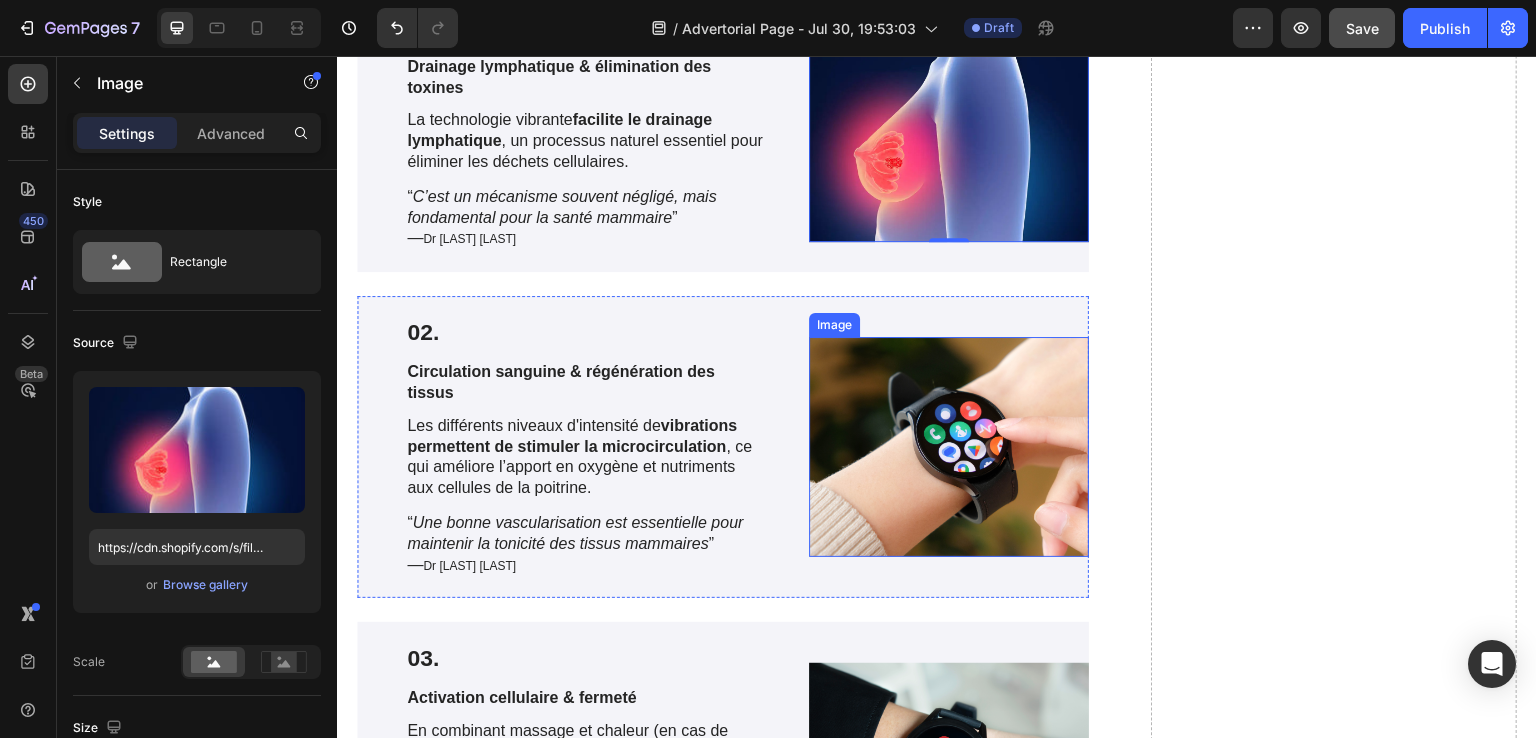click at bounding box center (949, 447) 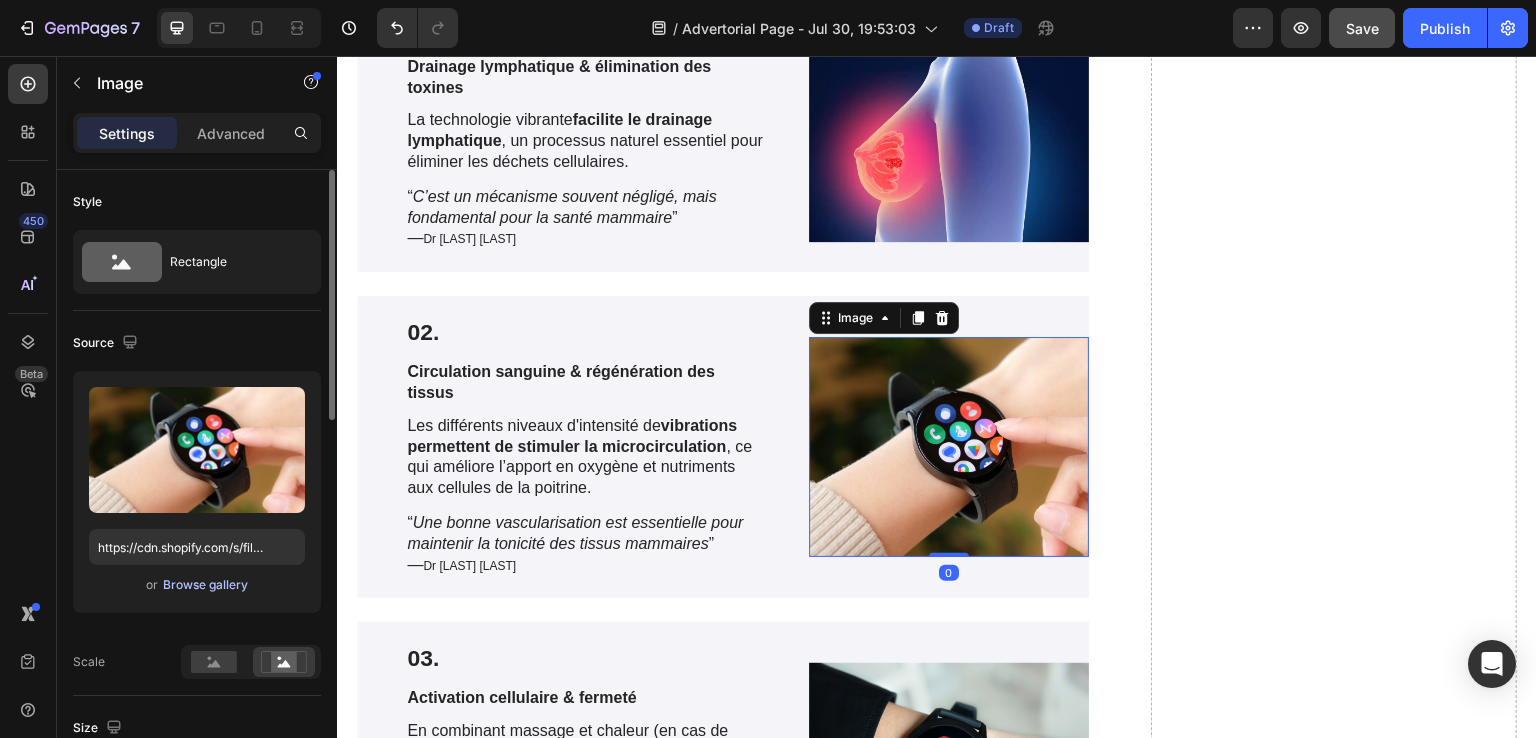 click on "Browse gallery" at bounding box center [205, 585] 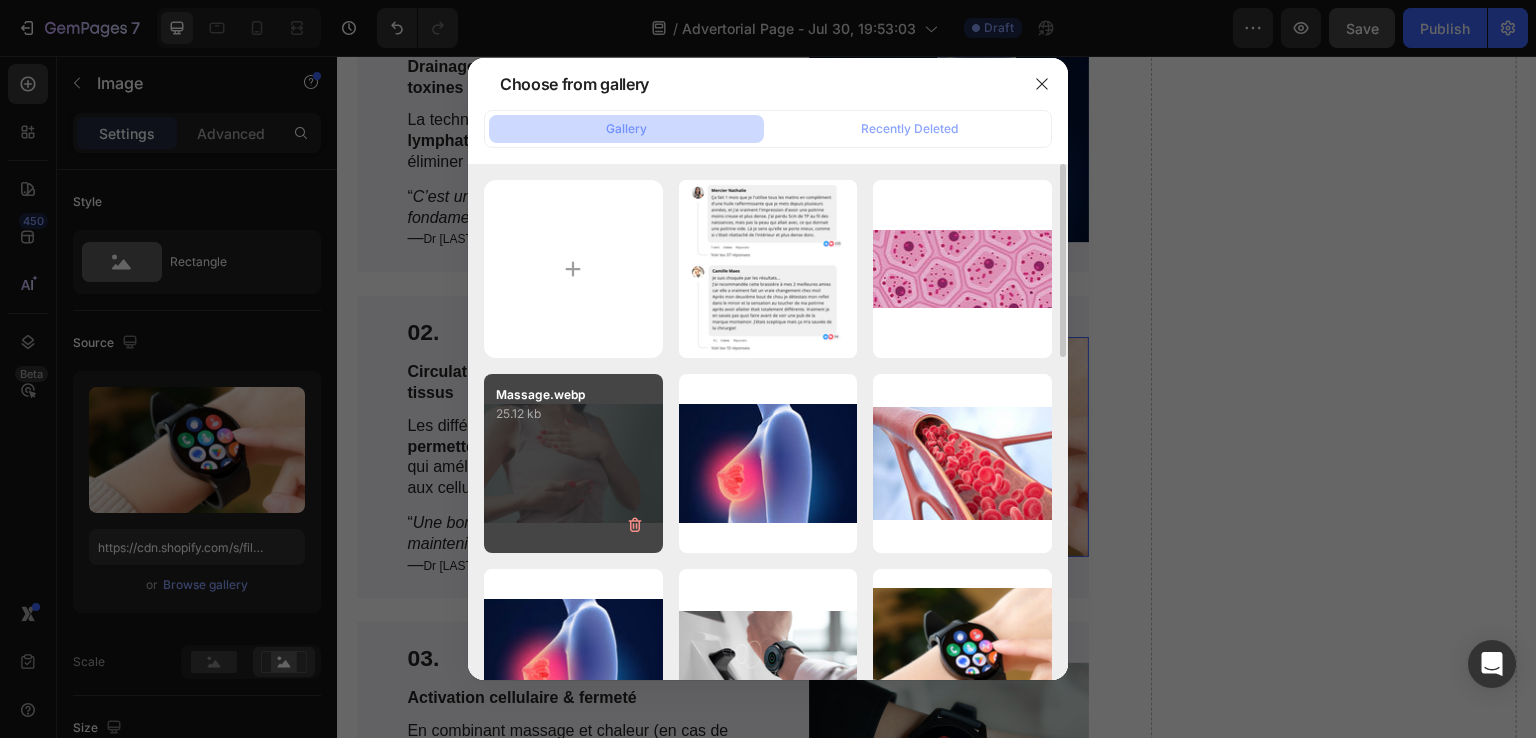 click on "circulation sanguine.jpg 37.16 kb" at bounding box center (0, 0) 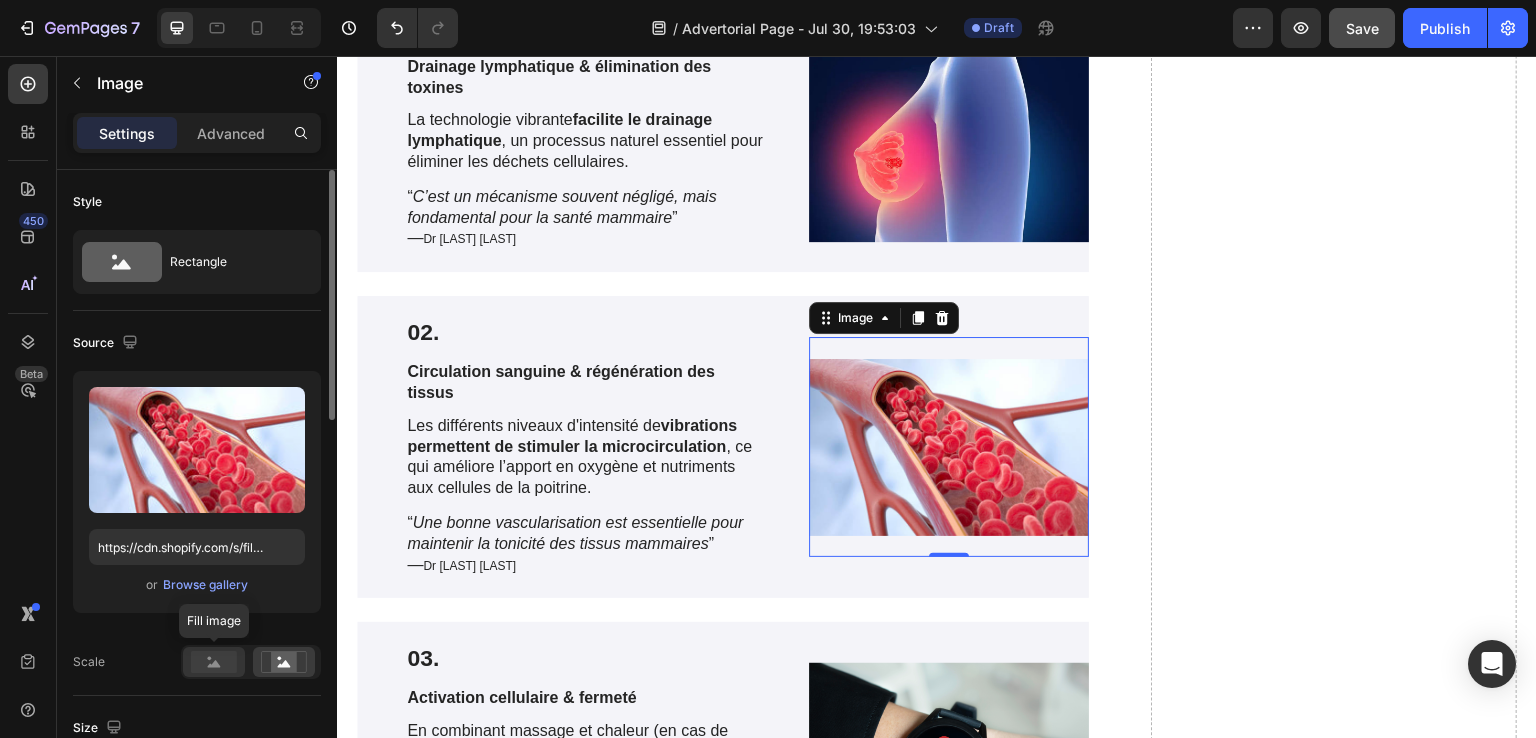 click 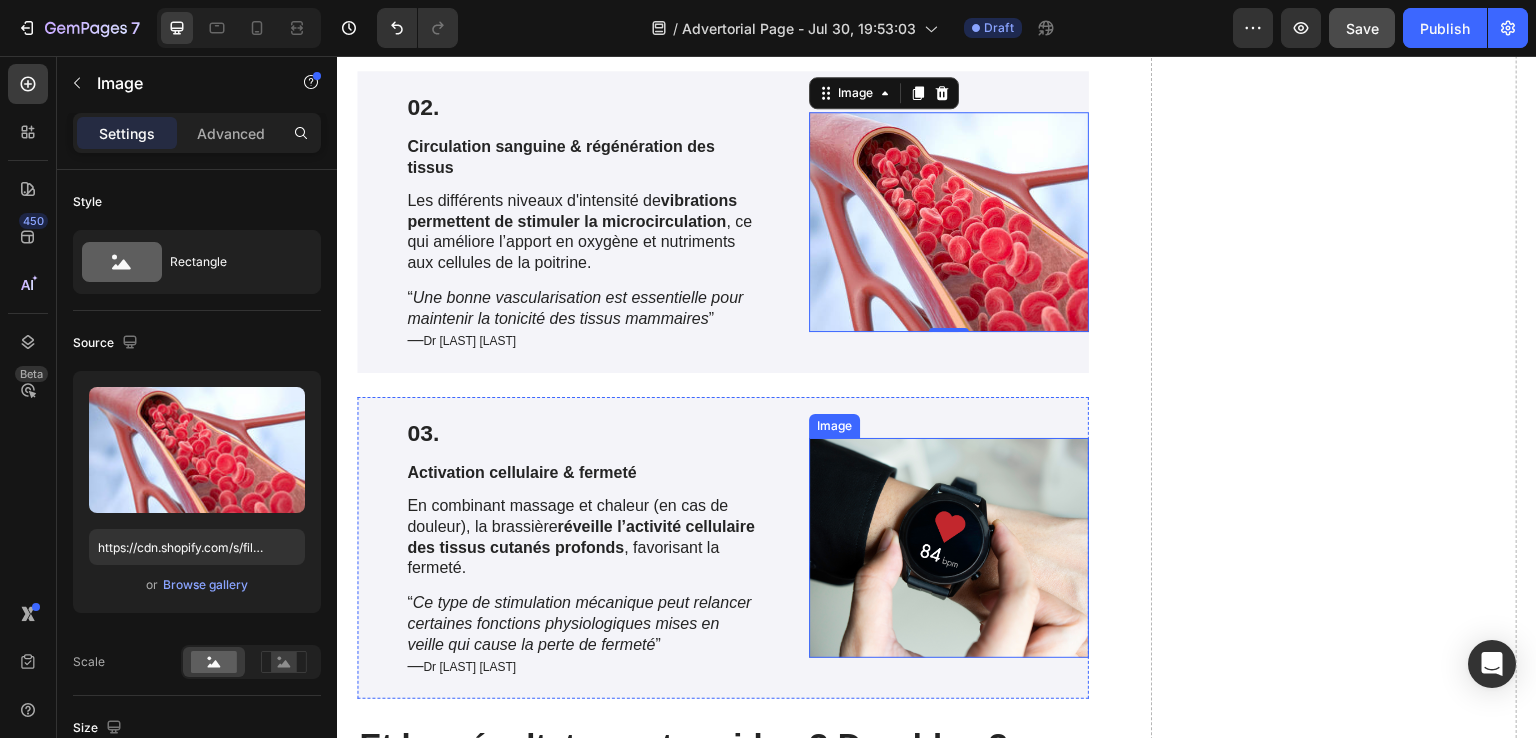 scroll, scrollTop: 3932, scrollLeft: 0, axis: vertical 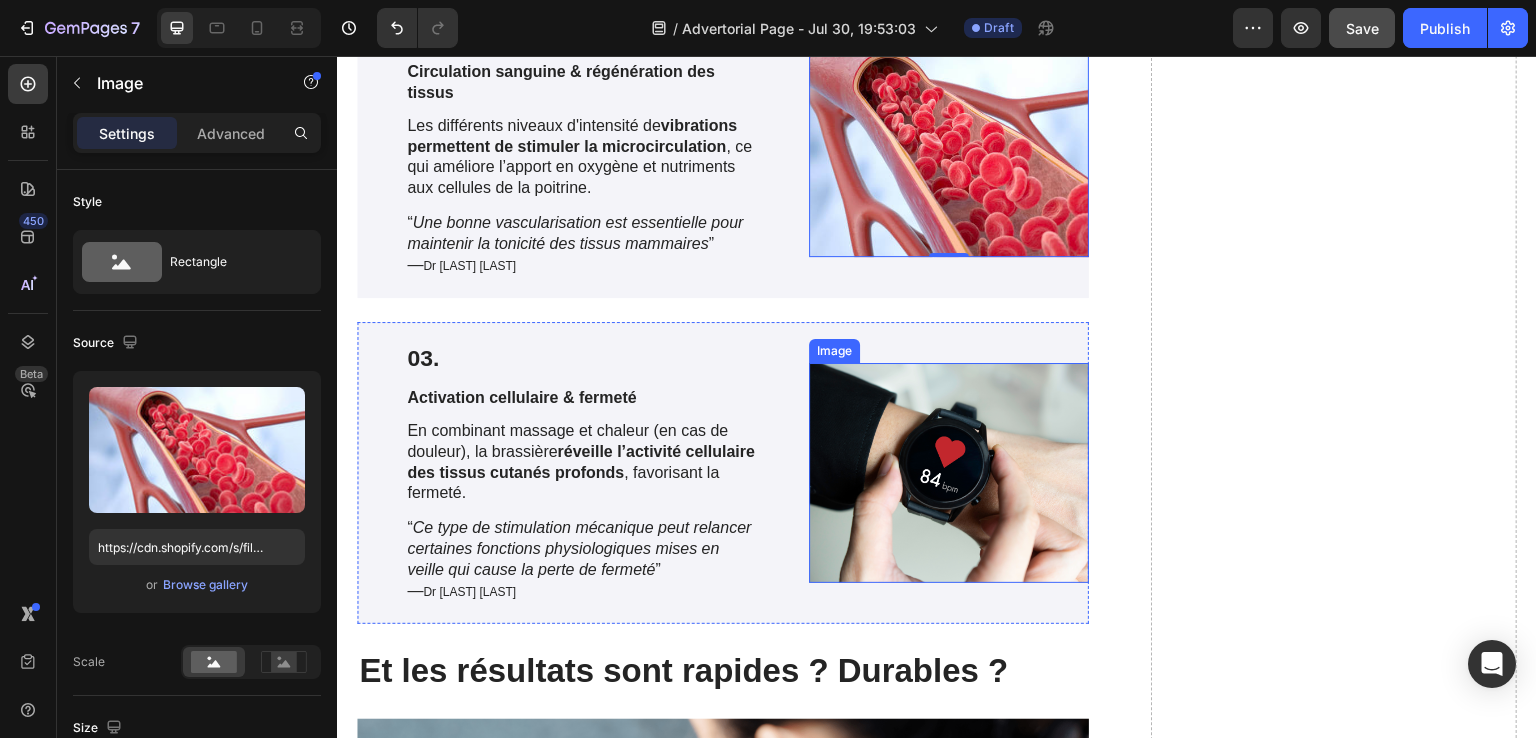 click at bounding box center [949, 473] 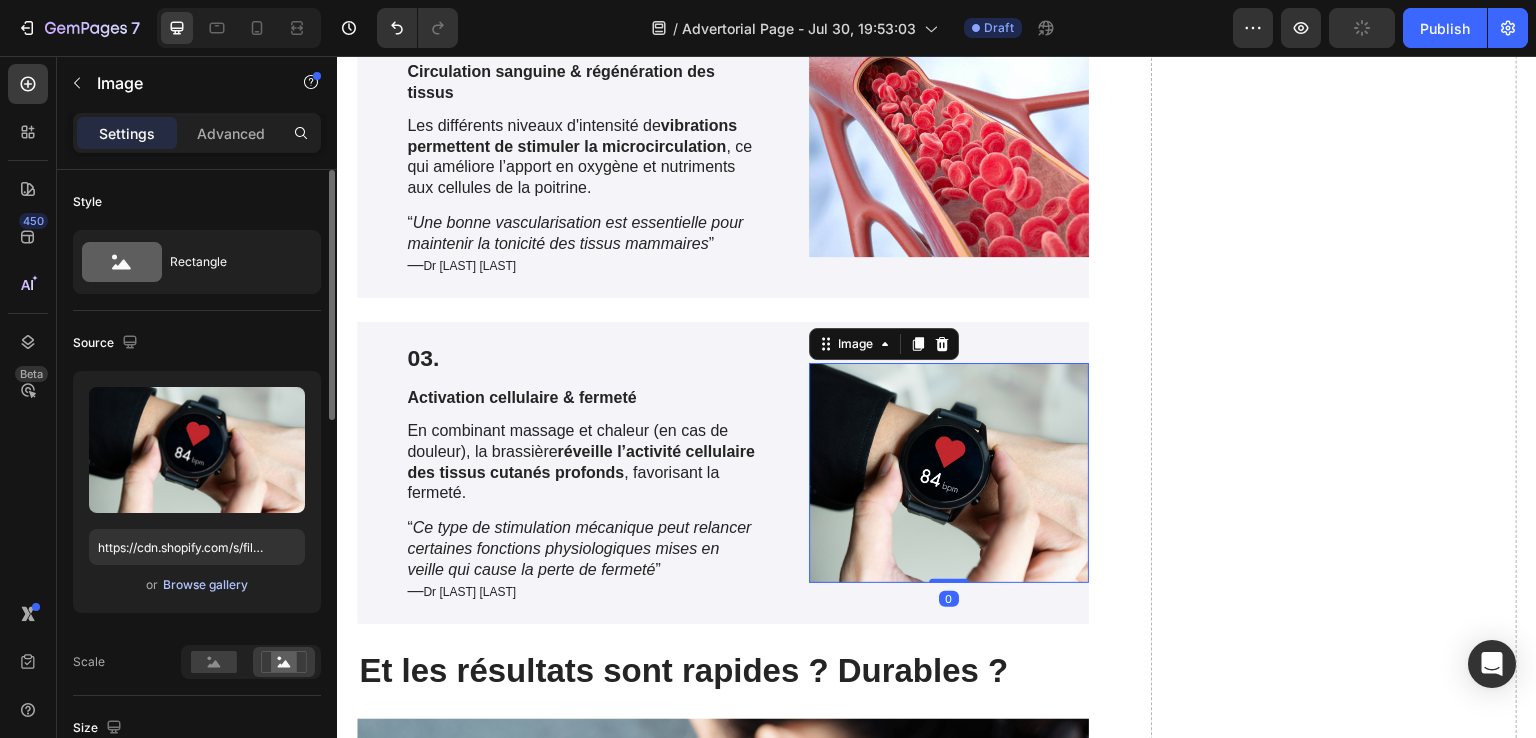 click on "Browse gallery" at bounding box center (205, 585) 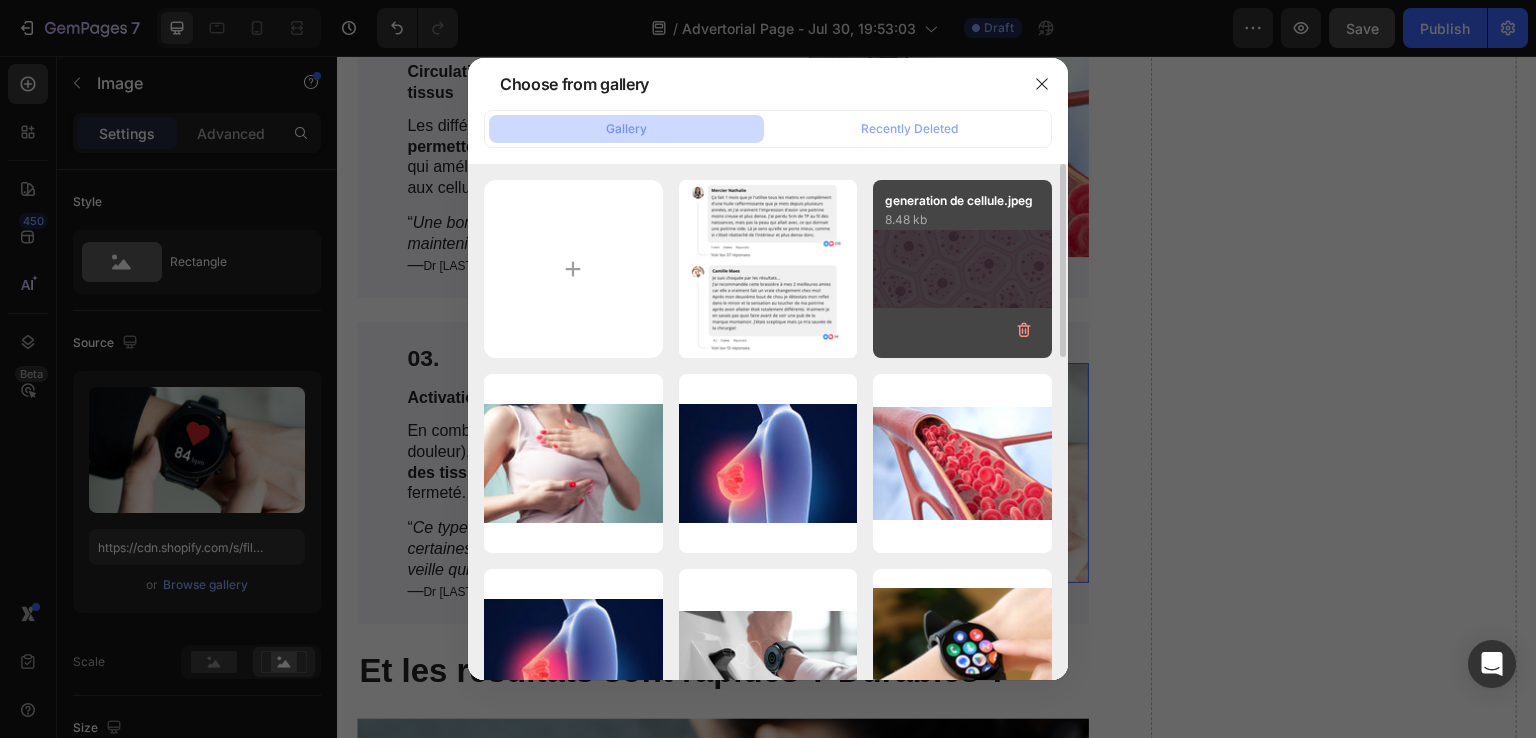 click on "generation de cellule.jpeg 8.48 kb" at bounding box center (962, 269) 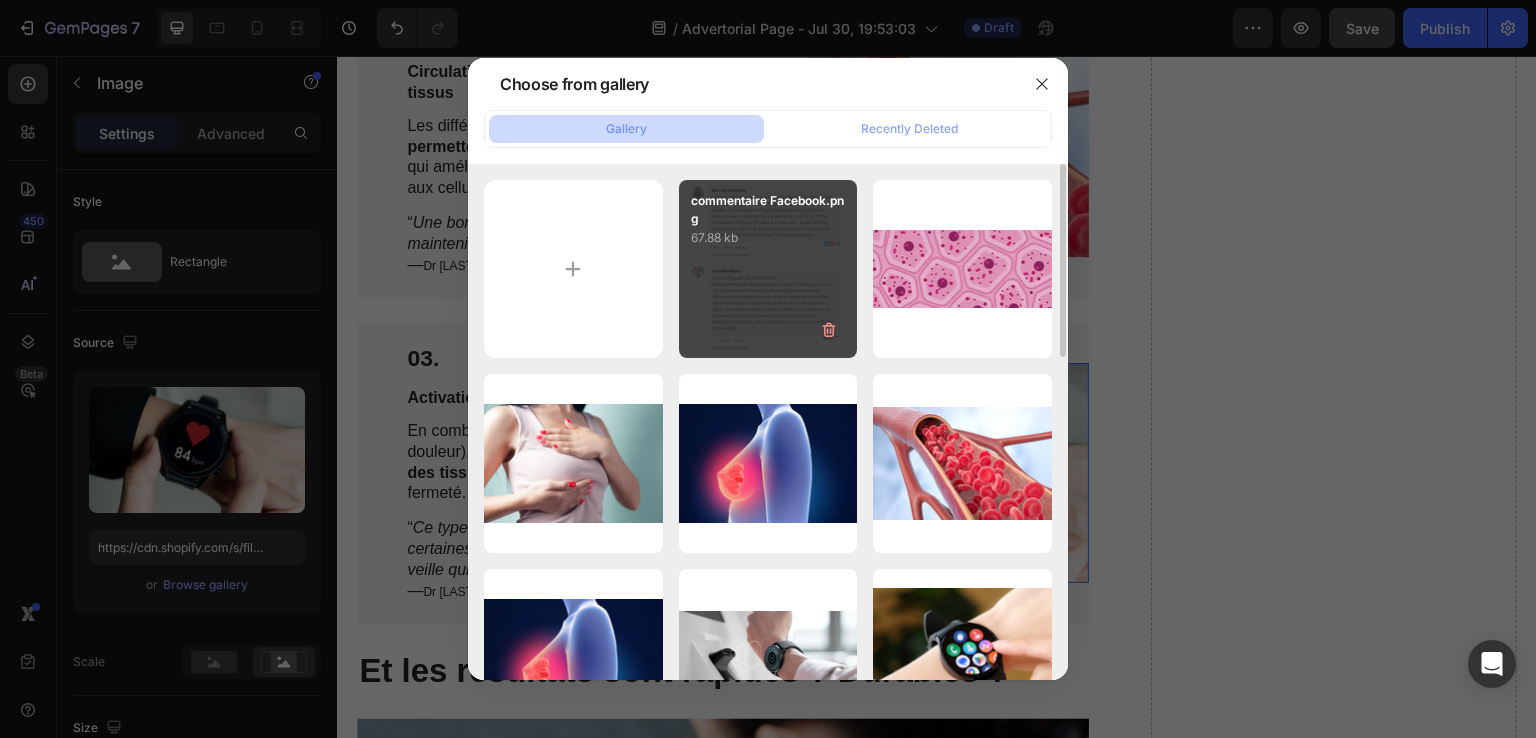 type on "https://cdn.shopify.com/s/files/1/0916/8987/7838/files/gempages_577747941922439868-dc741140-16d7-487b-8c31-5434fe7b68ba.jpg" 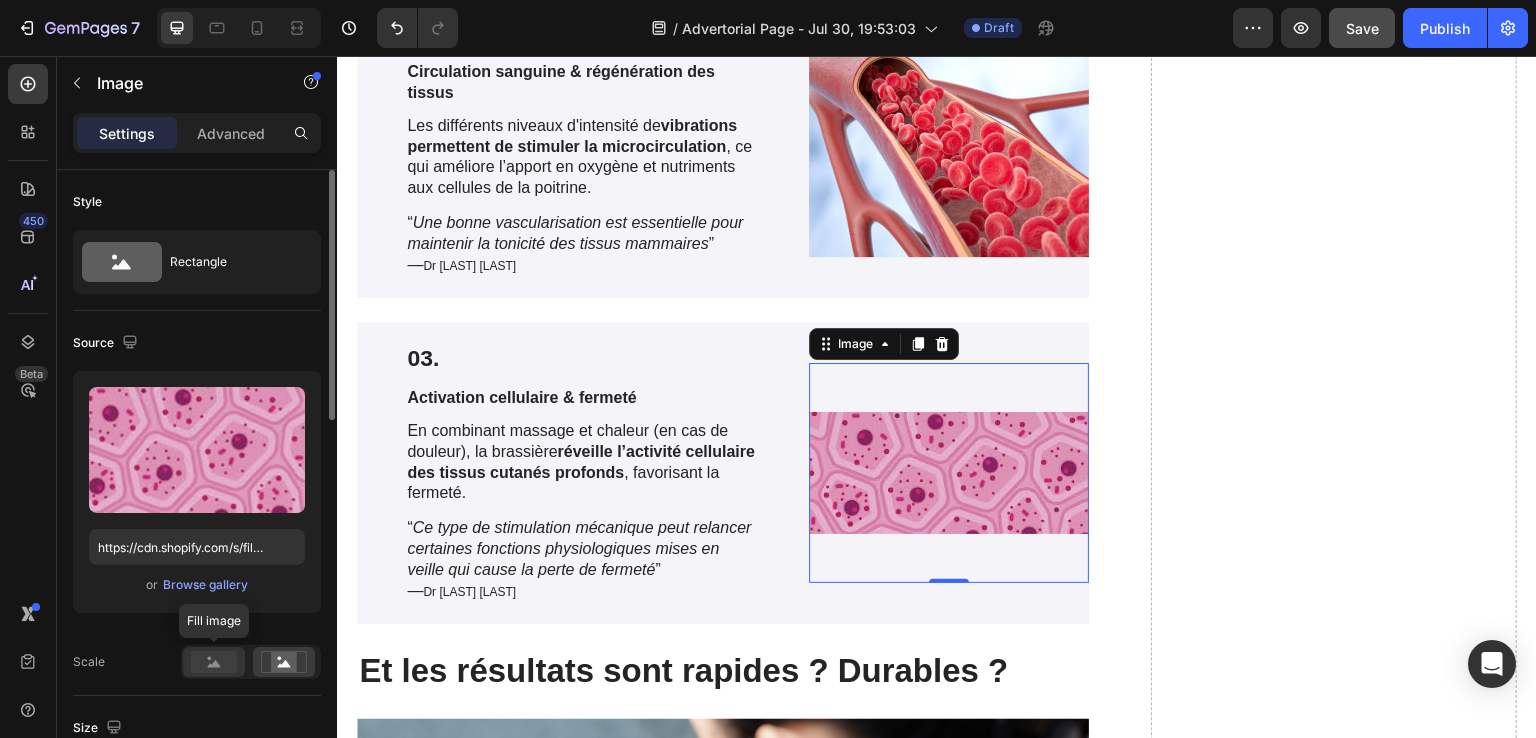 click 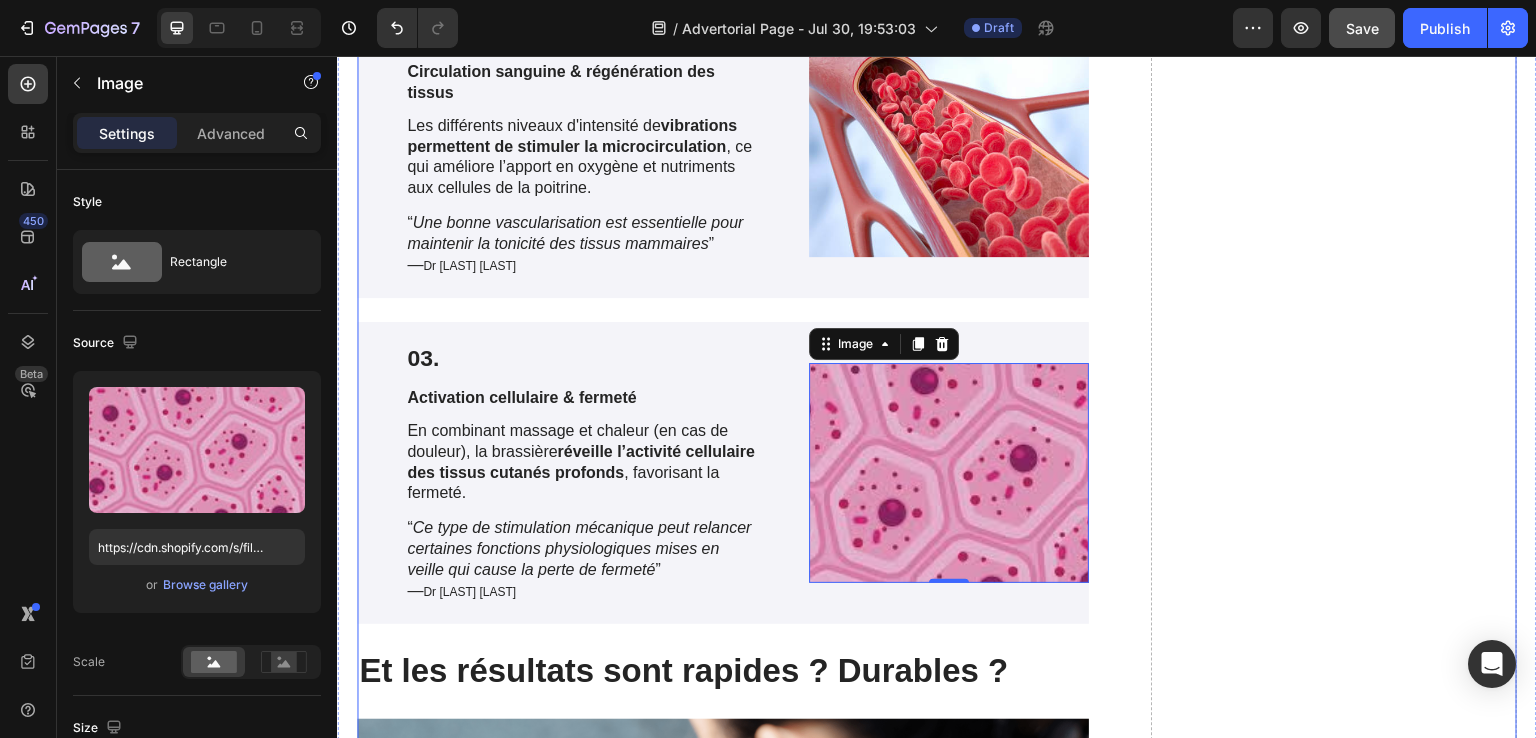 click on "Une très belle promesse ! Mais analysons de plus près comment cela agit sur notre corps. Pour cela, j'ai fait intervenir le Dr [LAST] [LAST] ([PROFESSION] et [PROFESSION] à [CITY]) pour avoir son avis sur les processus physiologiques engendrés par les fonctions de la brassière. Text Block 01. Text Block Drainage lymphatique & élimination des toxines Text Block La technologie vibrante facilite le drainage lymphatique , un processus naturel essentiel pour éliminer les déchets cellulaires. Text Block “ C’est un mécanisme souvent négligé, mais fondamental pour la santé mammaire ” — Dr [LAST] Text Block Row" at bounding box center (937, 1571) 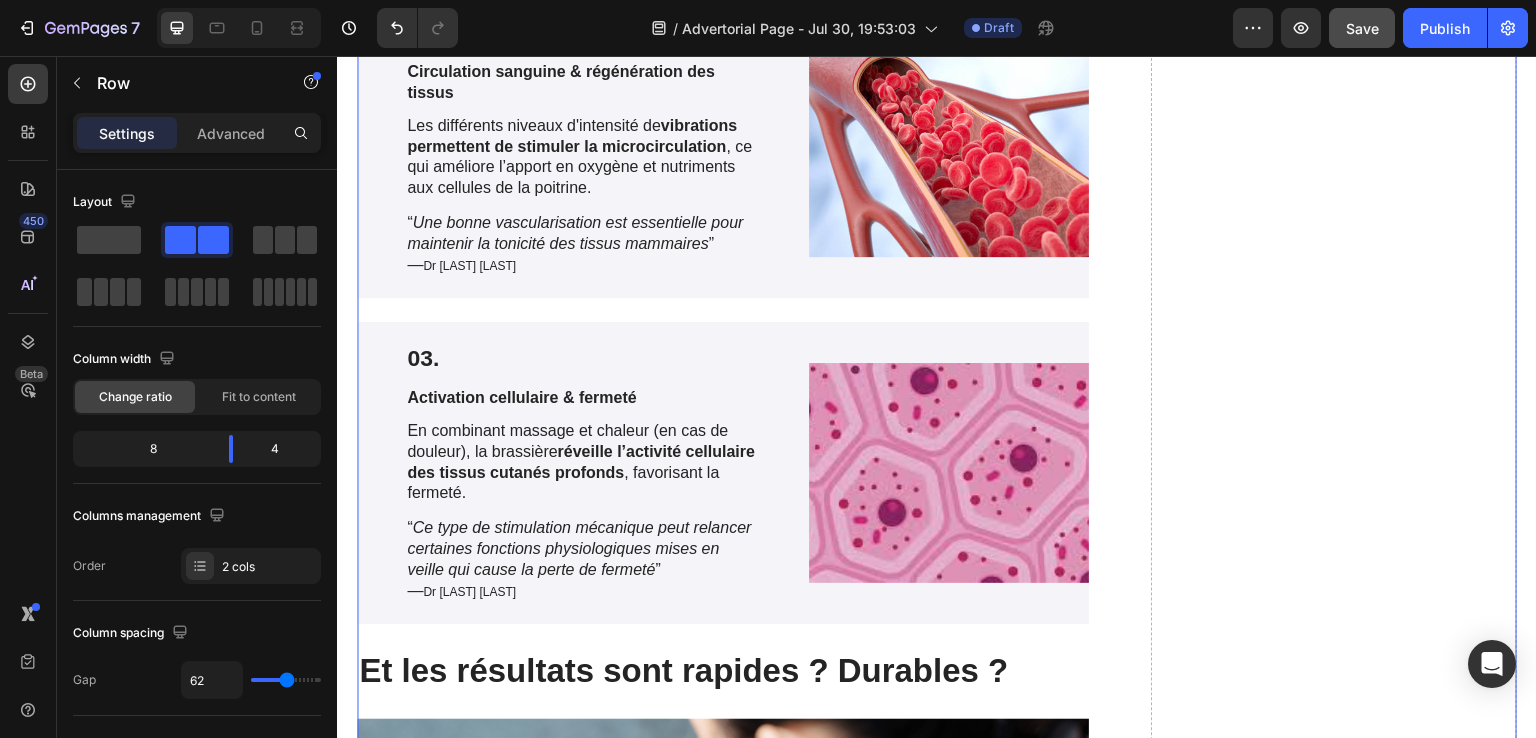 click on "Drop element here" at bounding box center (1334, 1571) 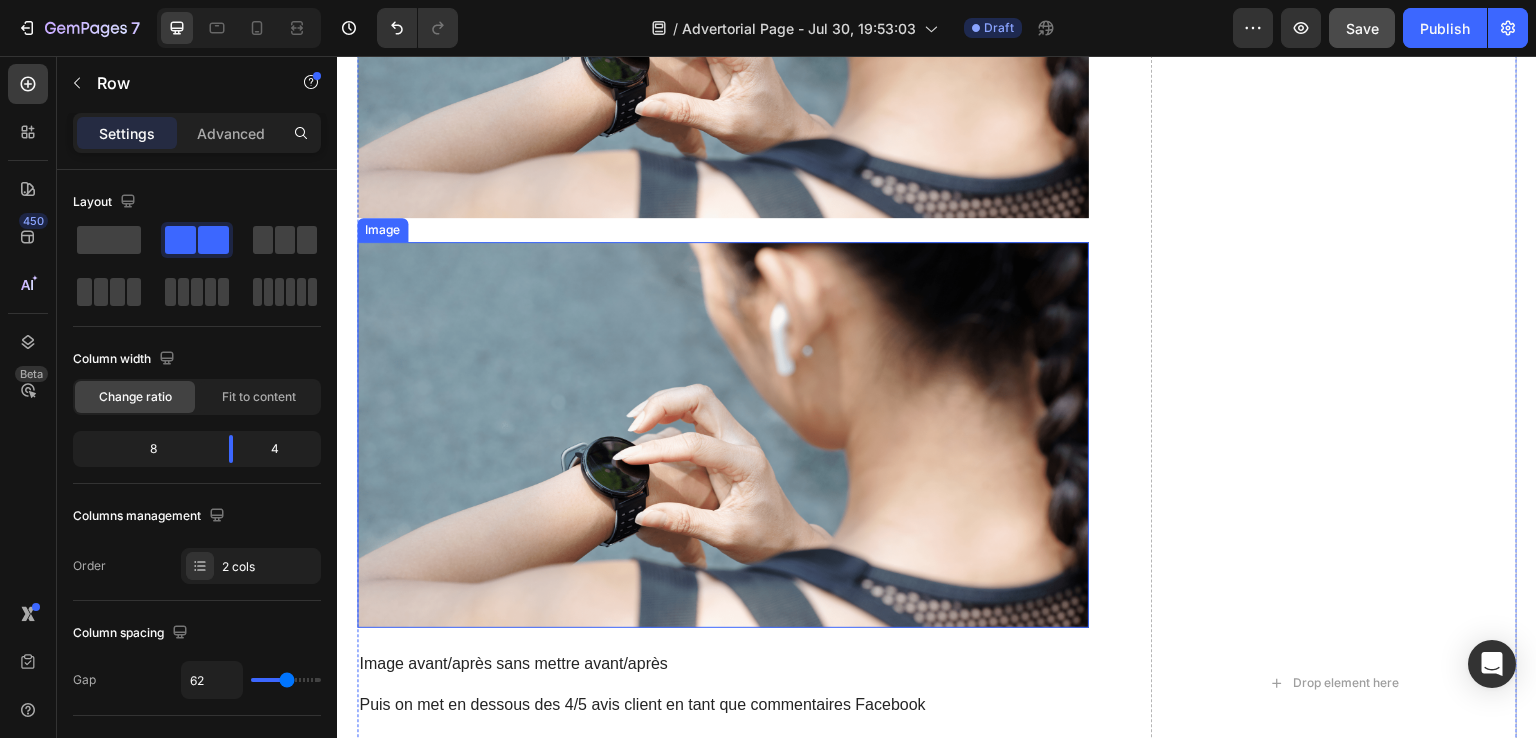 scroll, scrollTop: 4932, scrollLeft: 0, axis: vertical 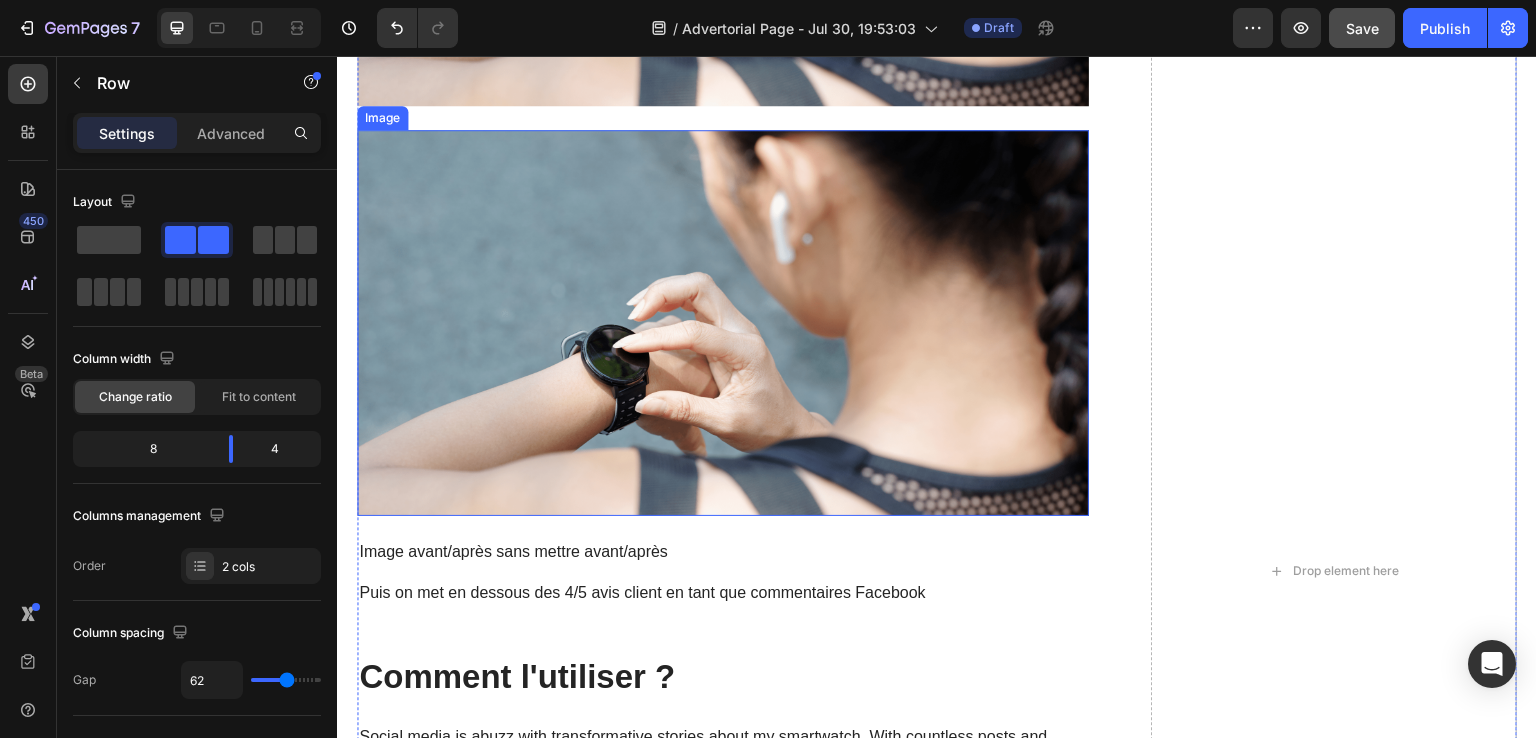 click at bounding box center [723, 323] 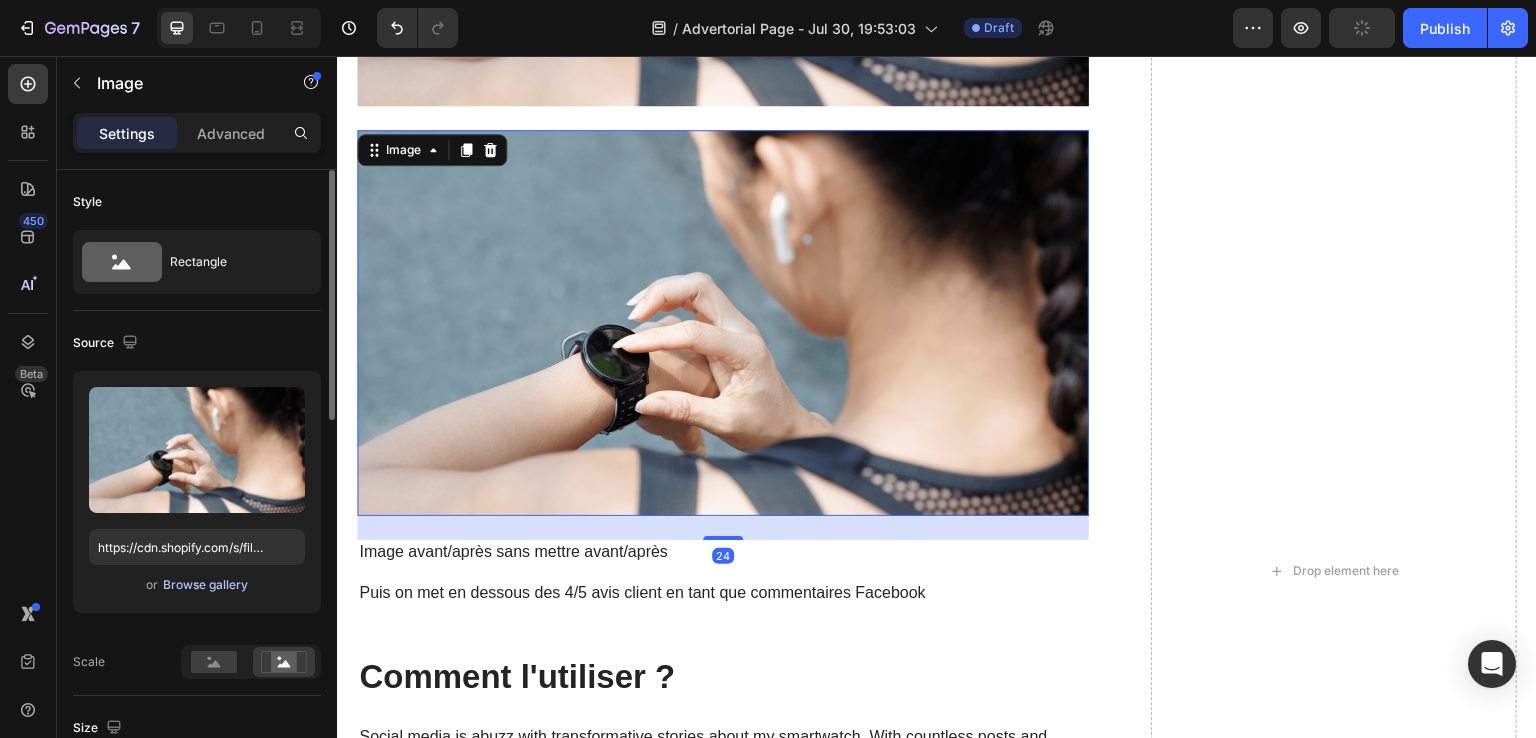 click on "Browse gallery" at bounding box center (205, 585) 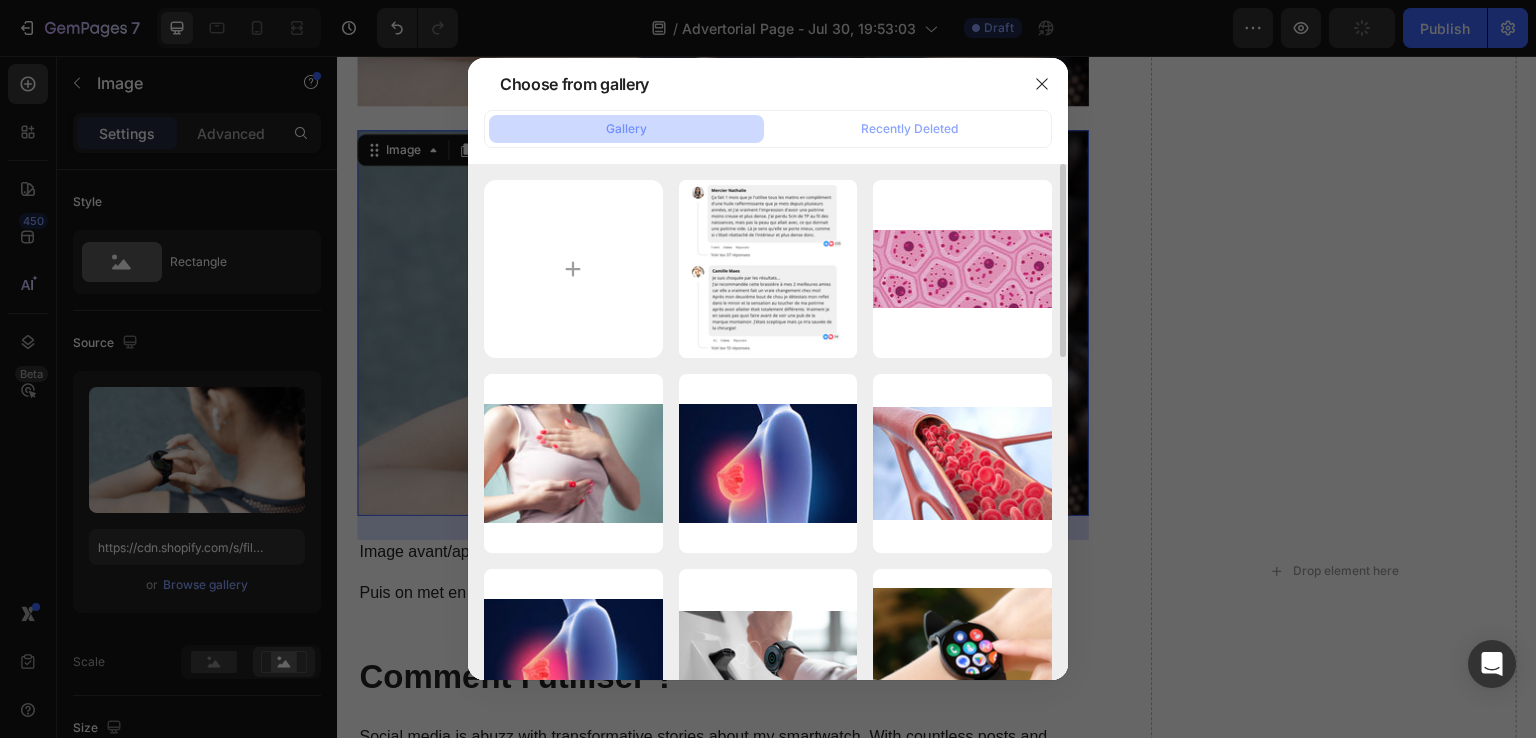drag, startPoint x: 738, startPoint y: 269, endPoint x: 864, endPoint y: 500, distance: 263.12924 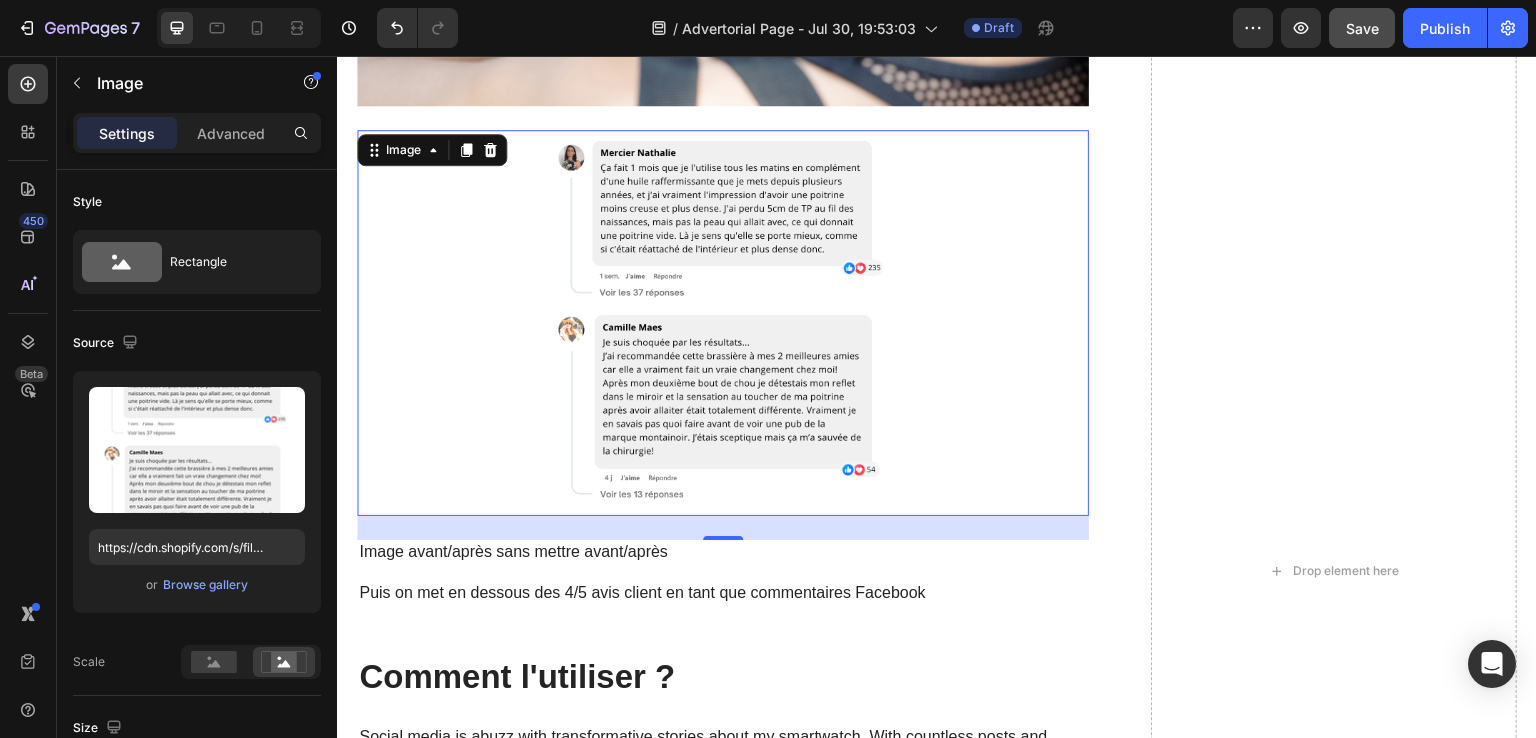 scroll, scrollTop: 4832, scrollLeft: 0, axis: vertical 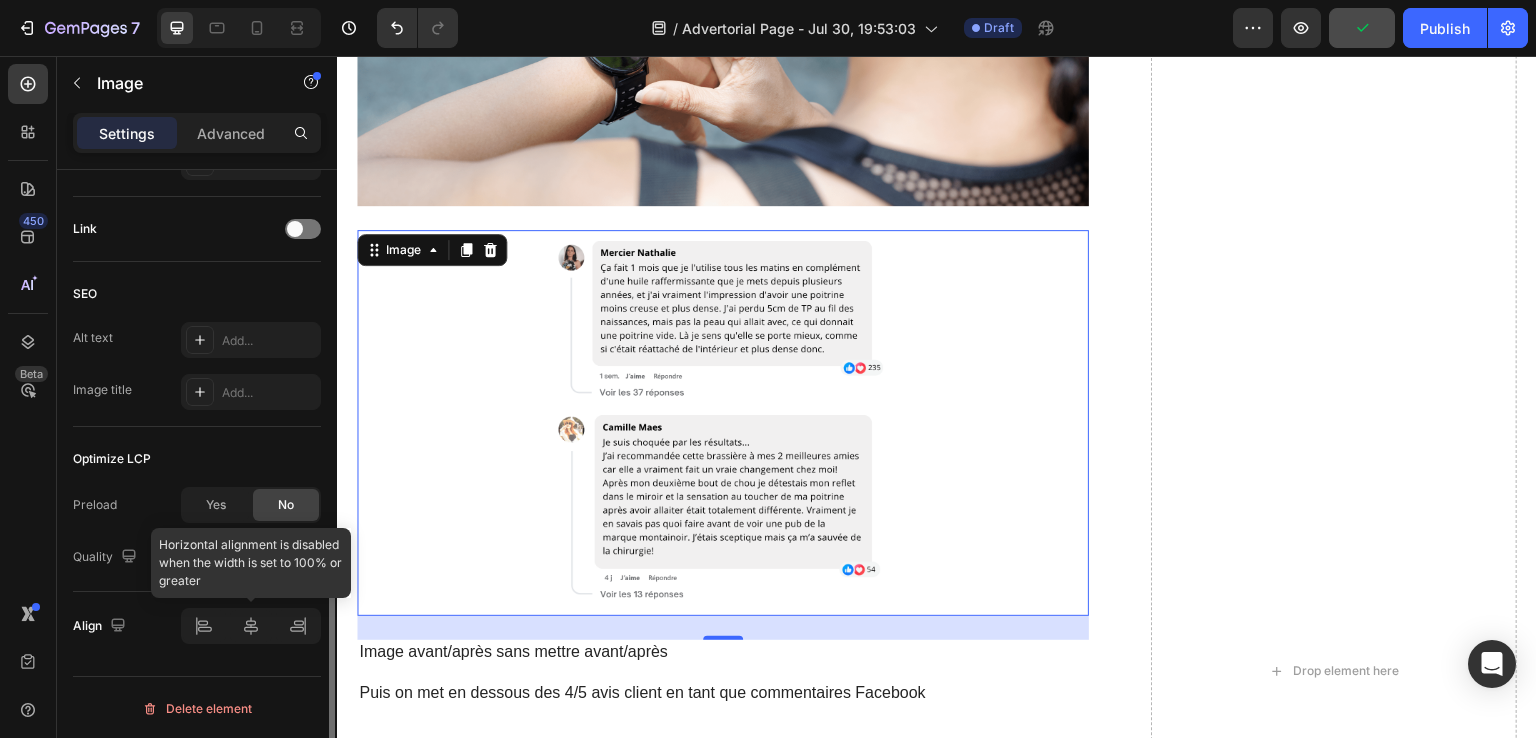 click 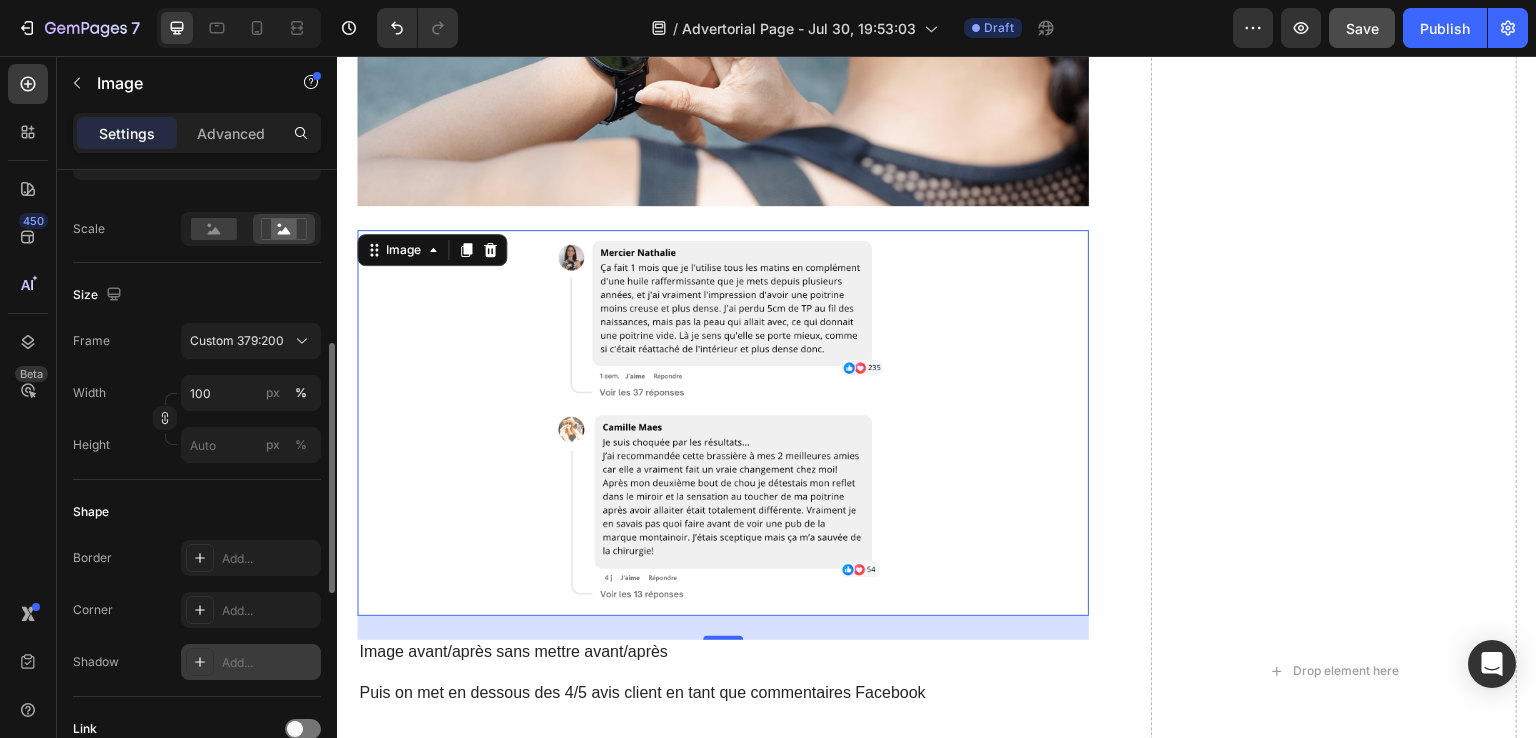 scroll, scrollTop: 333, scrollLeft: 0, axis: vertical 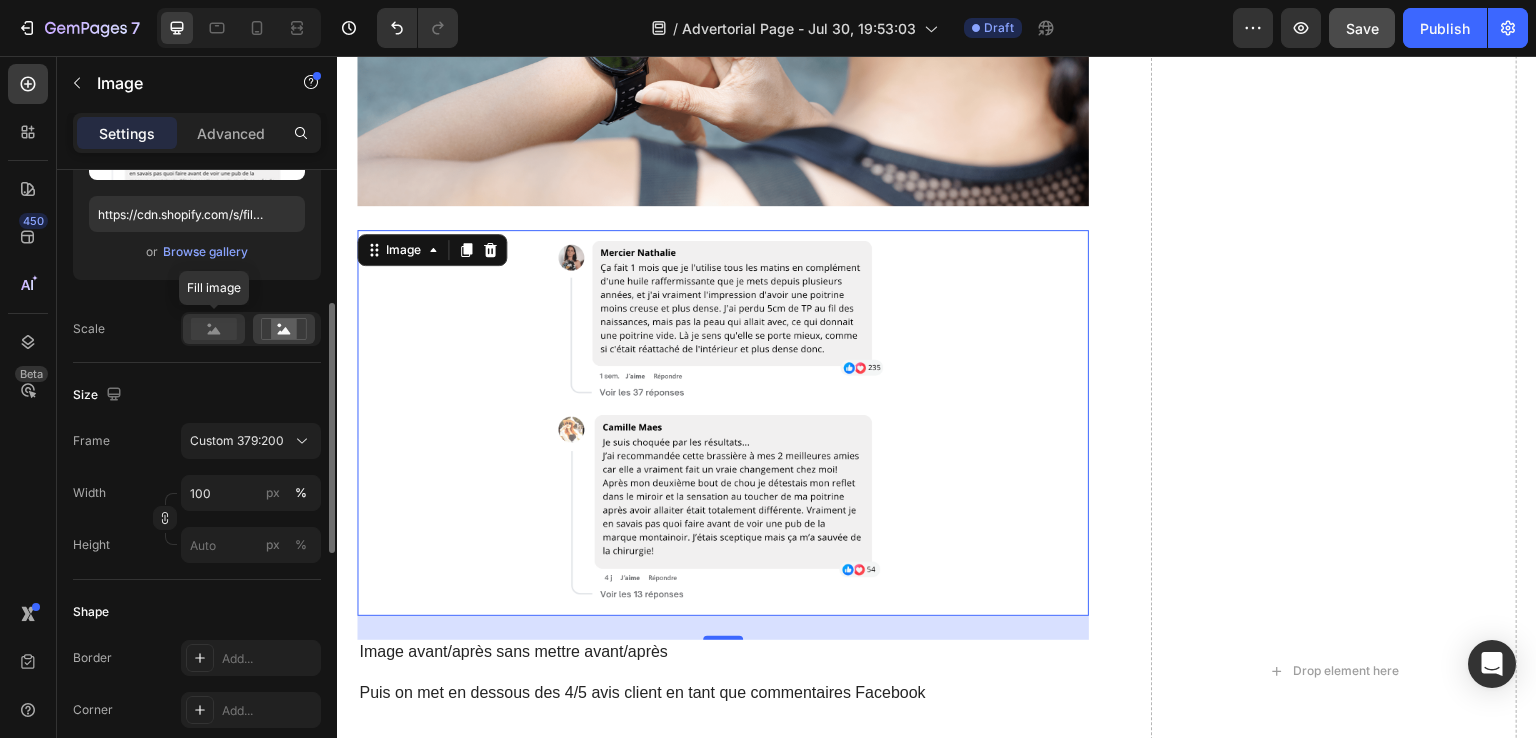 click 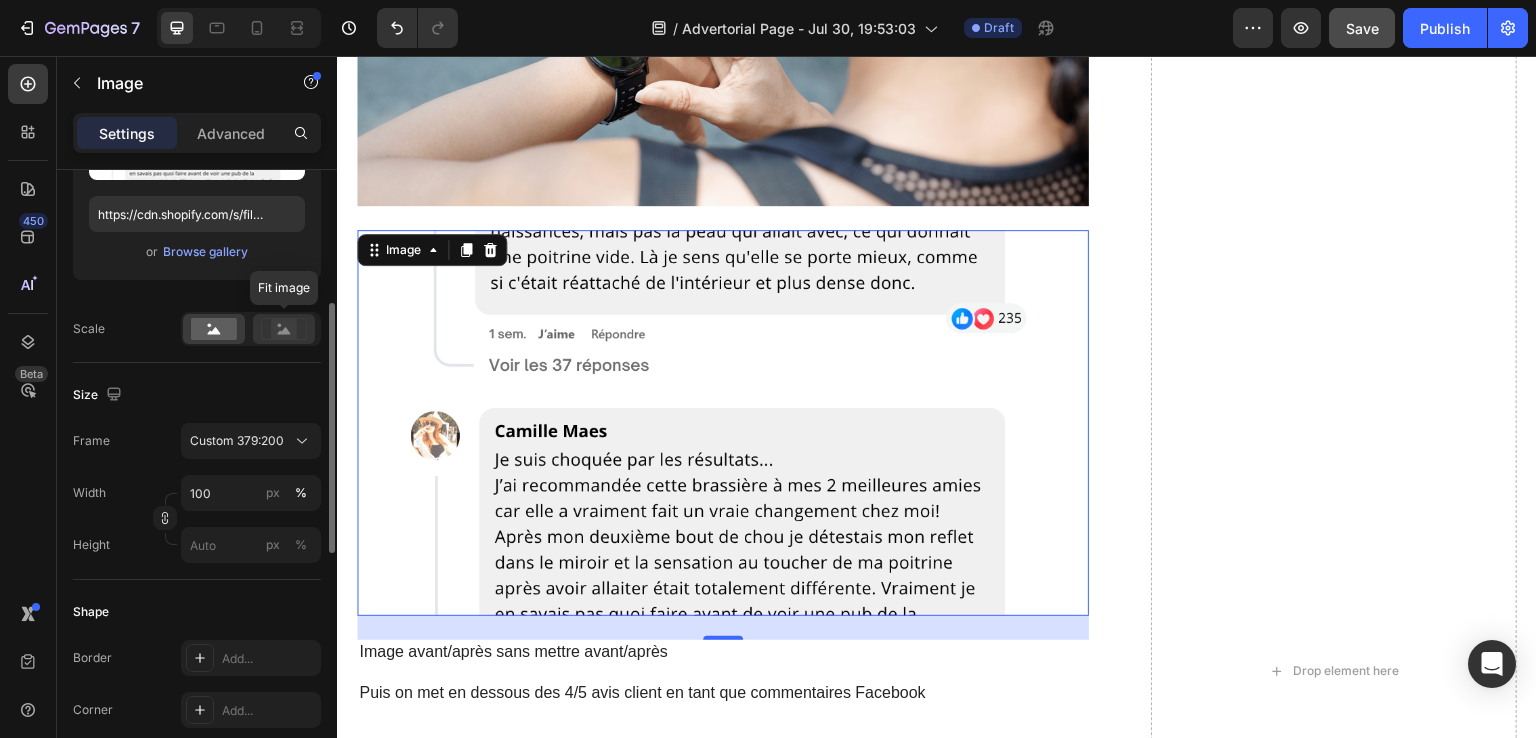 click 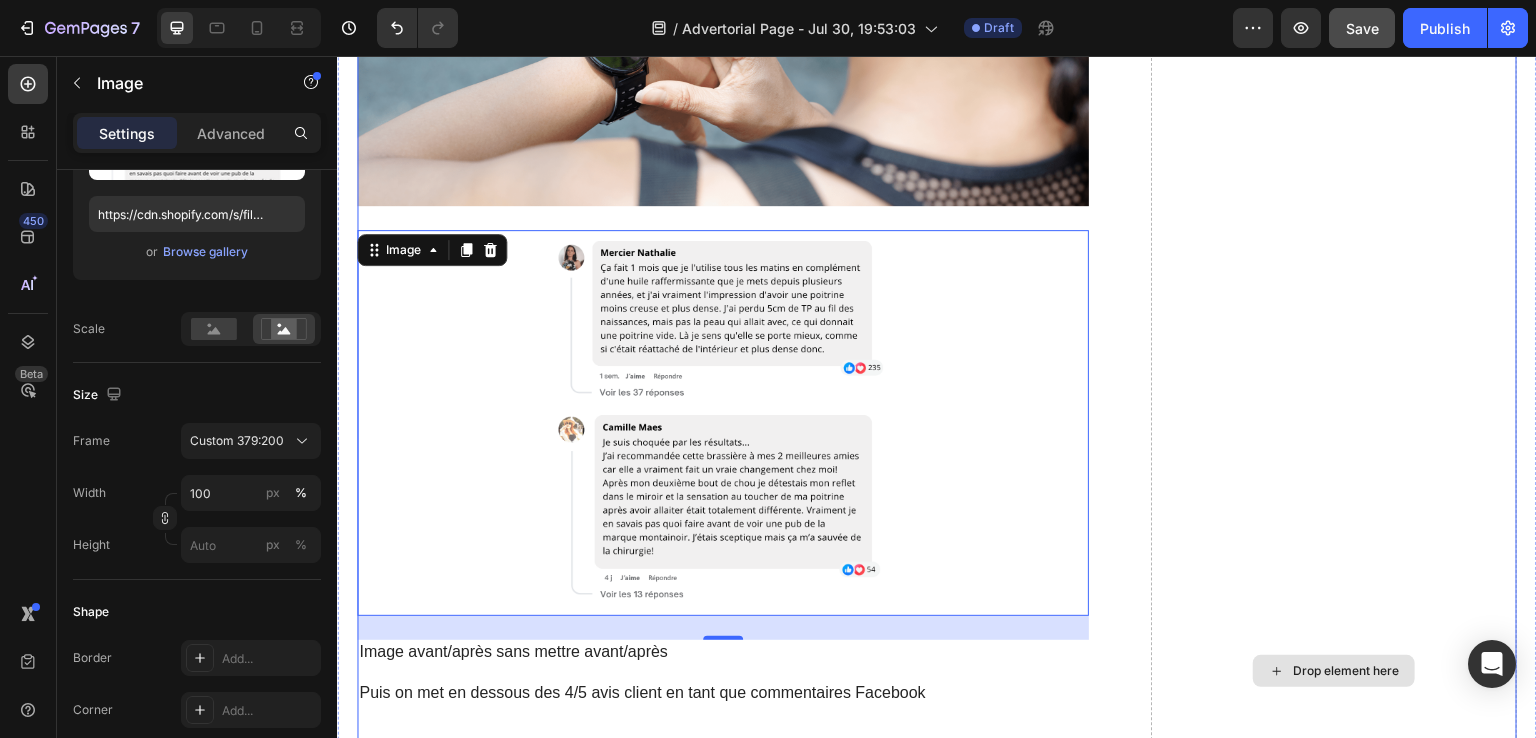 click on "Drop element here" at bounding box center (1334, 671) 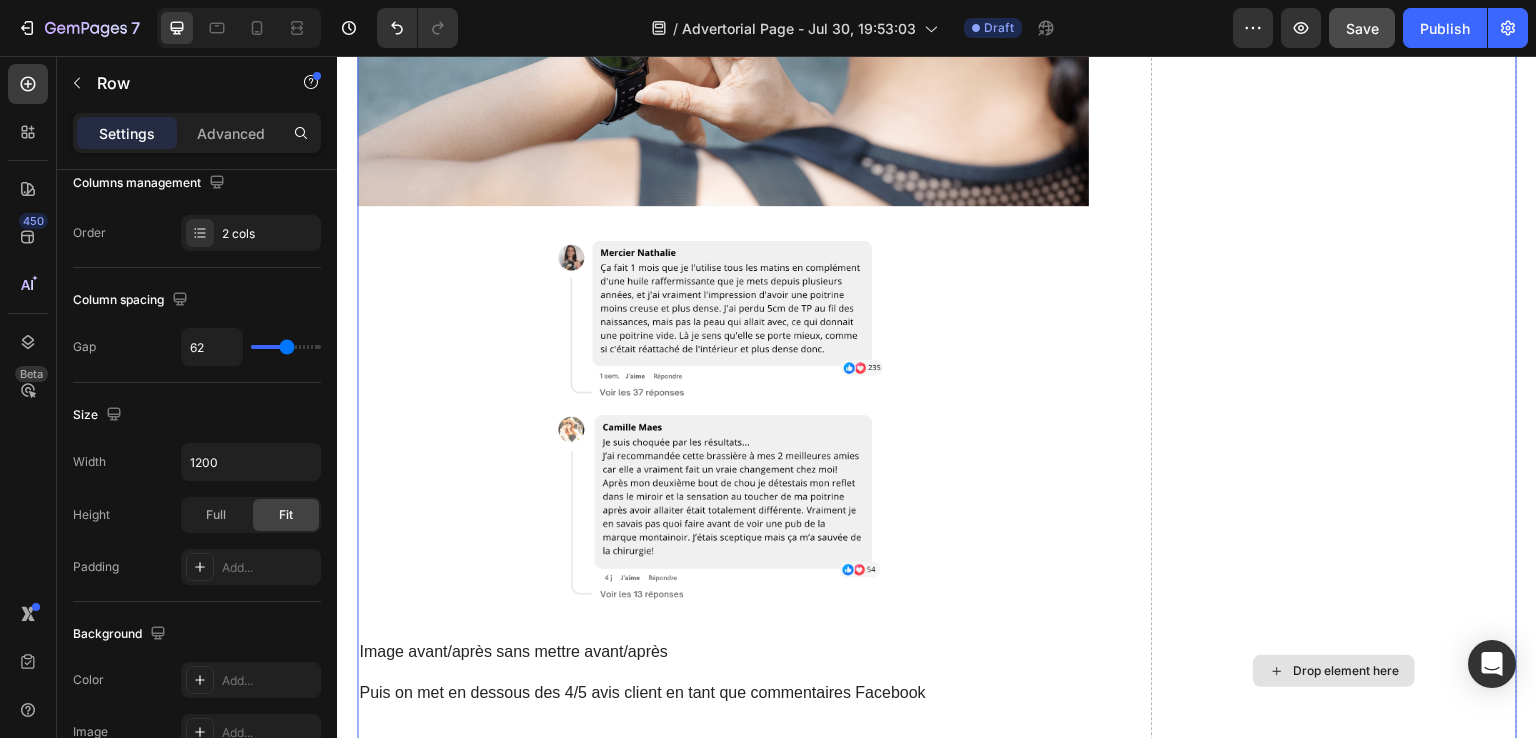 scroll, scrollTop: 0, scrollLeft: 0, axis: both 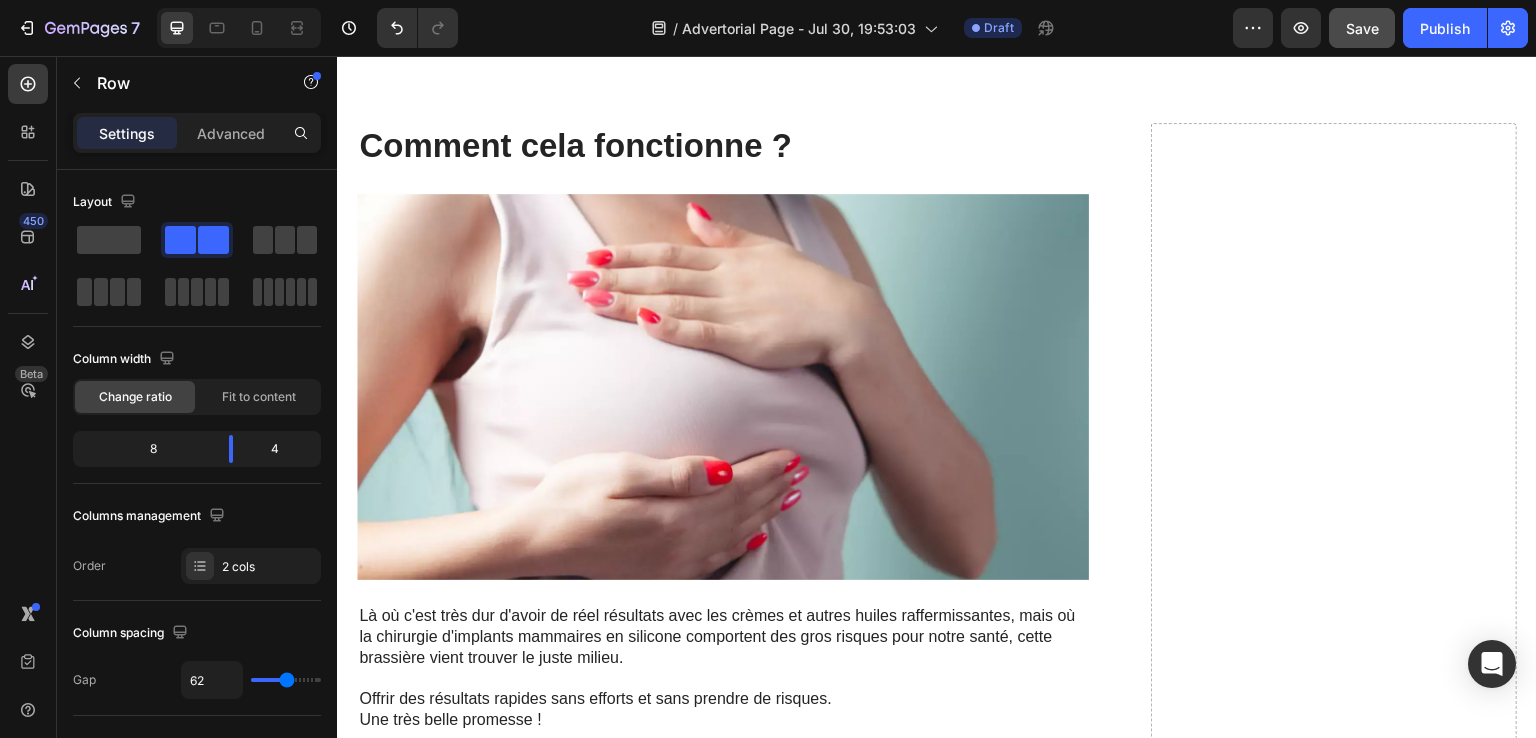 click on "Save" at bounding box center (1362, 28) 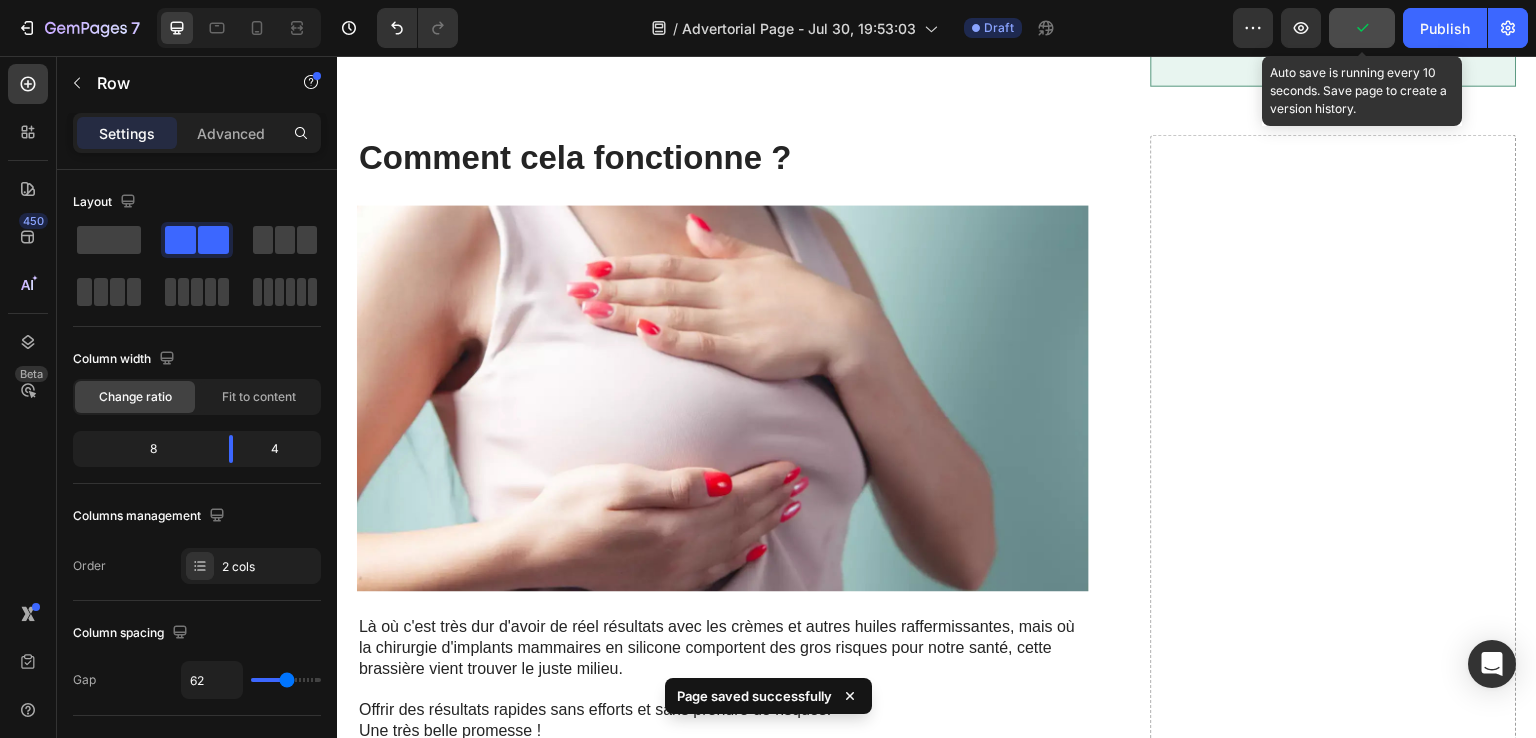 scroll, scrollTop: 2332, scrollLeft: 0, axis: vertical 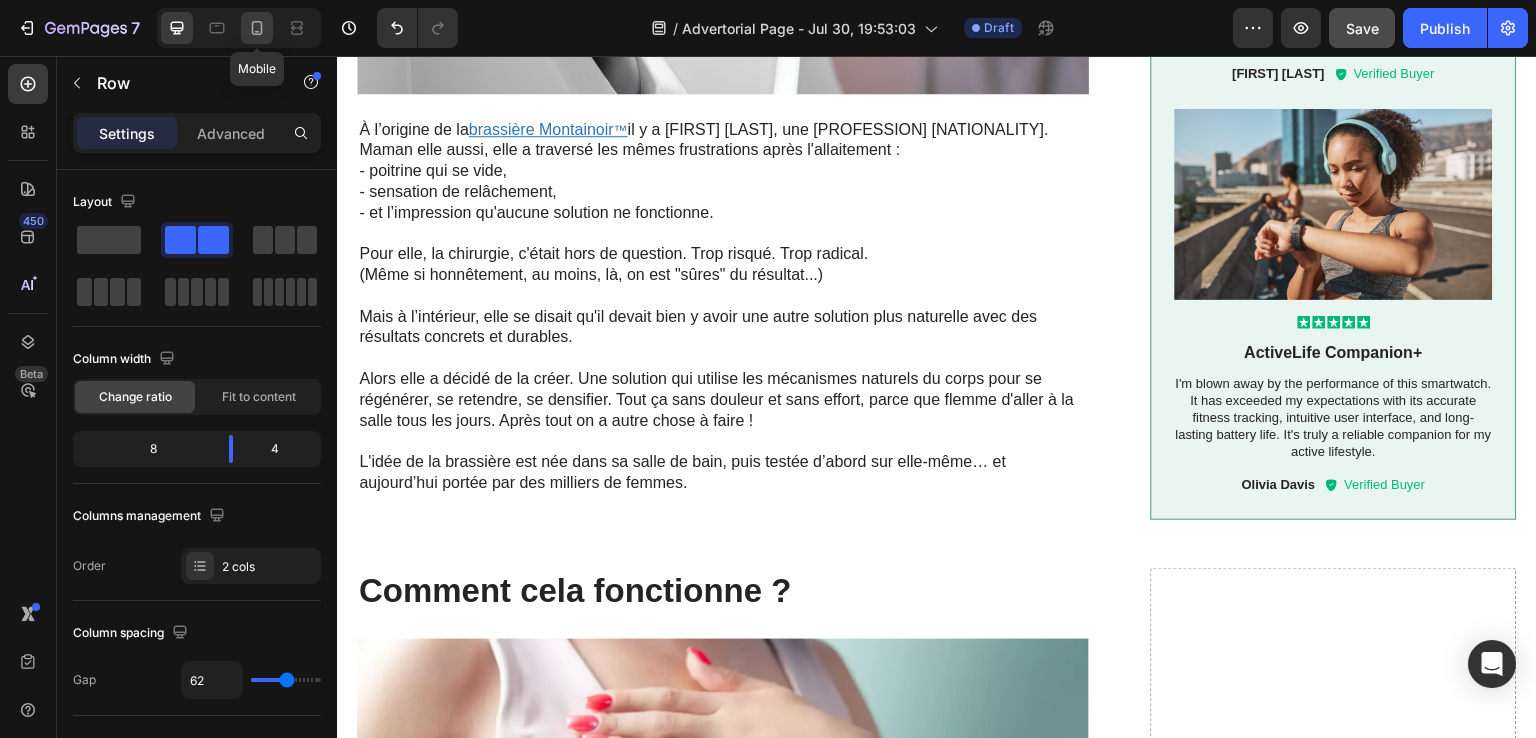 click 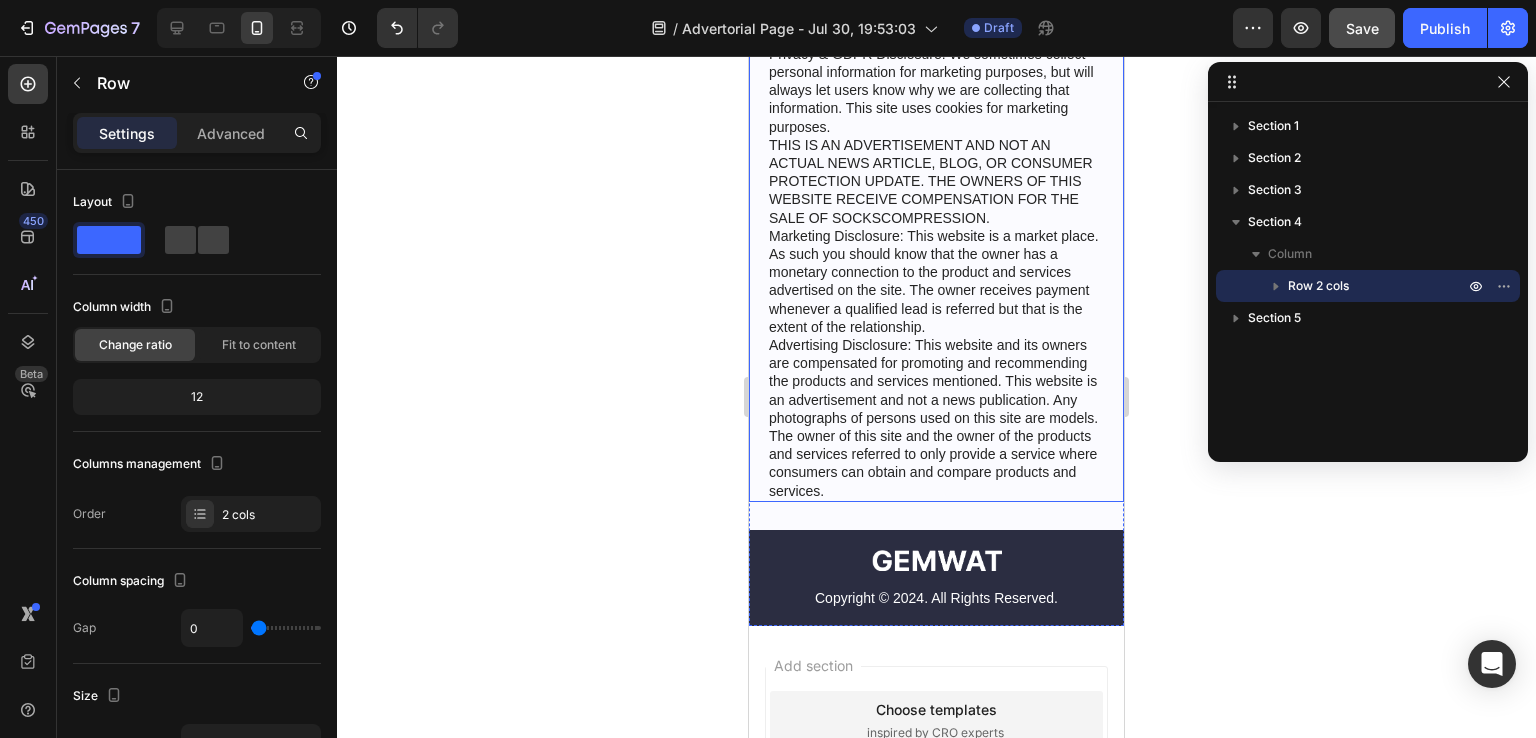 scroll, scrollTop: 7207, scrollLeft: 0, axis: vertical 